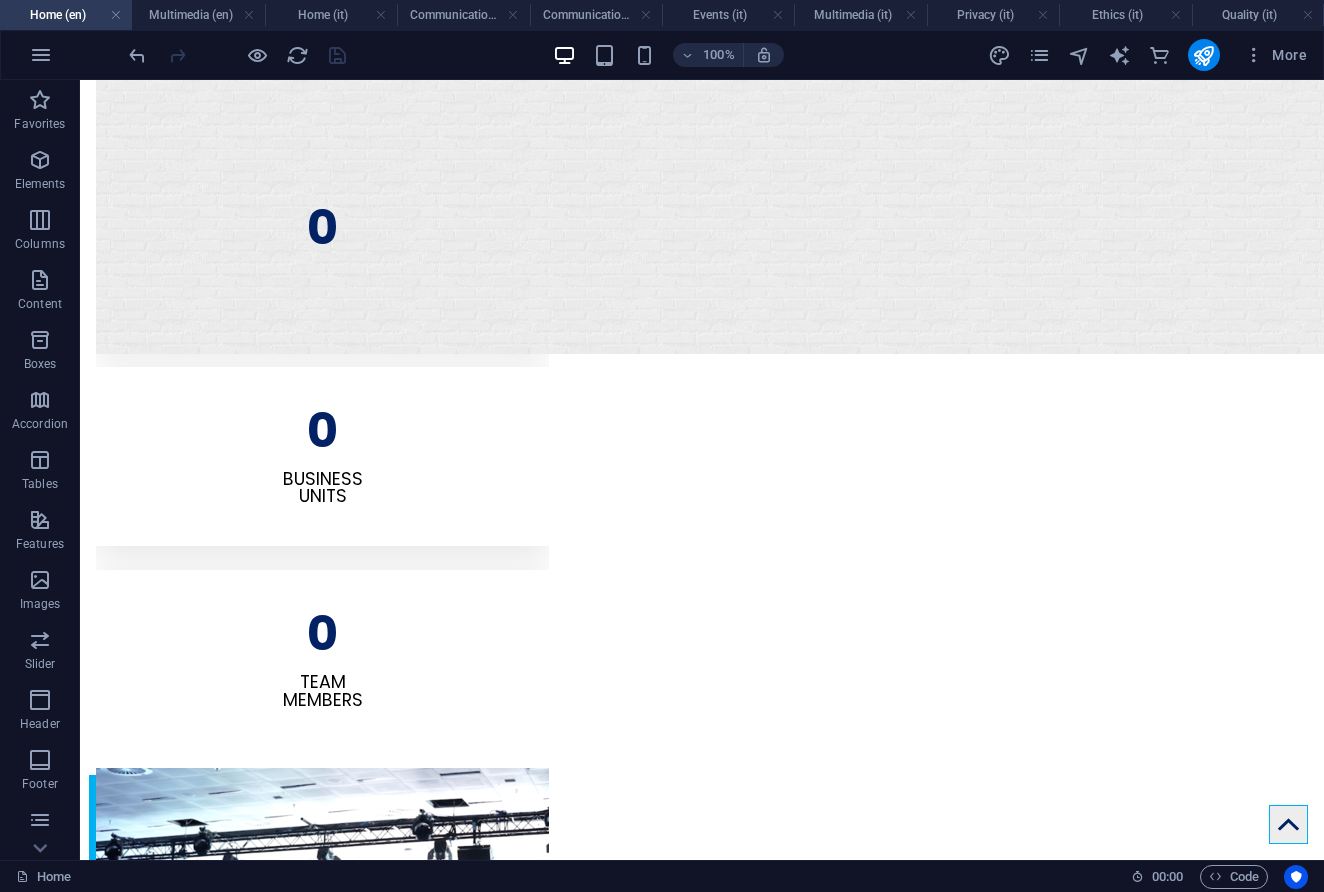 scroll, scrollTop: 0, scrollLeft: 0, axis: both 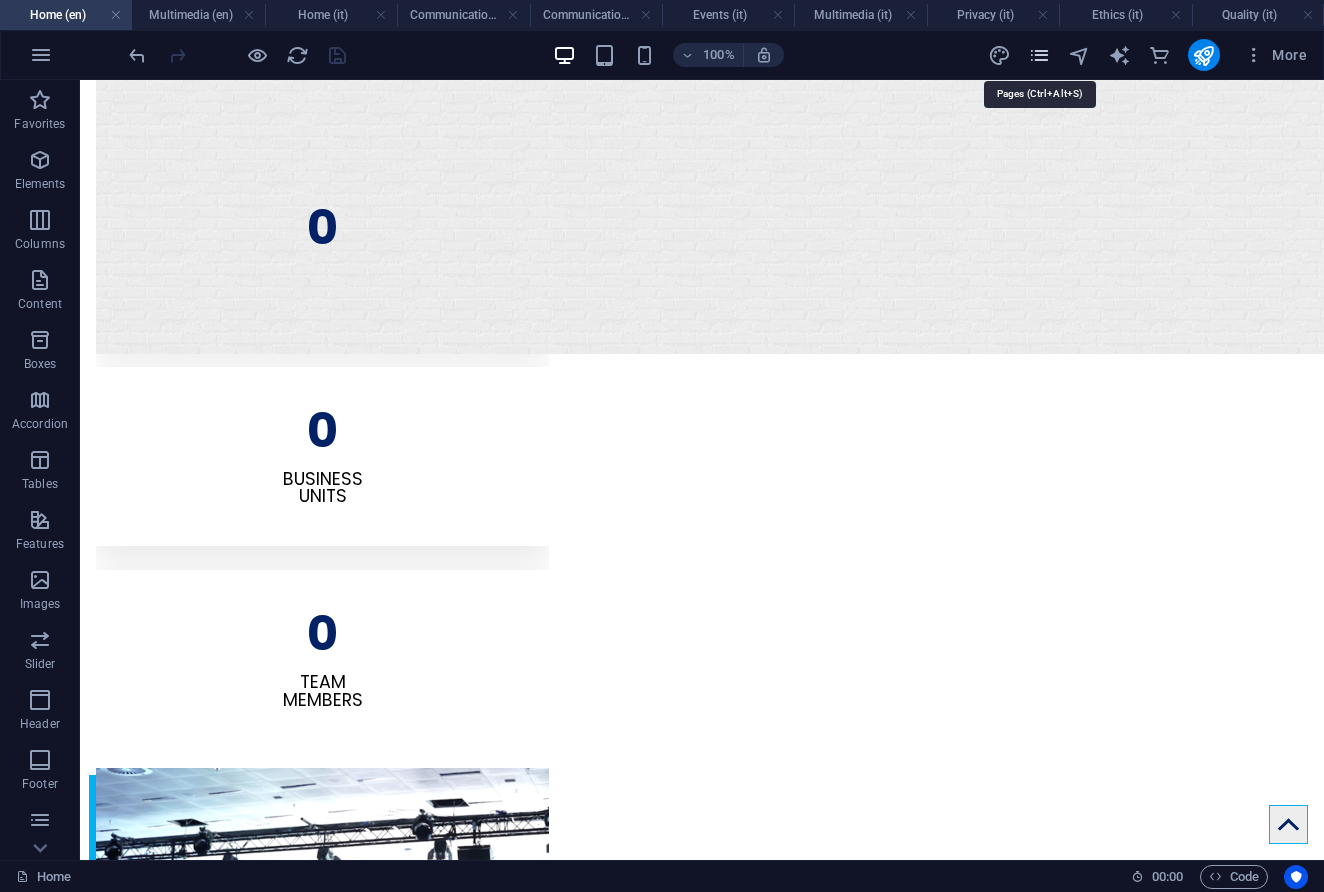 click at bounding box center [1039, 55] 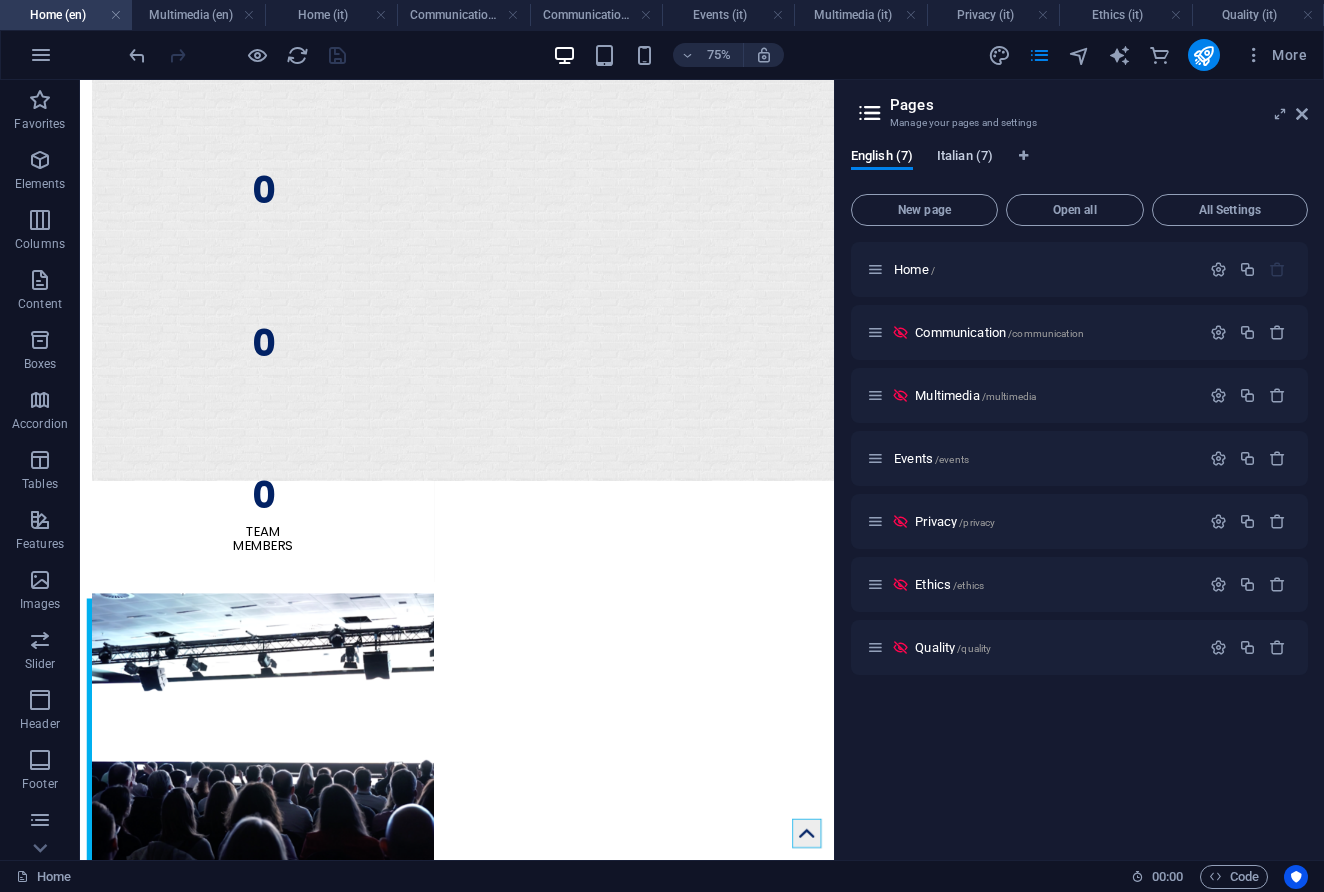 click on "Italian (7)" at bounding box center (965, 158) 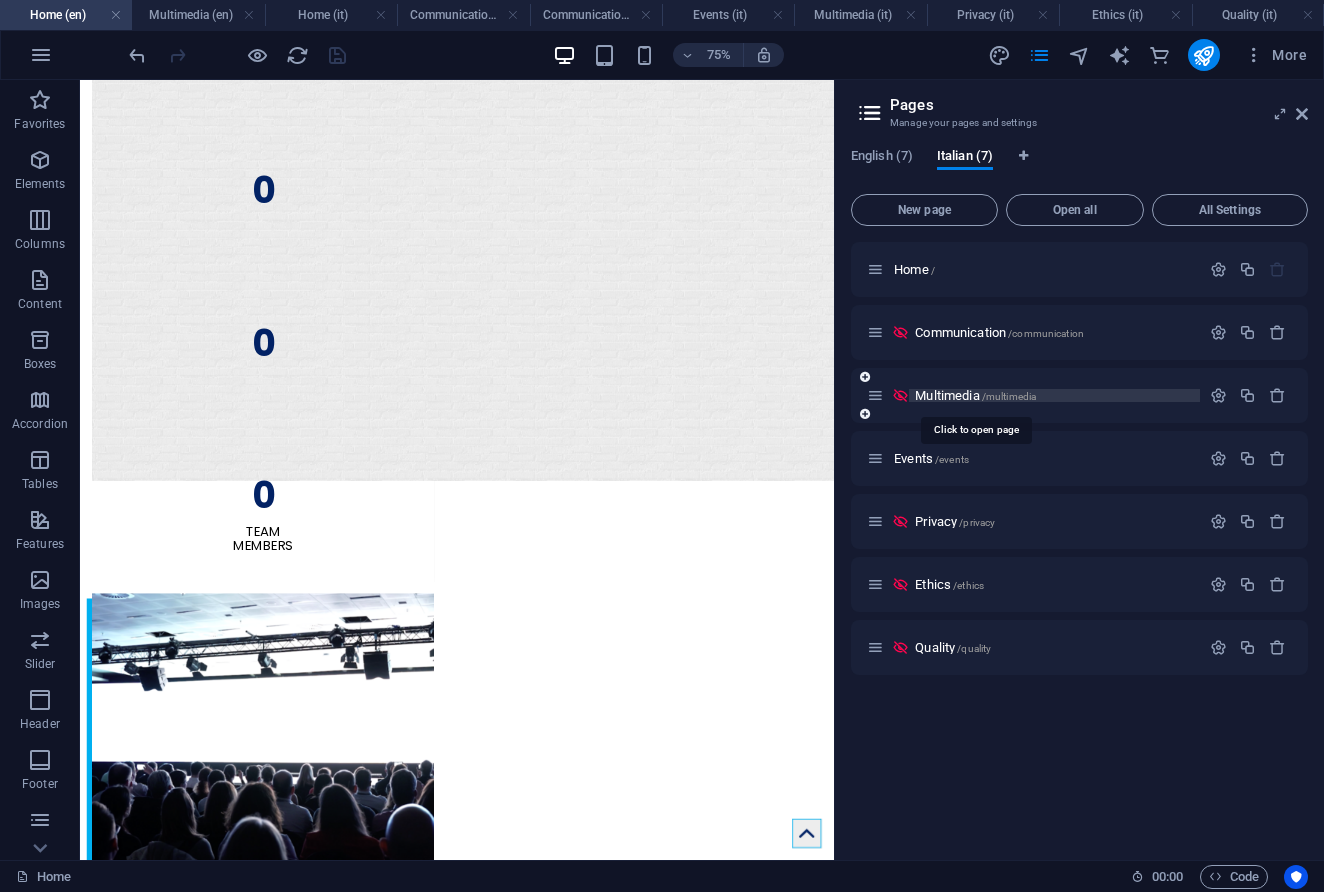 click on "Multimedia /multimedia" at bounding box center [975, 395] 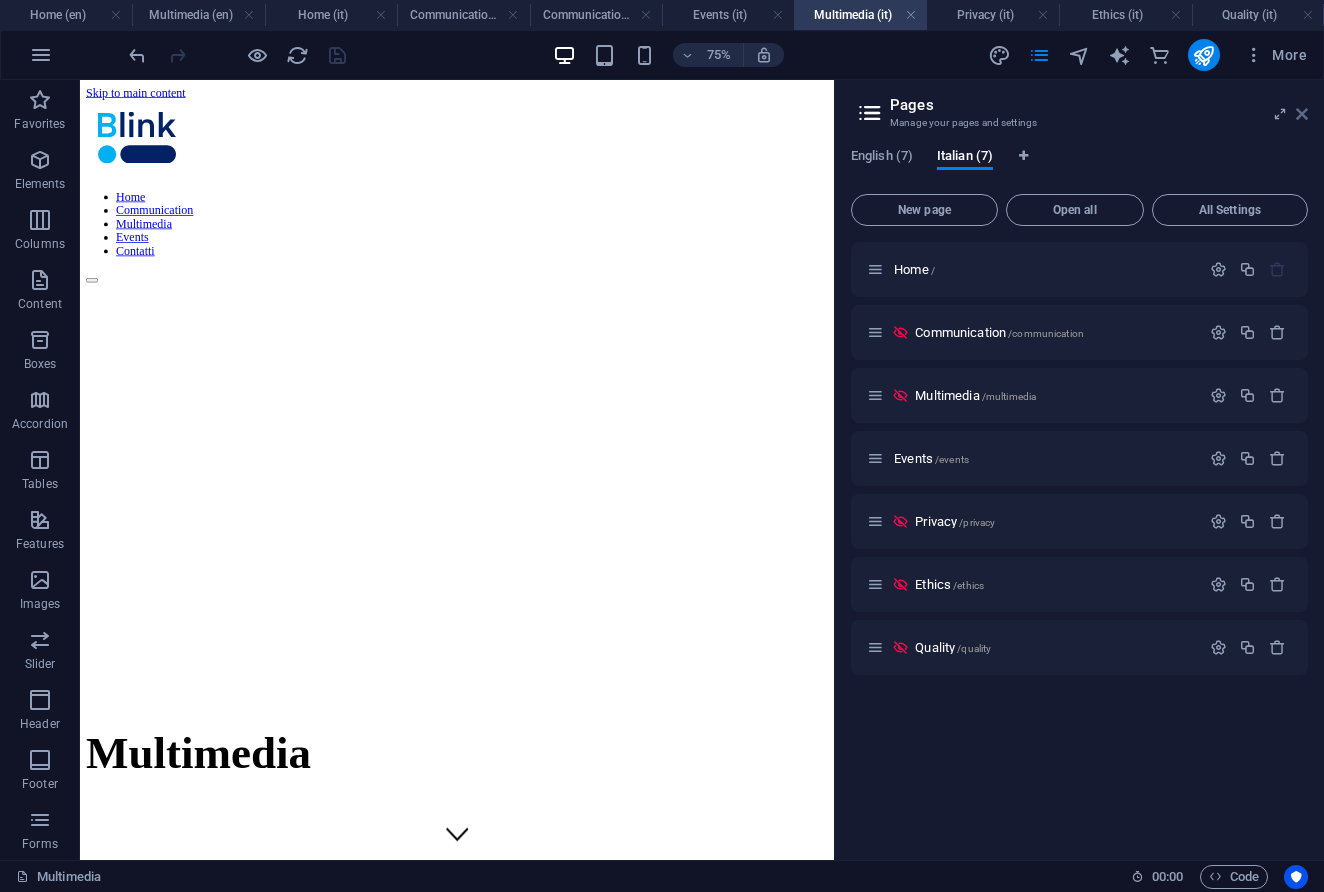click at bounding box center (1302, 114) 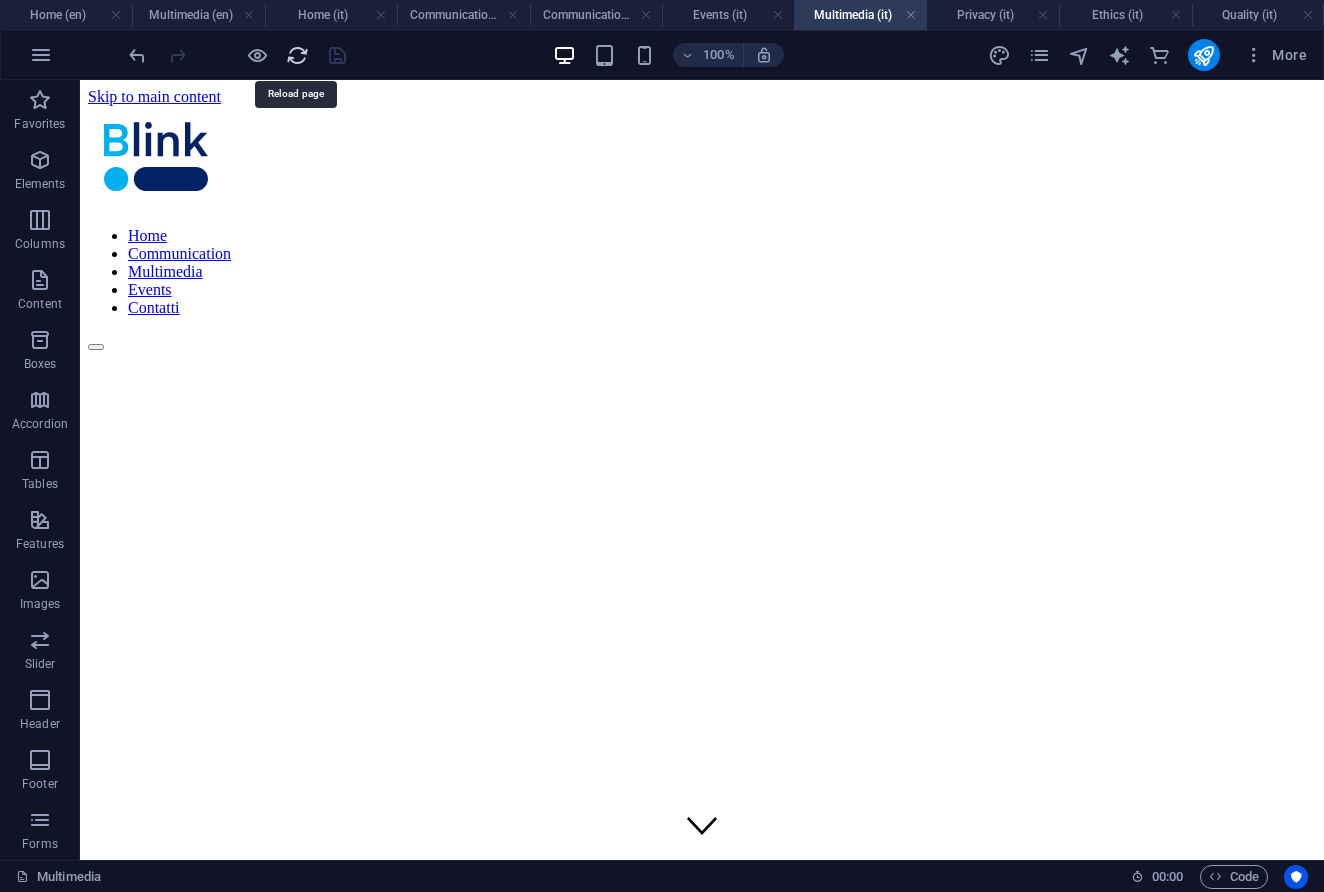click at bounding box center [297, 55] 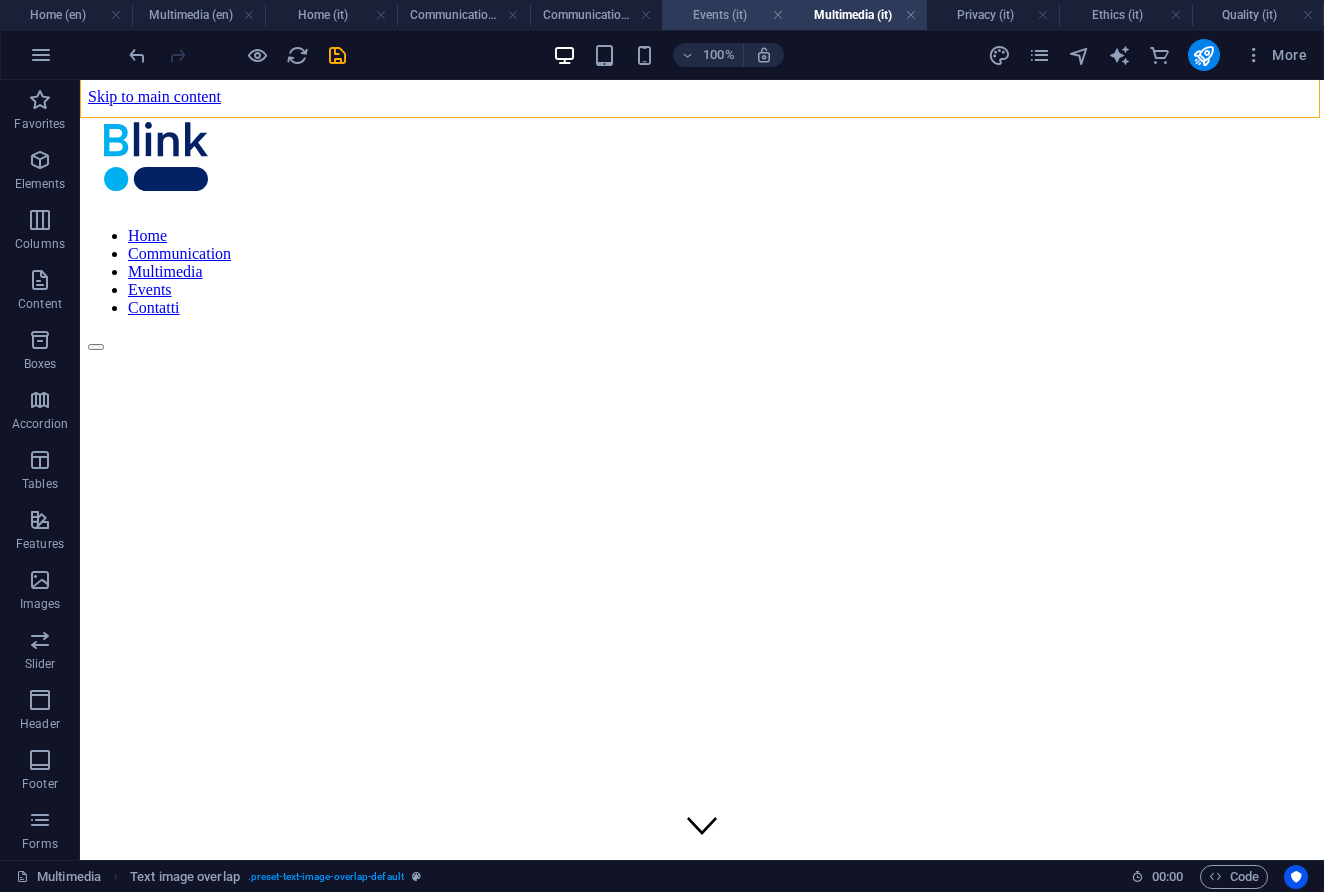 click on "Events (it)" at bounding box center [728, 15] 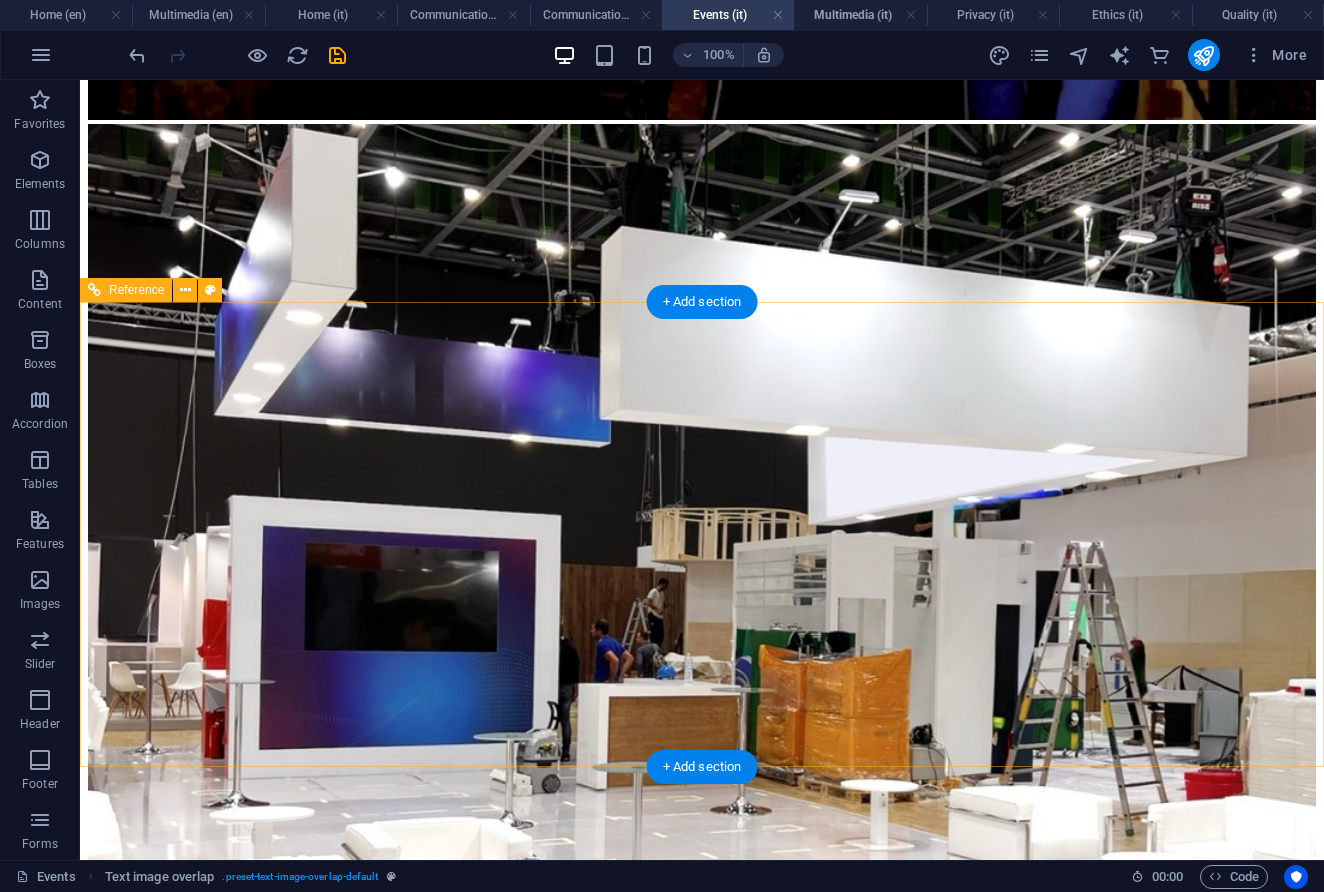 scroll, scrollTop: 5916, scrollLeft: 0, axis: vertical 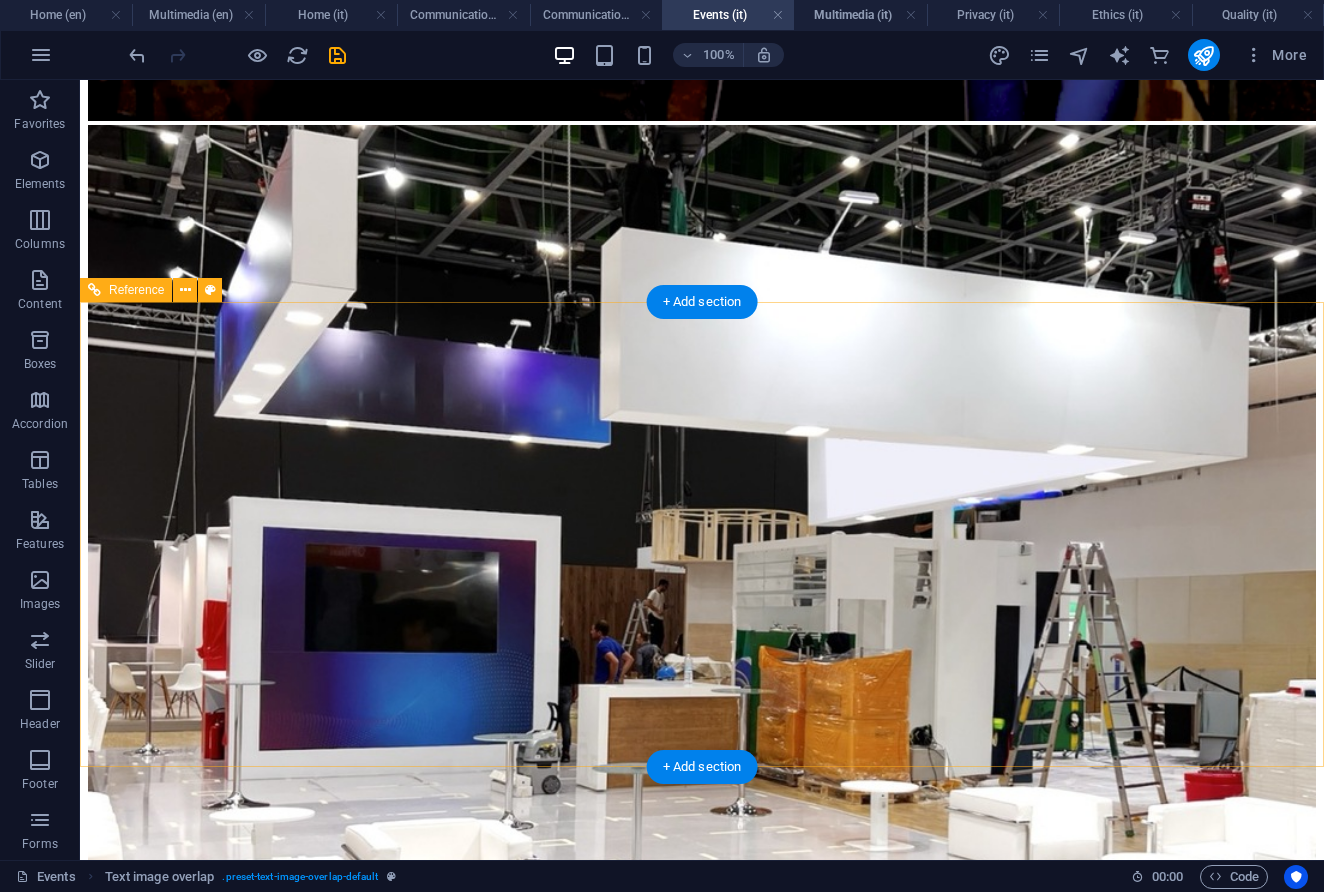 click on "Contatti Blink srl Via Enrico Toti [NUMBER] [POSTAL_CODE] [COUNTRY] Tel: [PHONE] Email: info@[EXAMPLE.COM] Jobs: jobs@[EXAMPLE.COM] Sede legale: Via Cesarea [NUMBER]/[NUMBER] [POSTAL_CODE] [COUNTRY] P.IVA [VAT_NUMBER] Navigazione Home Communication Multimedia Events Privacy Policy Politica per la Qualità Codice Etico Social media Linkedin Instagram Facebook" at bounding box center (702, 6331) 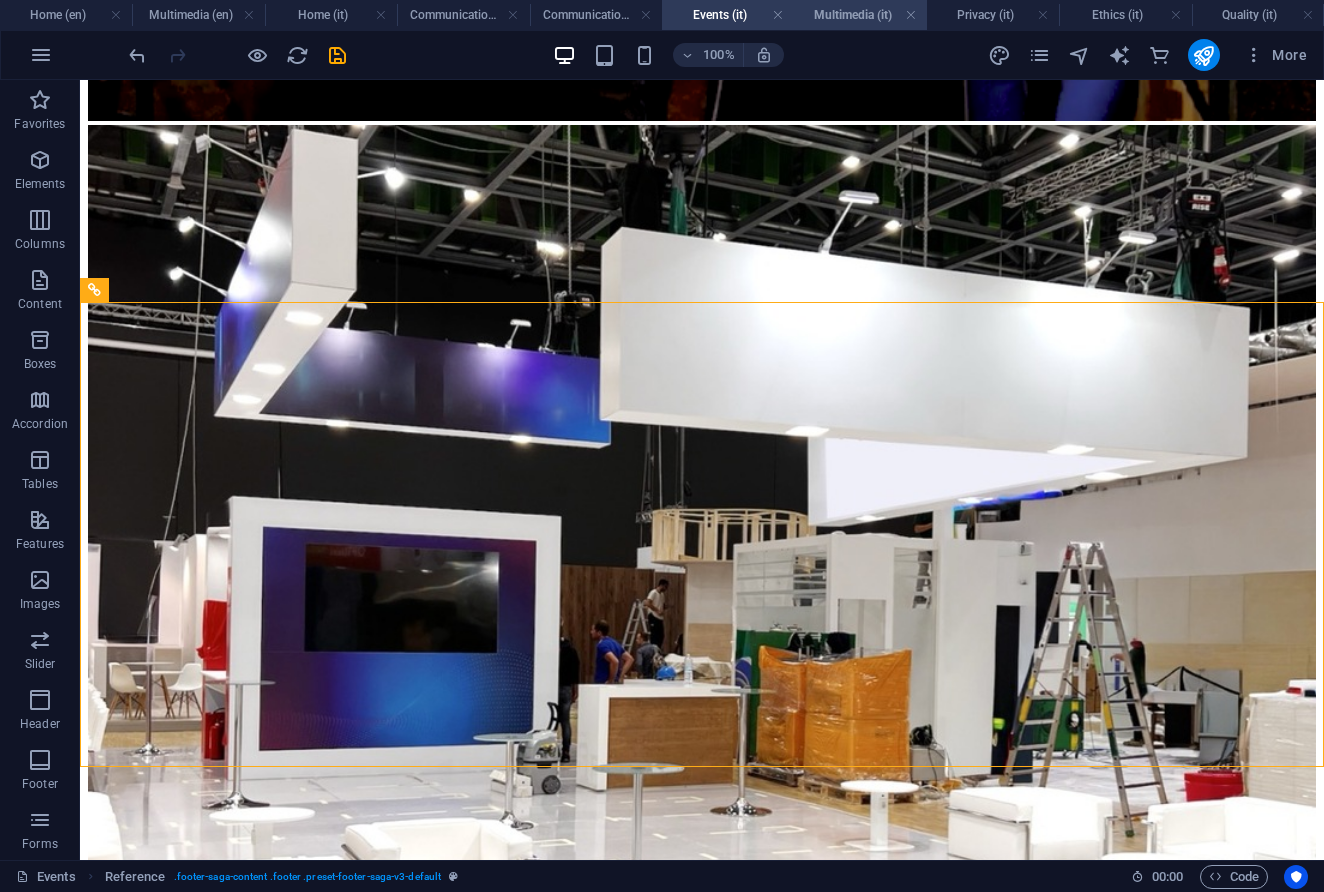 click on "Multimedia (it)" at bounding box center [860, 15] 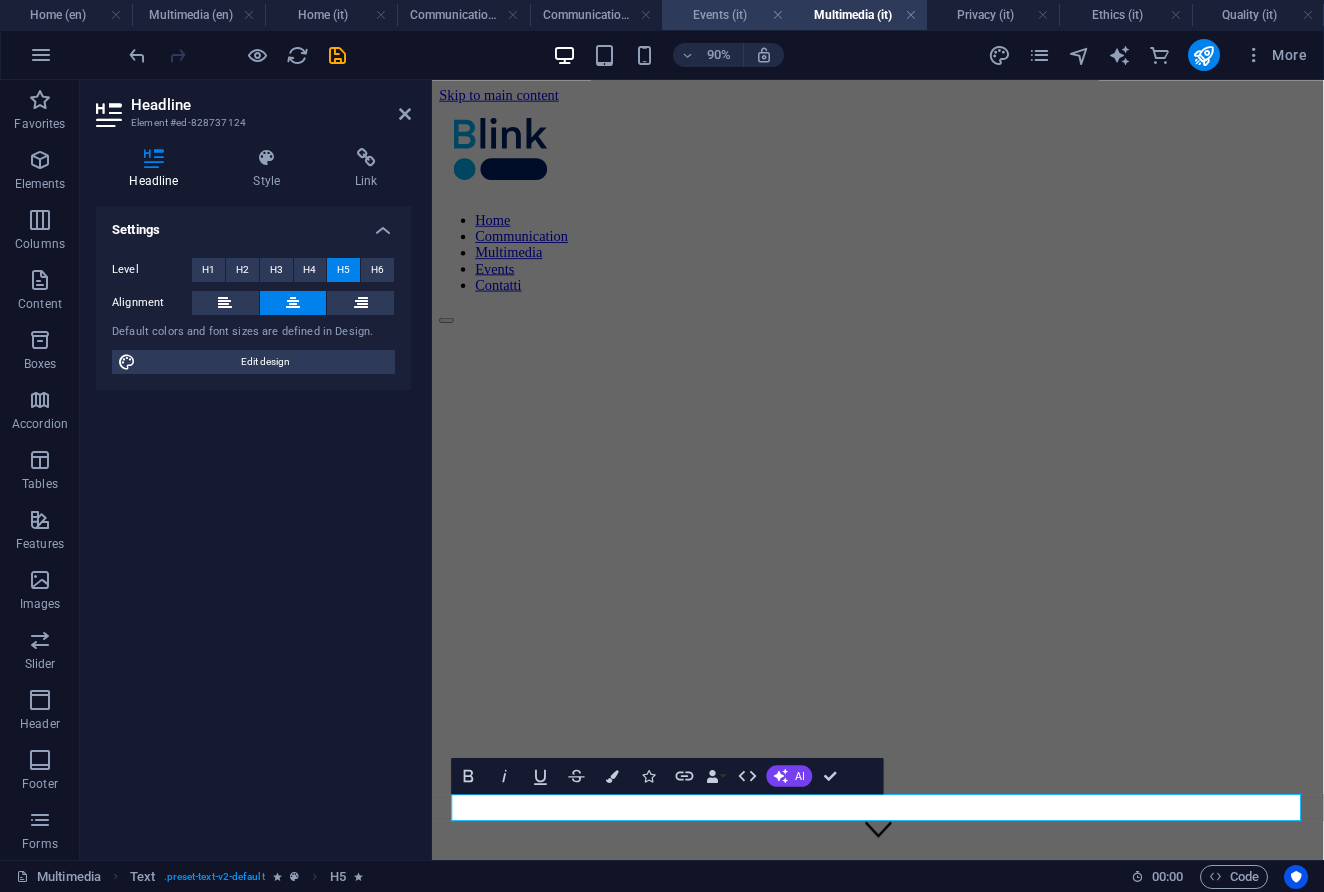 click on "Events (it)" at bounding box center [728, 15] 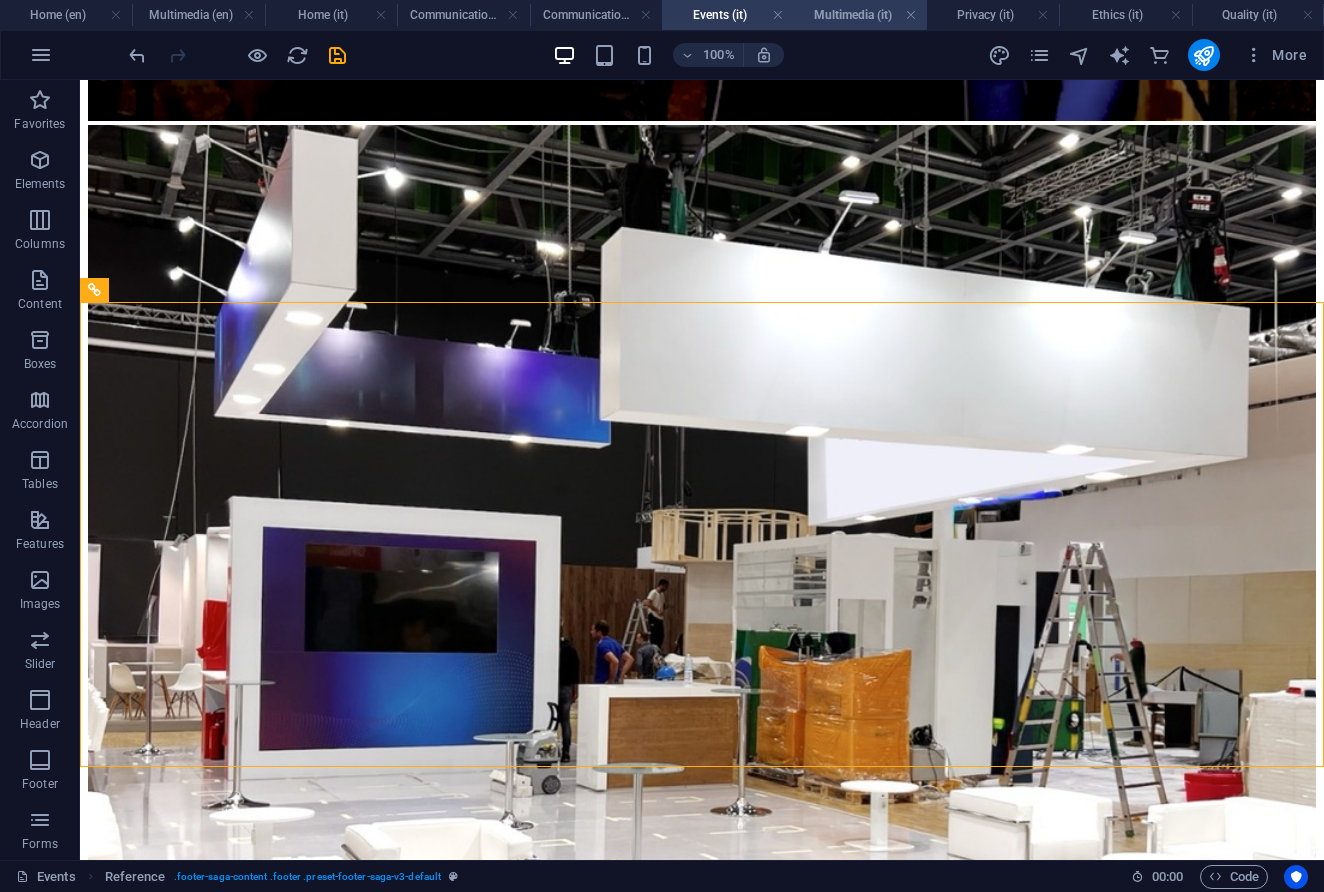 click on "Multimedia (it)" at bounding box center (860, 15) 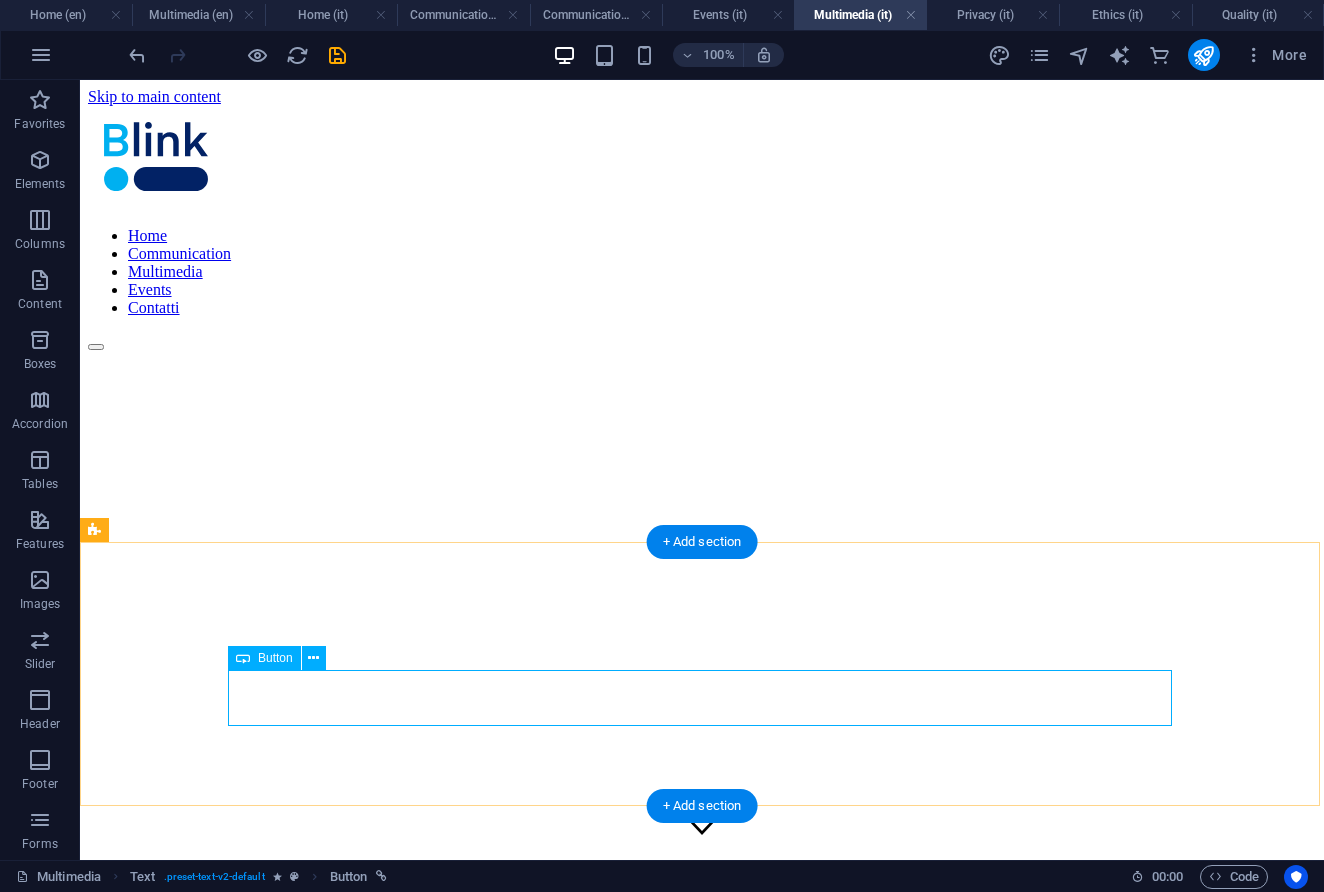 select on "10" 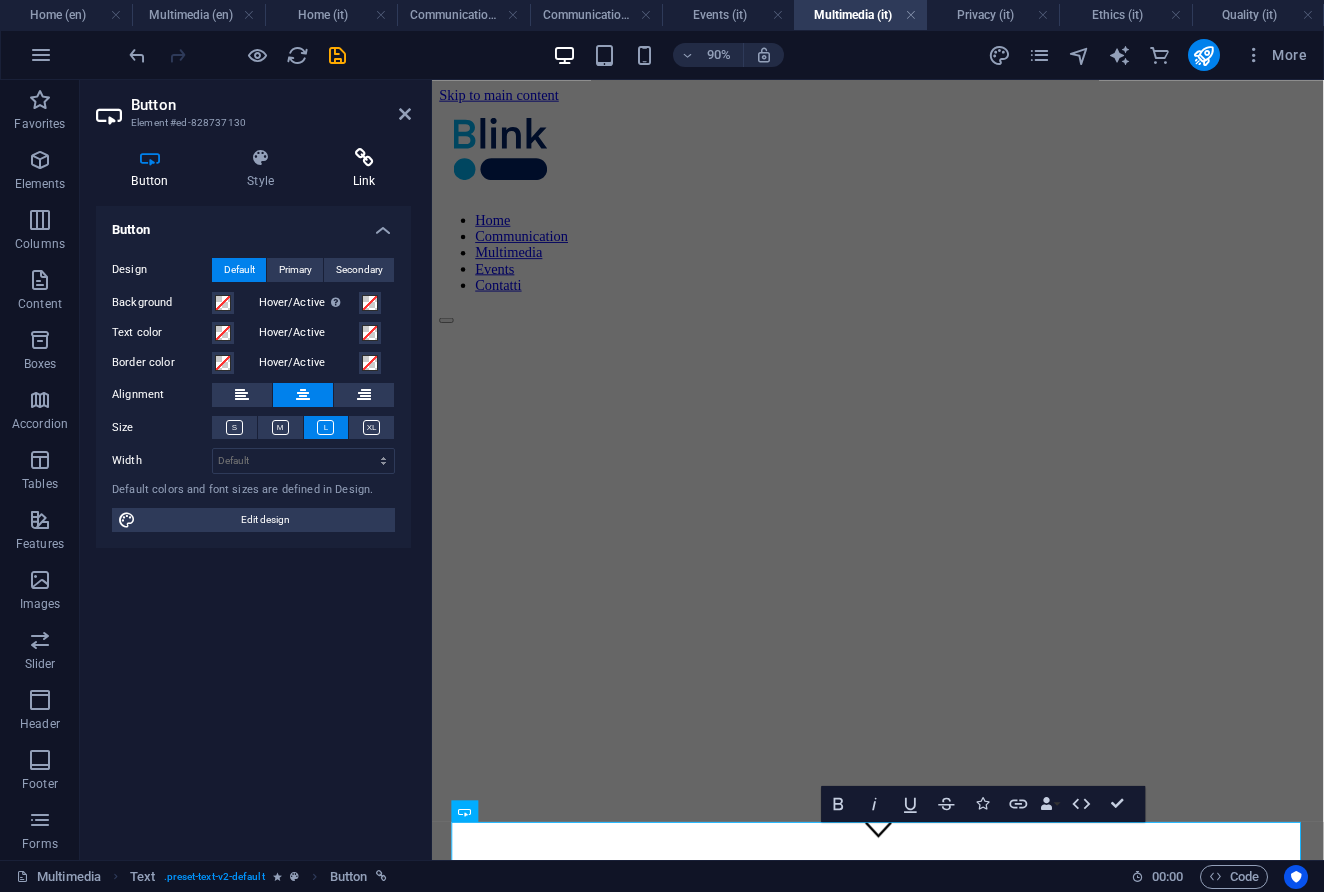 click at bounding box center (364, 158) 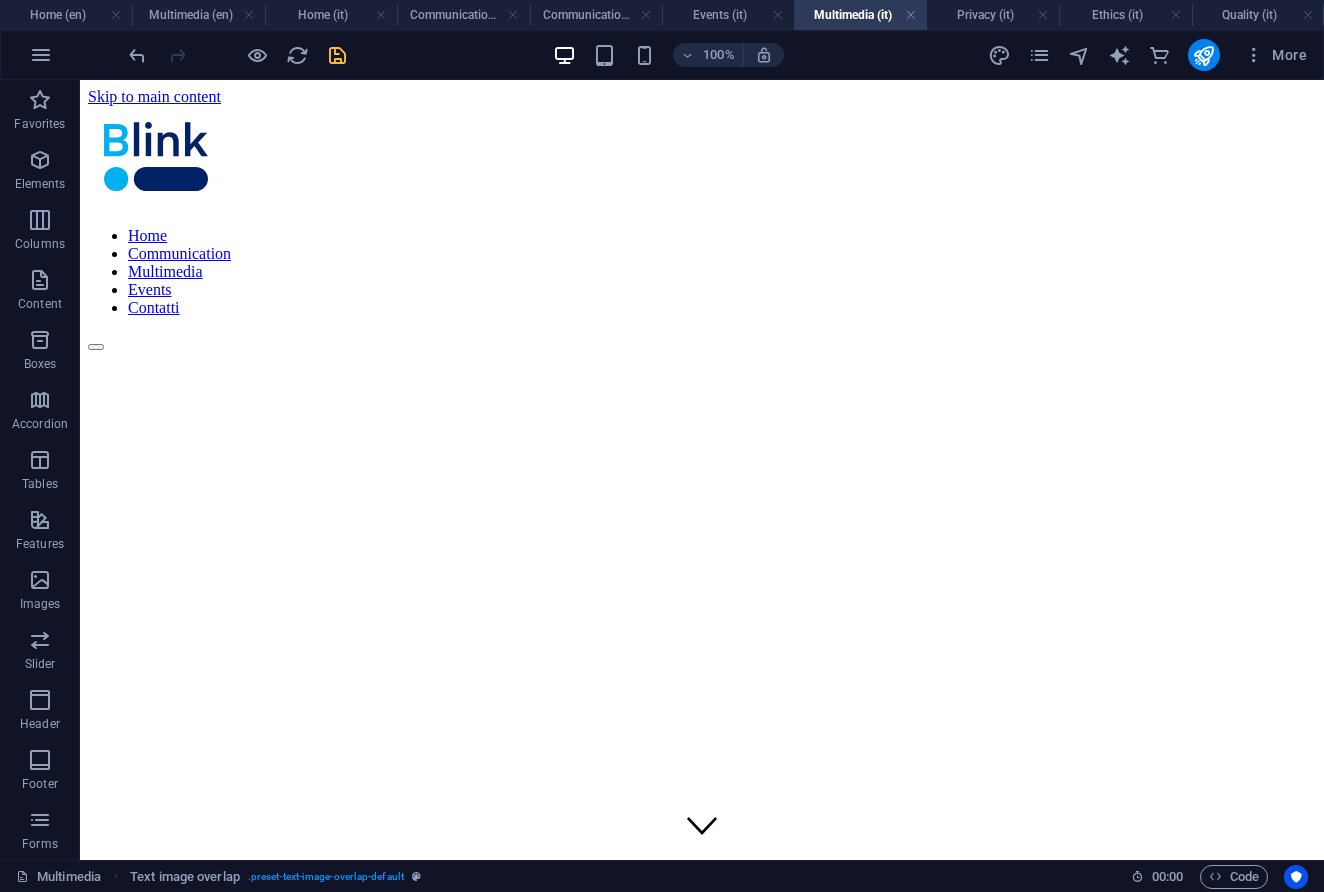 click at bounding box center (337, 55) 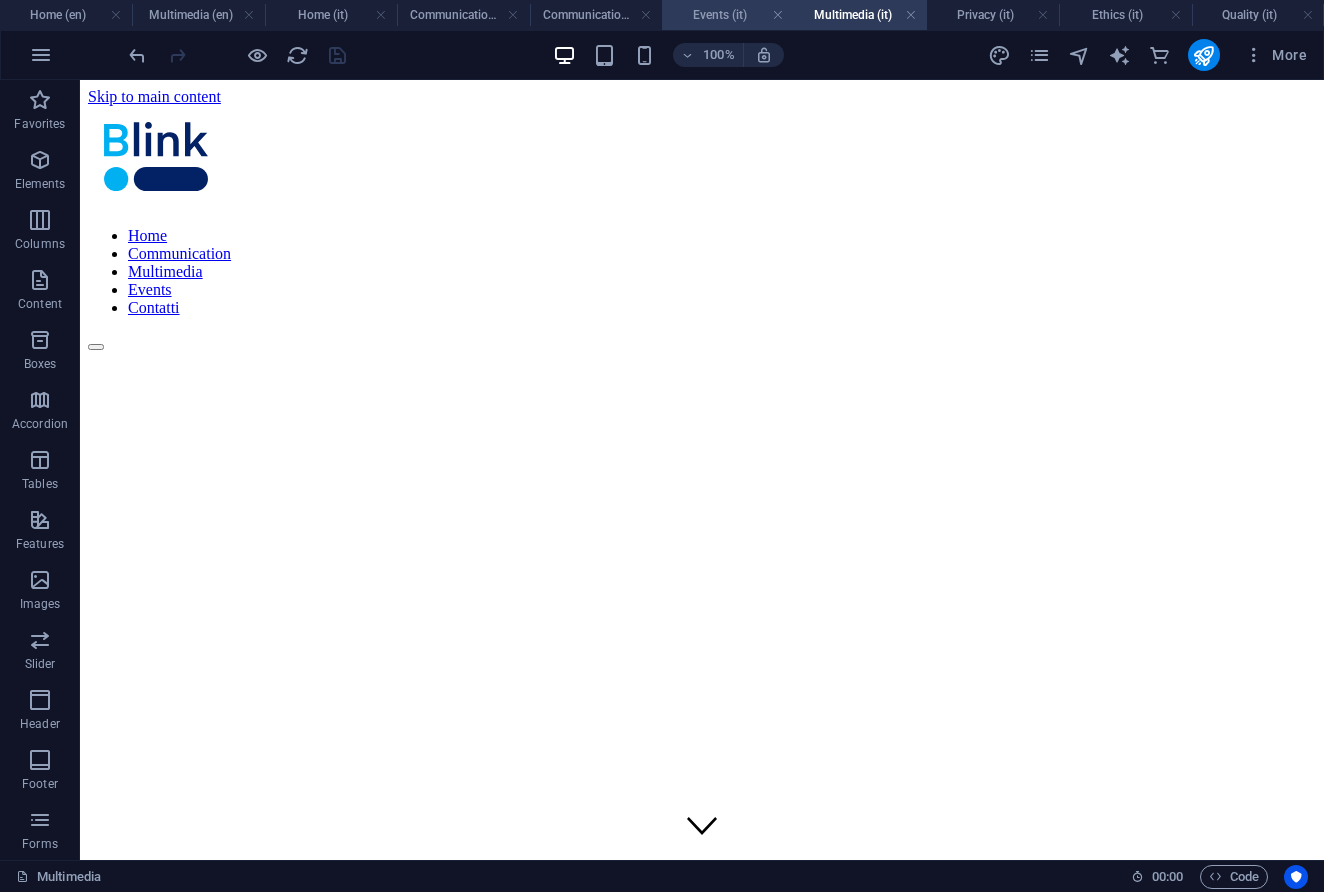 click on "Events (it)" at bounding box center [728, 15] 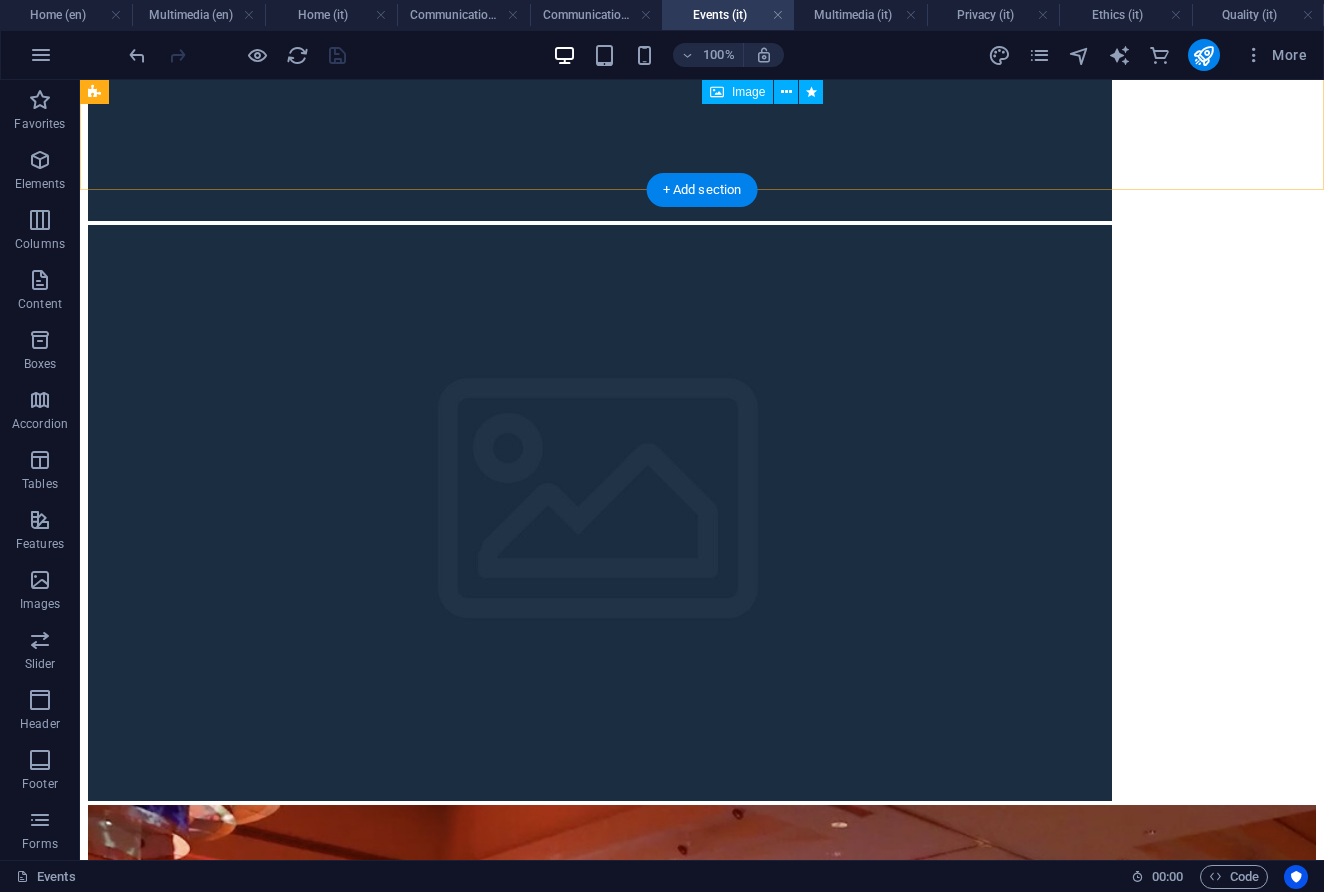 scroll, scrollTop: 3087, scrollLeft: 0, axis: vertical 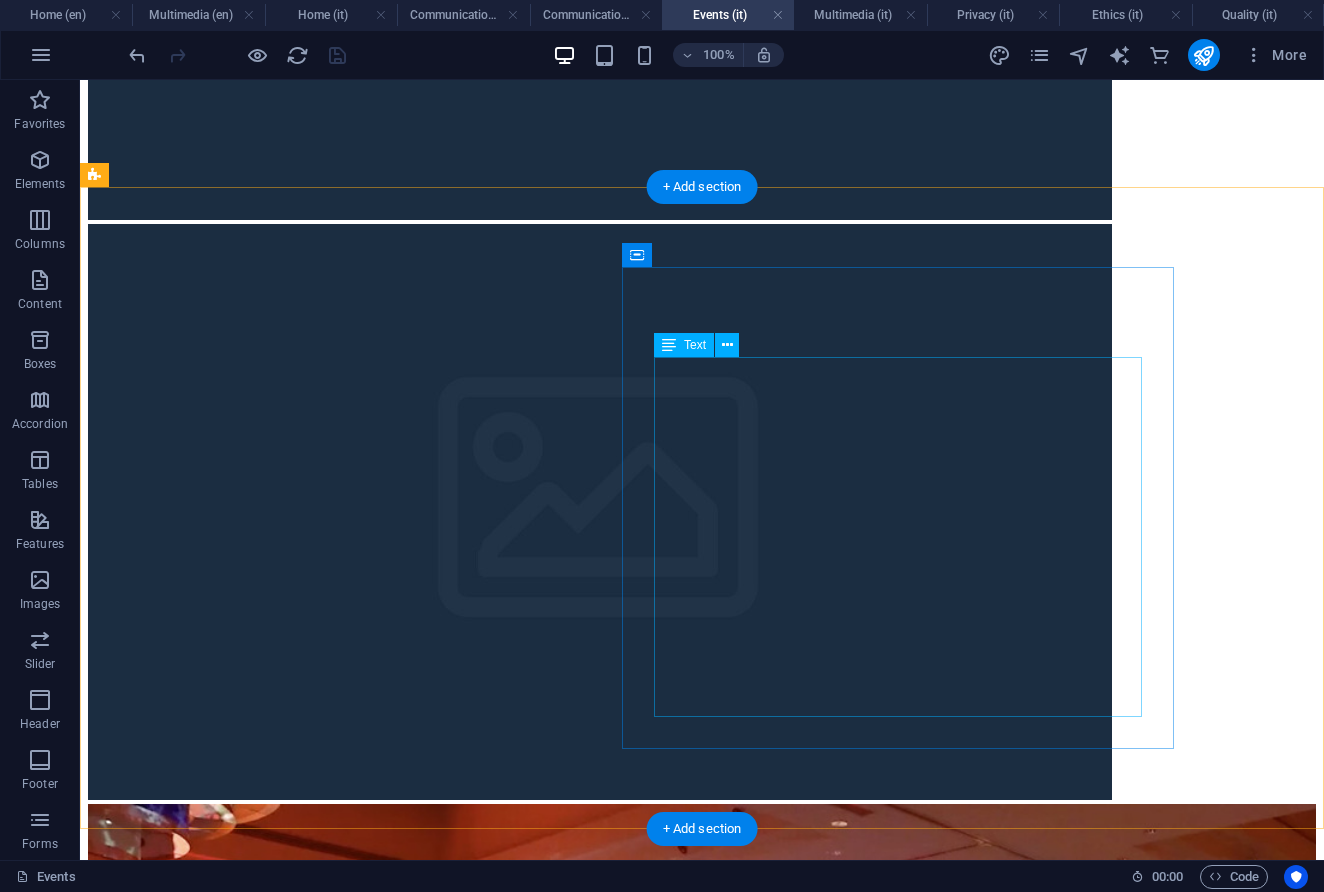 click on "Creiamo soluzioni espositive che lasciano il segno. Dalla progettazione personalizzata degli stand, alla fornitura di pannelli o materiali brandizzati, alla produzione di contenuti multimediali dedicati, fino alla ricerca di gadget e omaggi, ogni elemento è studiato e realizzato per promuovere la vostra identità e catturare l'attenzione del pubblico. Che si tratti di una fiera, un congresso o una presentazione aziendale, gestiamo l'intera produzione e logistica, appoggiandoci a partner selezionati, garantendo una presenza di successo." at bounding box center (702, 4134) 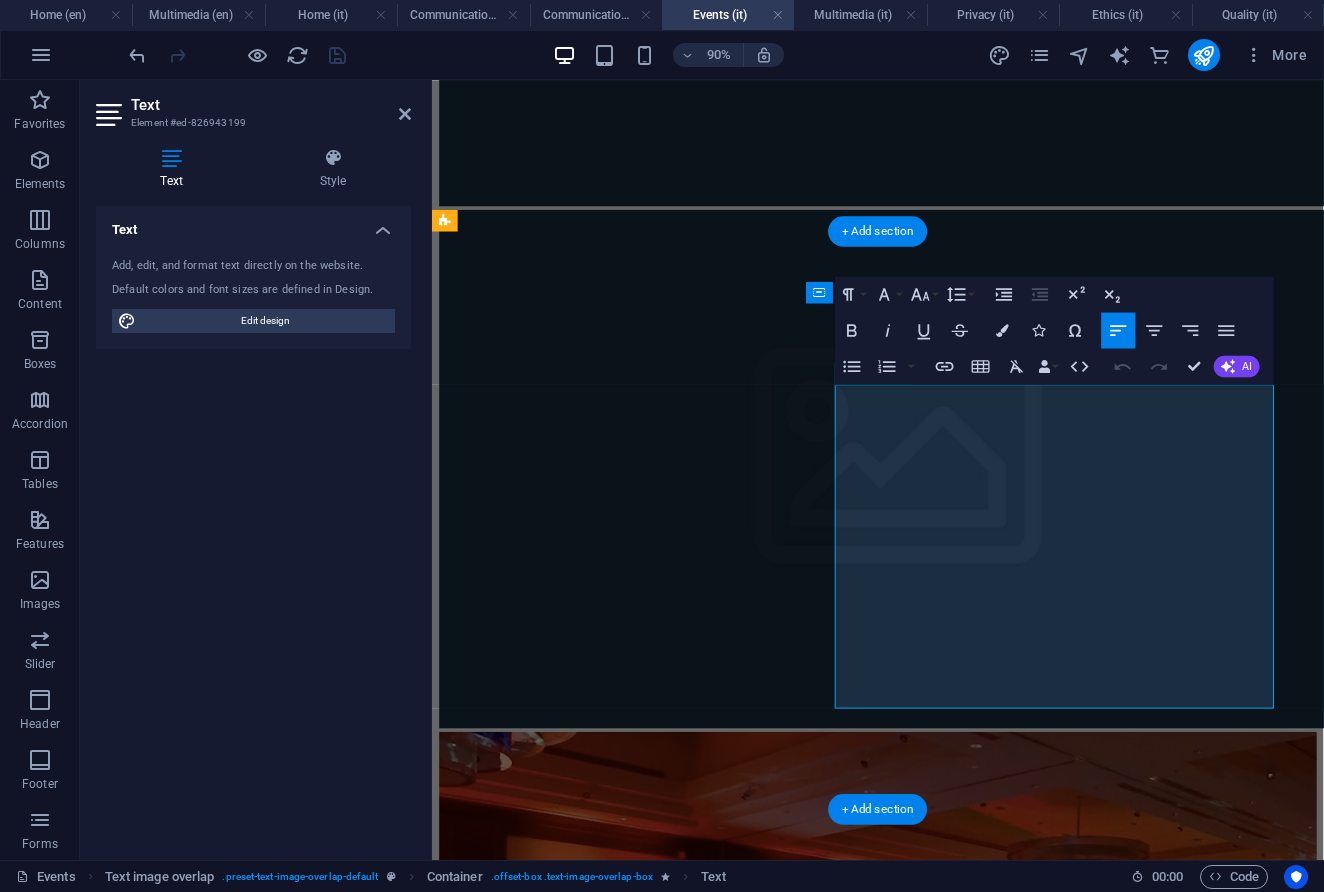click on "Creiamo soluzioni espositive che lasciano il segno. Dalla progettazione personalizzata degli stand, alla fornitura di pannelli o materiali brandizzati, alla produzione di contenuti multimediali dedicati, fino alla ricerca di gadget e omaggi, ogni elemento è studiato e realizzato per promuovere la vostra identità e catturare l'attenzione del pubblico. Che si tratti di una fiera, un congresso o una presentazione aziendale, gestiamo l'intera produzione e logistica, appoggiandoci a partner selezionati, garantendo una presenza di successo." at bounding box center (927, 3557) 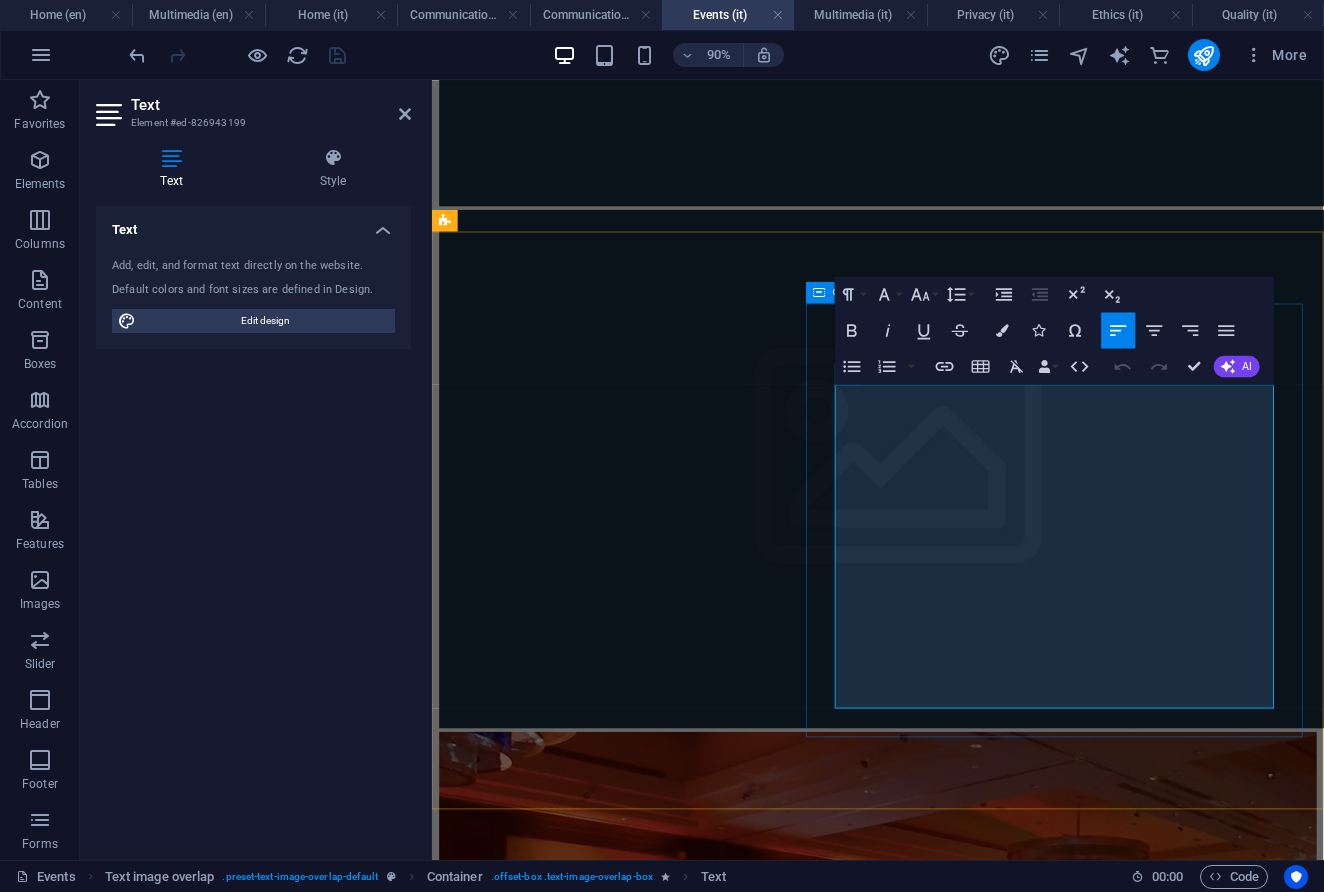 drag, startPoint x: 975, startPoint y: 702, endPoint x: 852, endPoint y: 662, distance: 129.34064 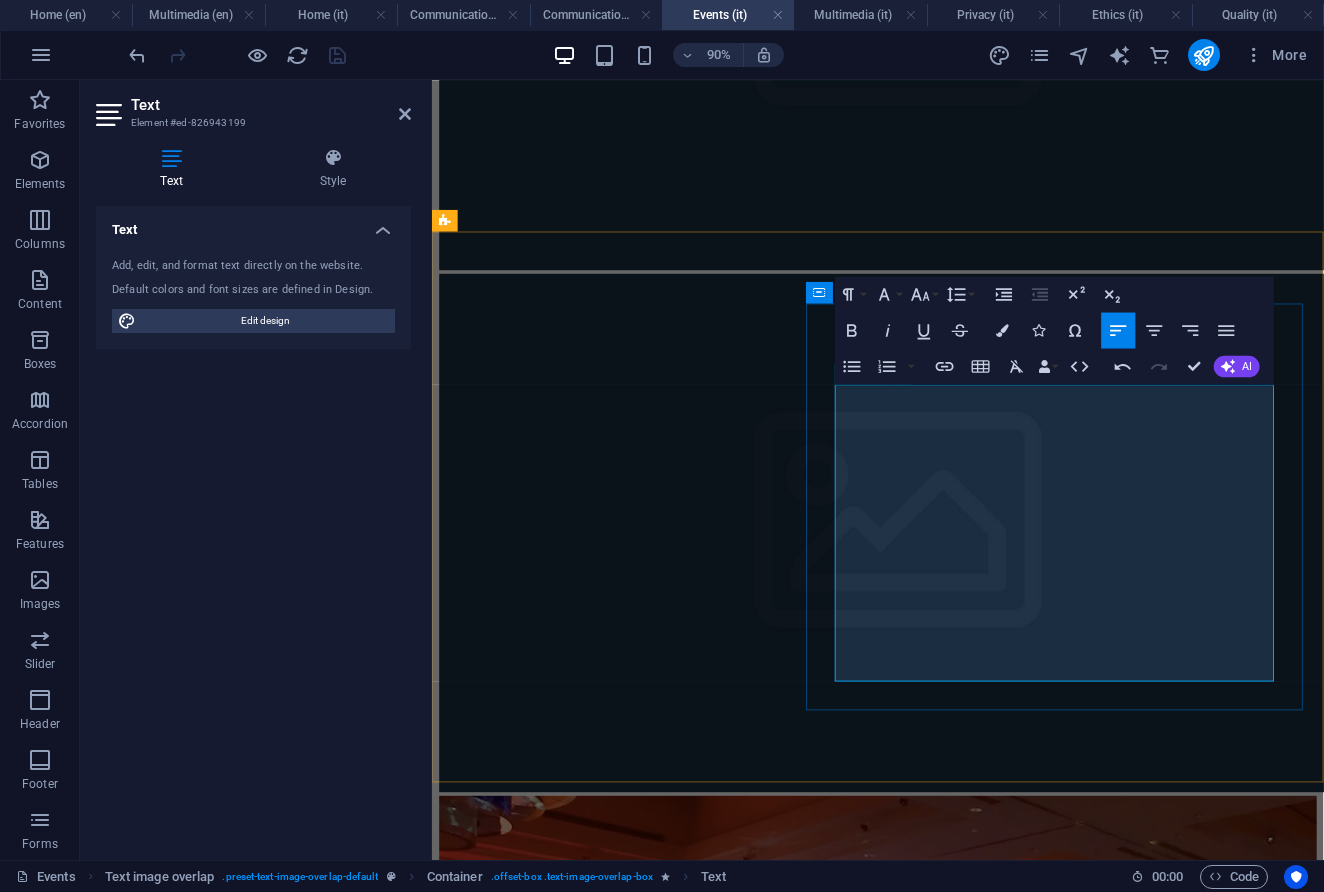 drag, startPoint x: 1136, startPoint y: 639, endPoint x: 891, endPoint y: 672, distance: 247.21246 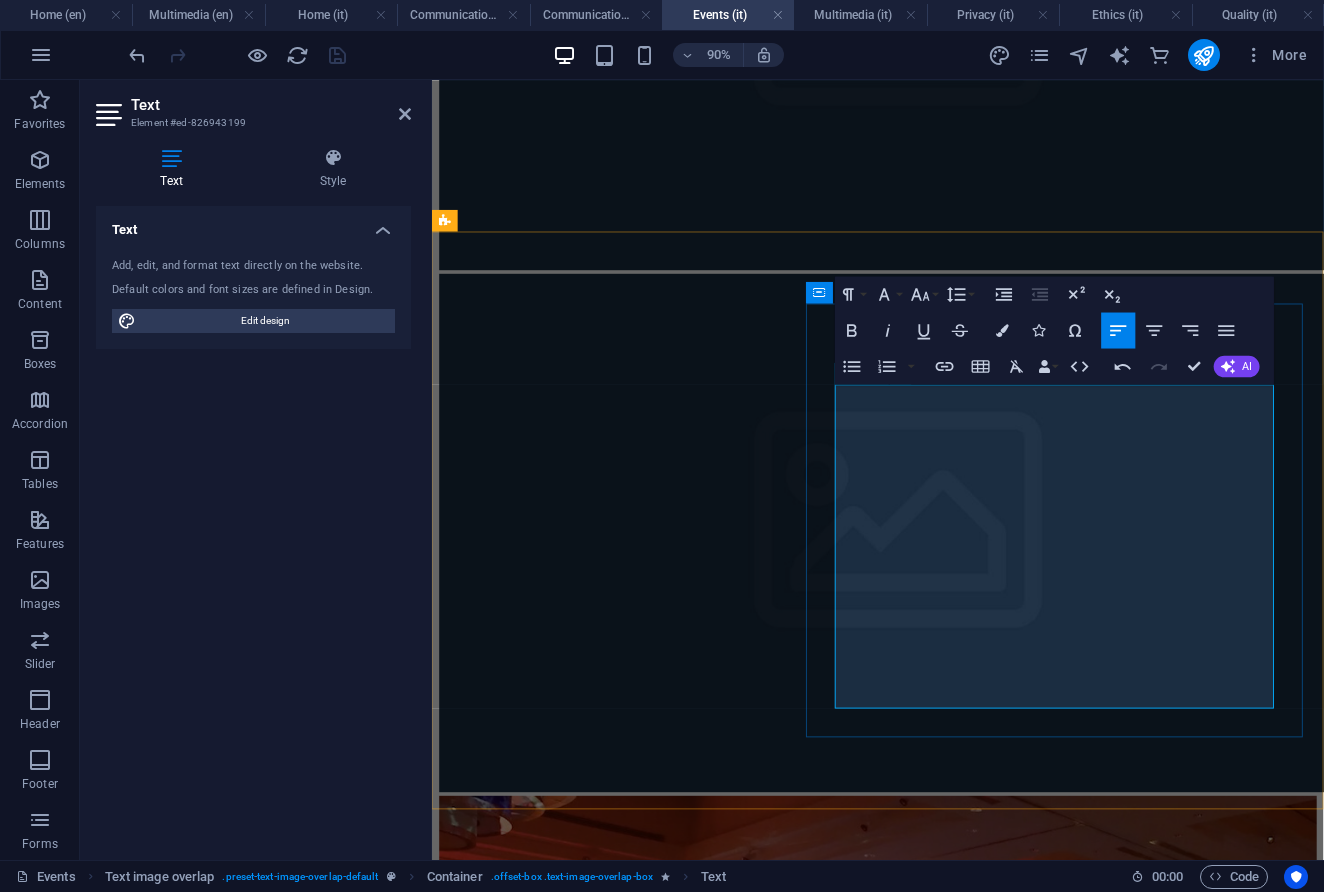 click on "Creiamo soluzioni espositive che lasciano il segno. Dalla progettazione personalizzata degli stand, alla fornitura di pannelli o materiali brandizzati, alla produzione di contenuti multimediali dedicati, fino alla ricerca di gadget e omaggi, ogni elemento è studiato e realizzato per promuovere la vostra identità e catturare l'attenzione del pubblico. Gestiamo l'intera produzione e logistica per fiera, un congresso o una presentazione aziendale, appoggiandoci a partner selezionati, garantendo una presenza di successo." at bounding box center (927, 3628) 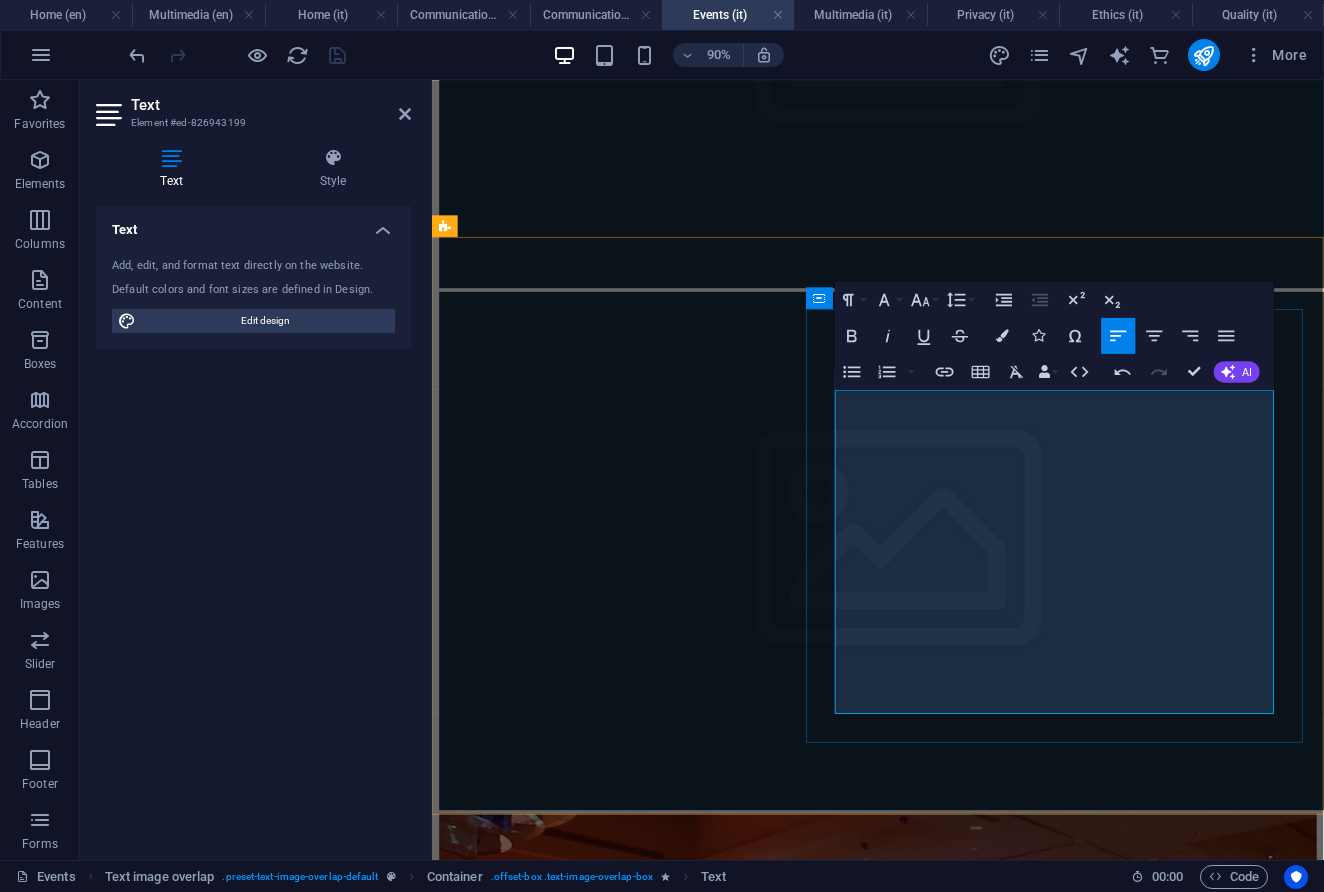 scroll, scrollTop: 3081, scrollLeft: 0, axis: vertical 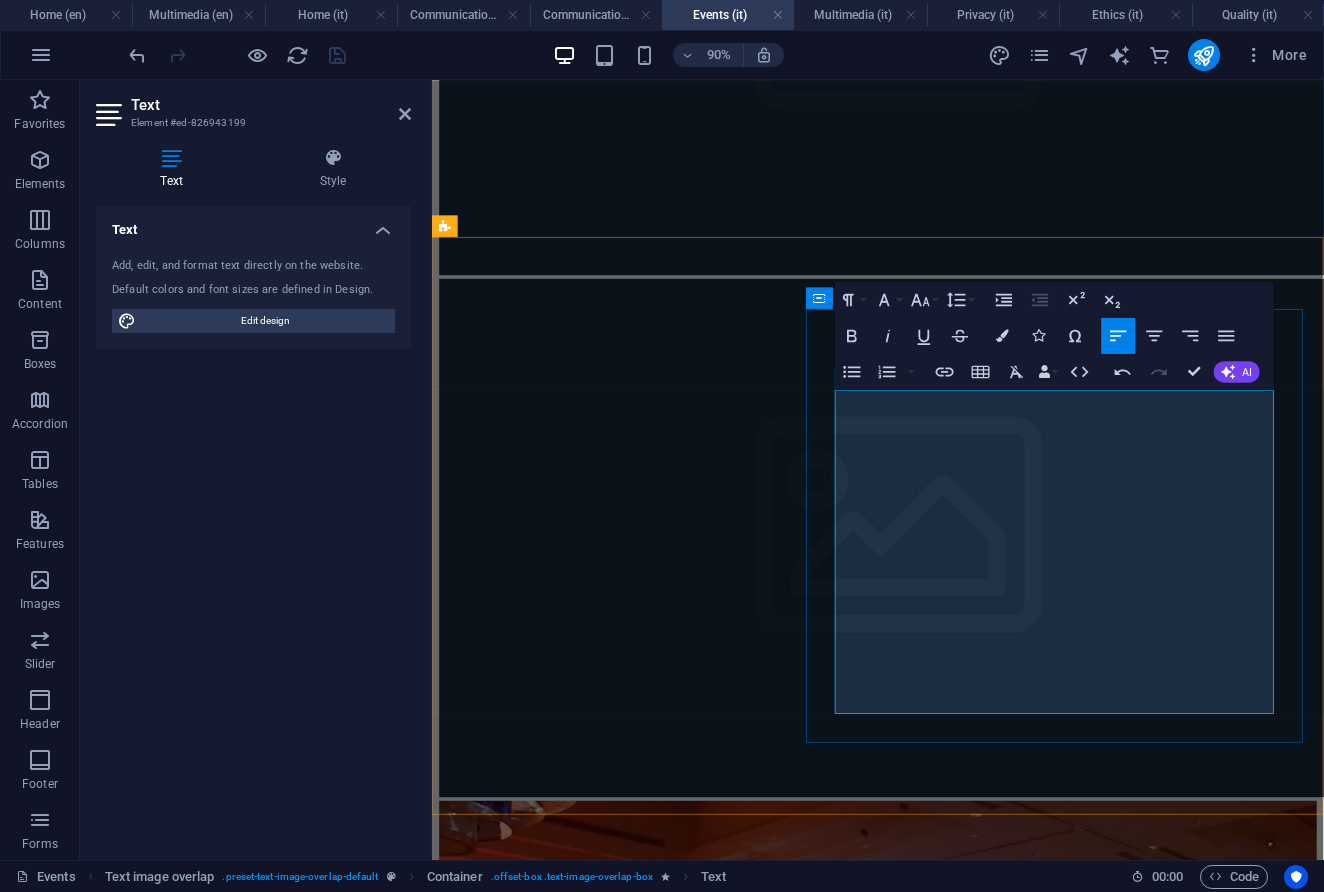 click on "Creiamo soluzioni espositive che lasciano il segno. Dalla progettazione personalizzata degli stand, alla fornitura di pannelli o materiali brandizzati, alla produzione di contenuti multimediali dedicati, fino alla ricerca di gadget e omaggi, ogni elemento è studiato e realizzato per promuovere la vostra identità e catturare l'attenzione del pubblico. Gestiamo l'intera produzione e logistica per fiere, congressi, meeting az o una presentazione aziendale, appoggiandoci a partner selezionati, garantendo una presenza di successo." at bounding box center (927, 3634) 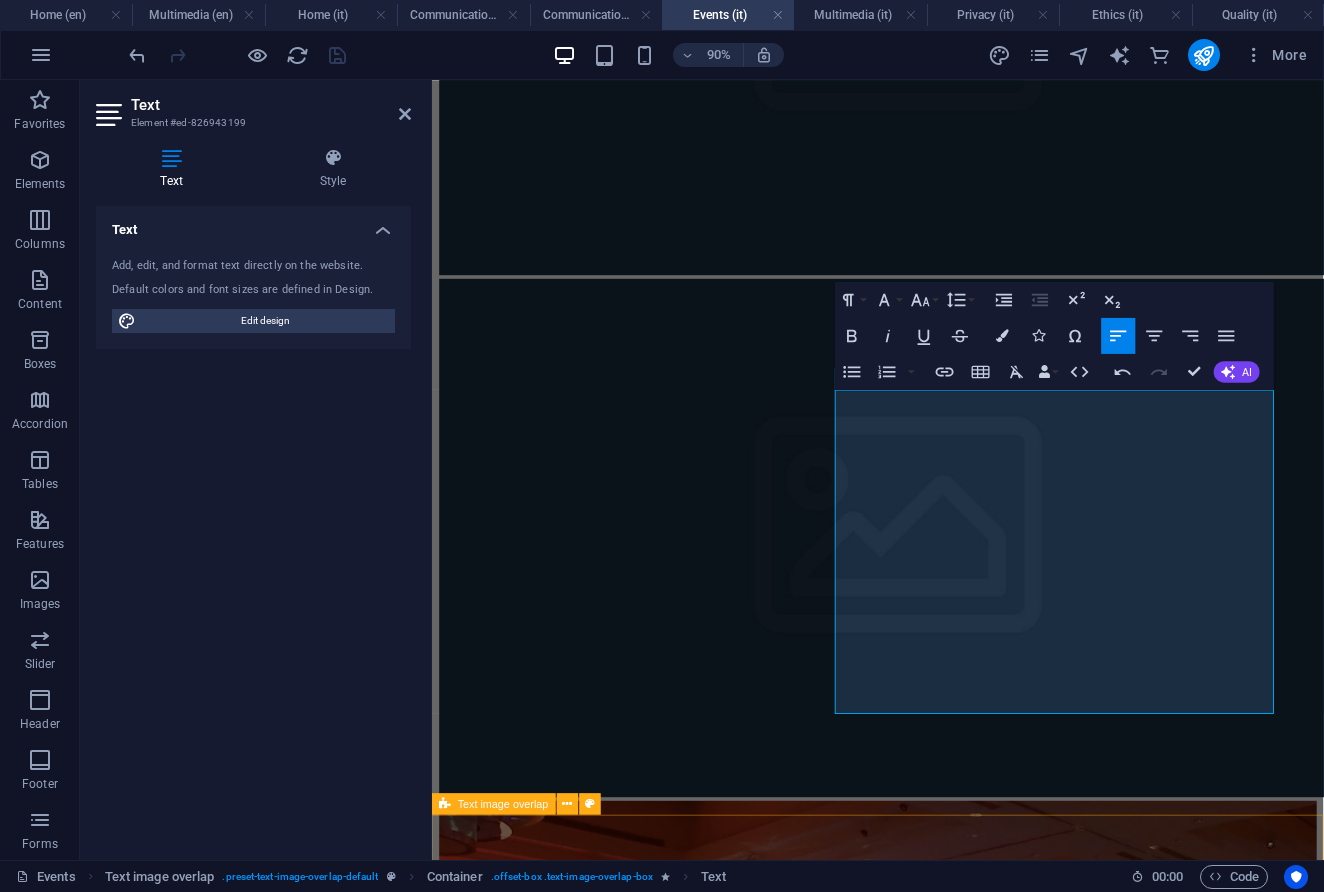 click on "Gestione dei contributi formativi Gestiamo i vostri 'educational grant' con precisione, trasparenza e nel pieno rispetto delle normative vigenti. Dalla richiesta iniziale alla rendicontazione finale, il nostro team si occupa di ogni fase del processo: valutazione delle domande, coordinamento della documentazione, invio degli inviti e garanzia che tutti i dati siano archiviati in modo sicuro e tracciabile. Le nostre procedure certificate ISO 9001:2015 garantiscono qualità e coerenza, mentre il nostro team dedicato assicura l'allineamento con gli standard MedTech e di settore. Che si tratti di supportare la partecipazione di operatori sanitari a congressi o di gestire programmi multi-sovvenzione, offriamo un'esperienza senza pensieri a sponsor, istituzioni e partecipanti." at bounding box center [927, 4199] 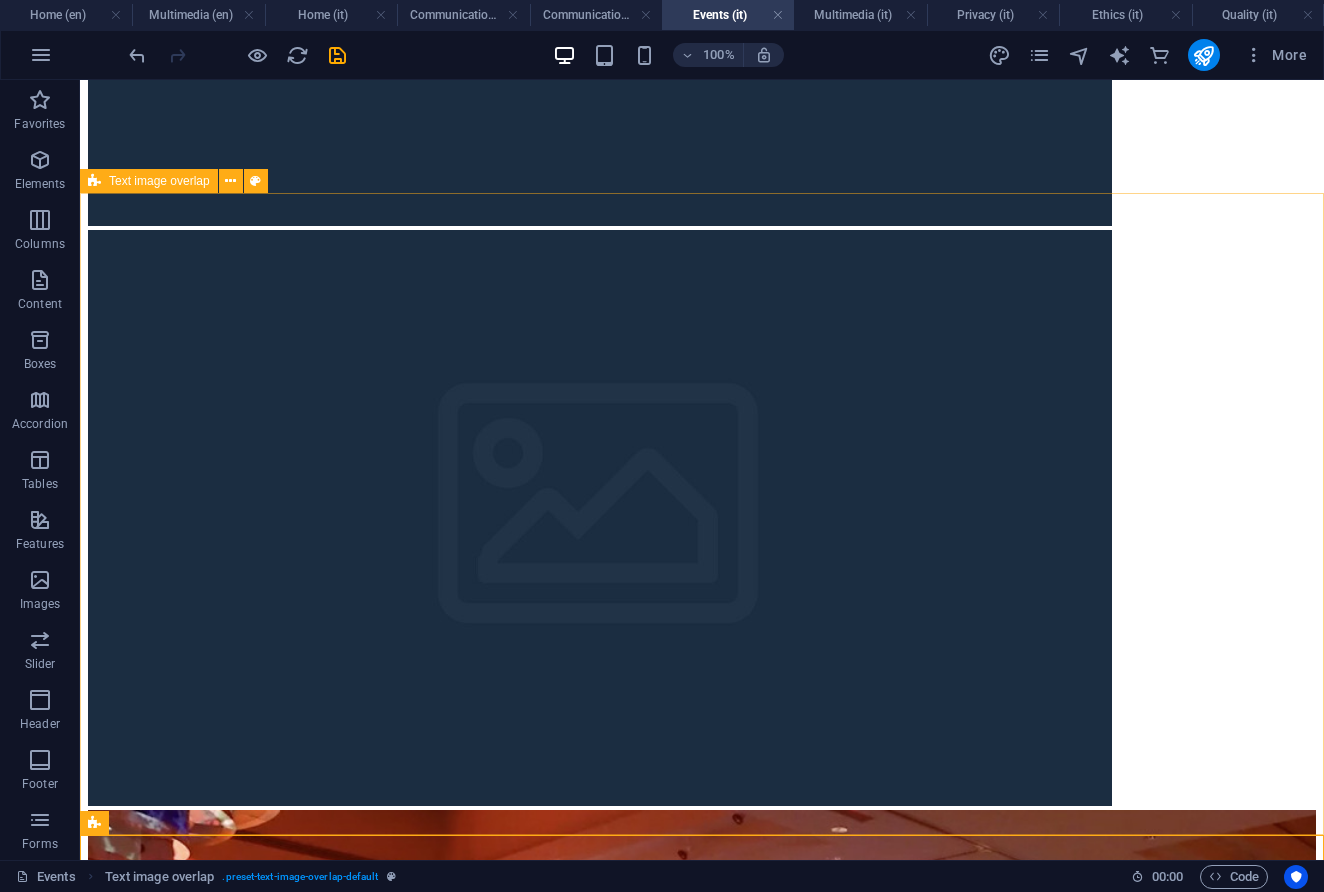 click on "Soluzioni espositive Creiamo soluzioni espositive che lasciano il segno. Dalla progettazione personalizzata degli stand, alla fornitura di pannelli o materiali brandizzati, alla produzione di contenuti multimediali dedicati, fino alla ricerca di gadget e omaggi, ogni elemento è studiato e realizzato per promuovere la vostra identità e catturare l'attenzione del pubblico. Gestiamo l'intera produzione e logistica per esposizioni a fiere, congressi, presentazioni aziendali, appoggiandoci a partner selezionati e garantendo una presenza di successo." at bounding box center (702, 3571) 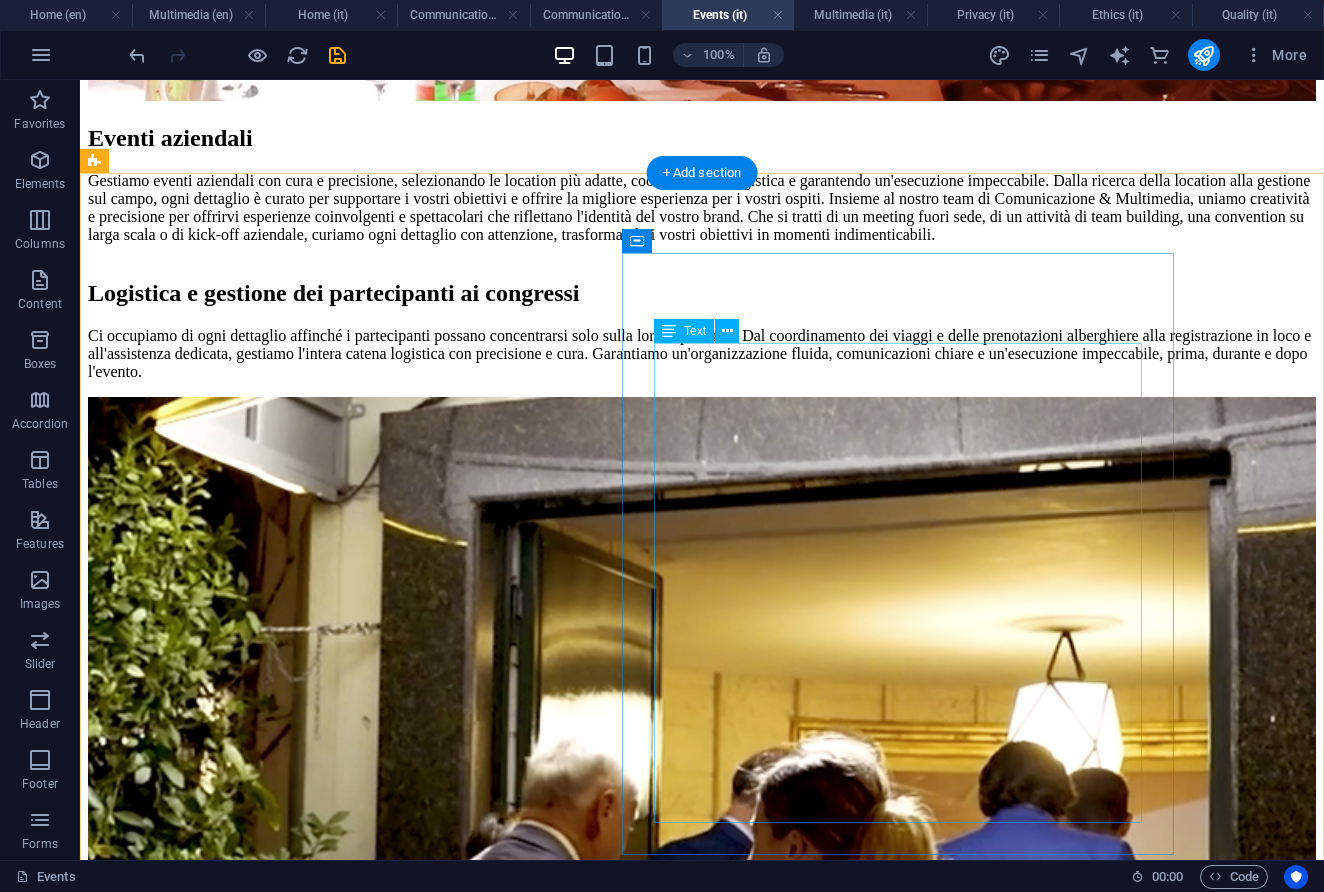 scroll, scrollTop: 4649, scrollLeft: 0, axis: vertical 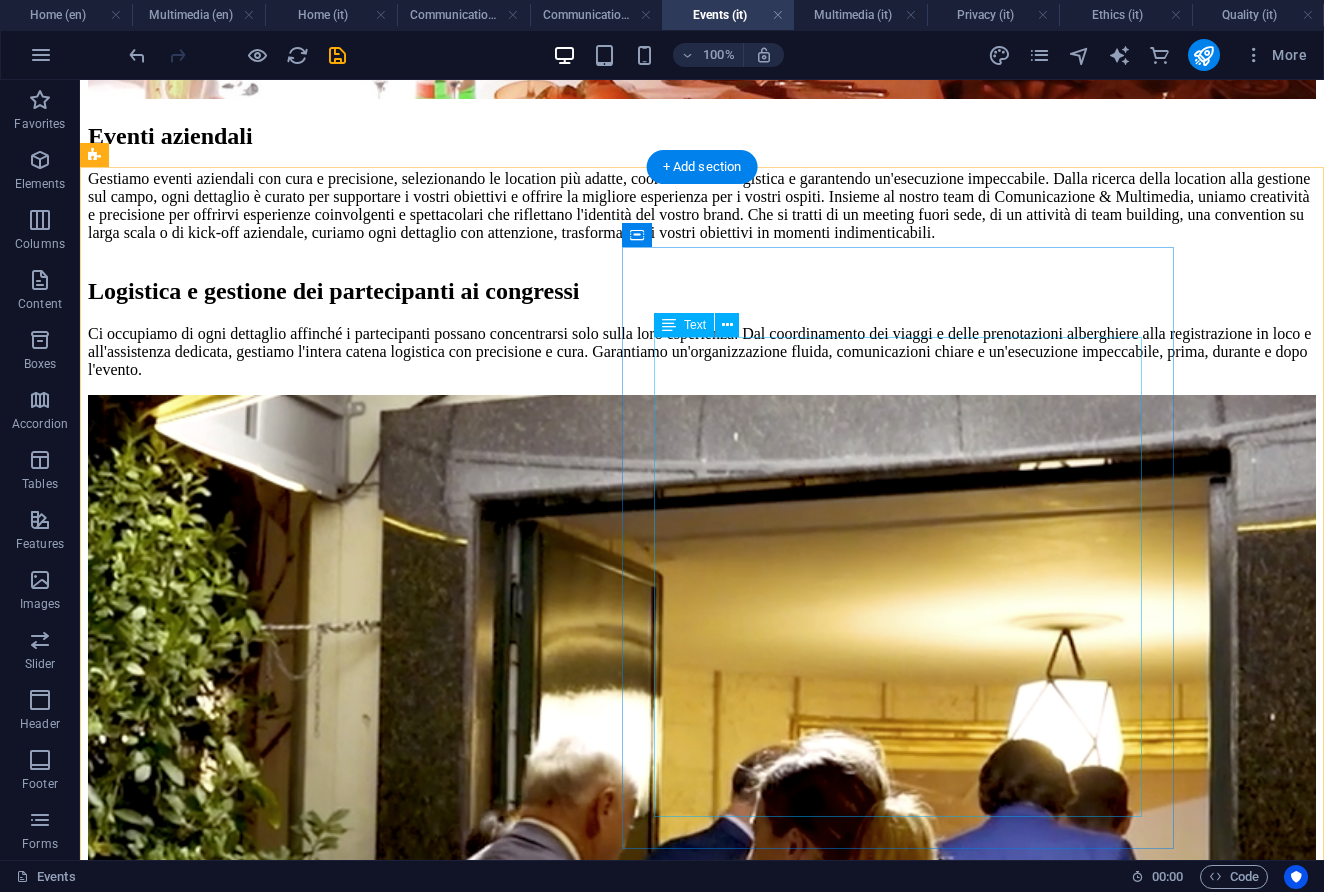 click on "Organizziamo e gestiamo cene ed eventi sociali che possano lasciare ricordi indelebili. Da VIP meeting a serate di gala su larga scala, ci occupiamo di ogni dettaglio, dalla ricerca della location e la gestione logistica degli ospiti, all'atmosfera, all'intrattenimento e ai momenti speciali. Che si tratti di un networking cocktail, di una cena a tema o una celebration, creiamo esperienze che esaltano i vostri messaggi e mettono in contatto i vostri ospiti, senza pensieri. Il nostro team garantisce un coordinamento impeccabile, allestimenti eleganti, tecnologie e momenti curati nei minimi dettagli, così potrete concentrarvi sui vostri ospiti mentre noi ci occupiamo di tutto il resto." at bounding box center [702, 4819] 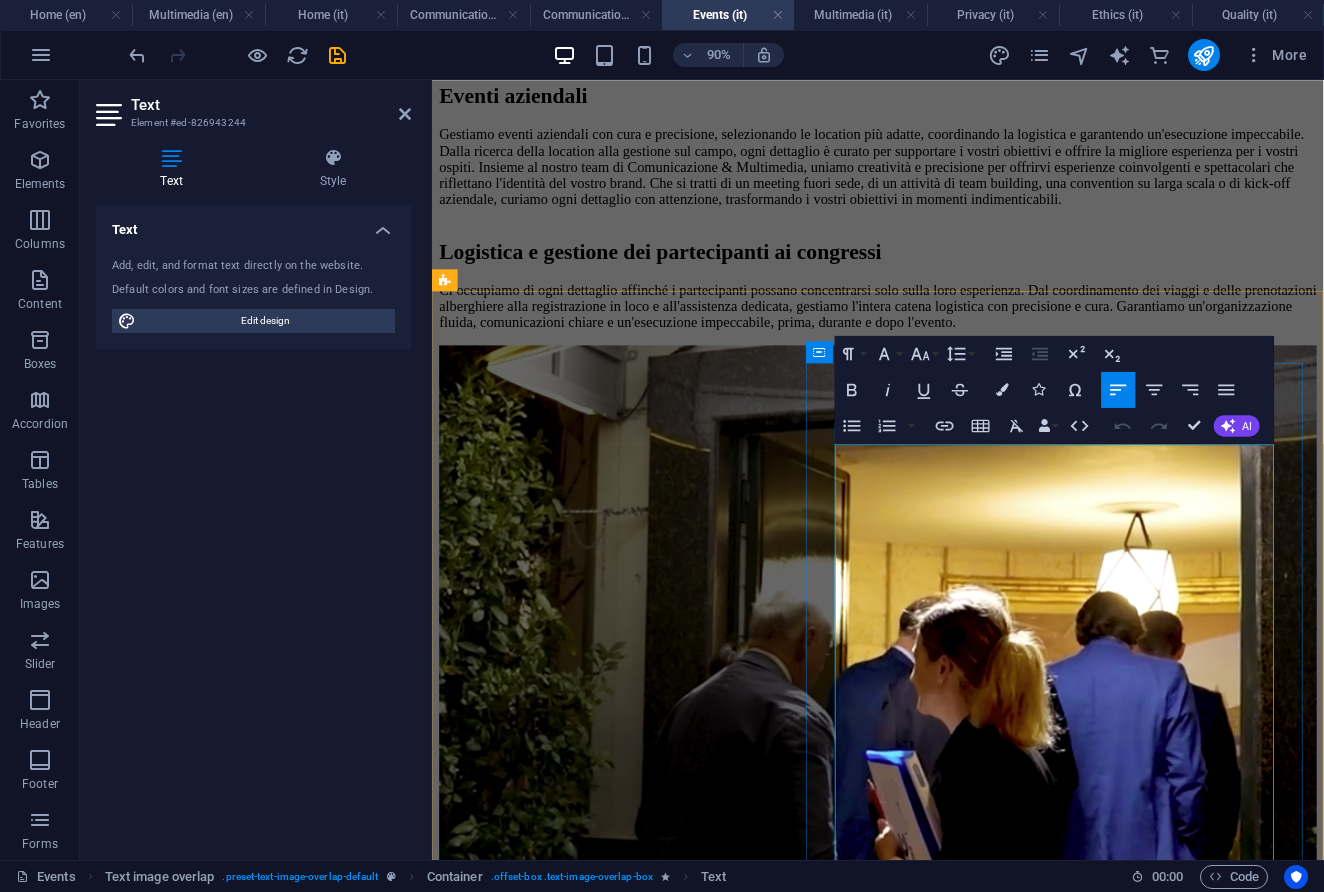 scroll, scrollTop: 4542, scrollLeft: 0, axis: vertical 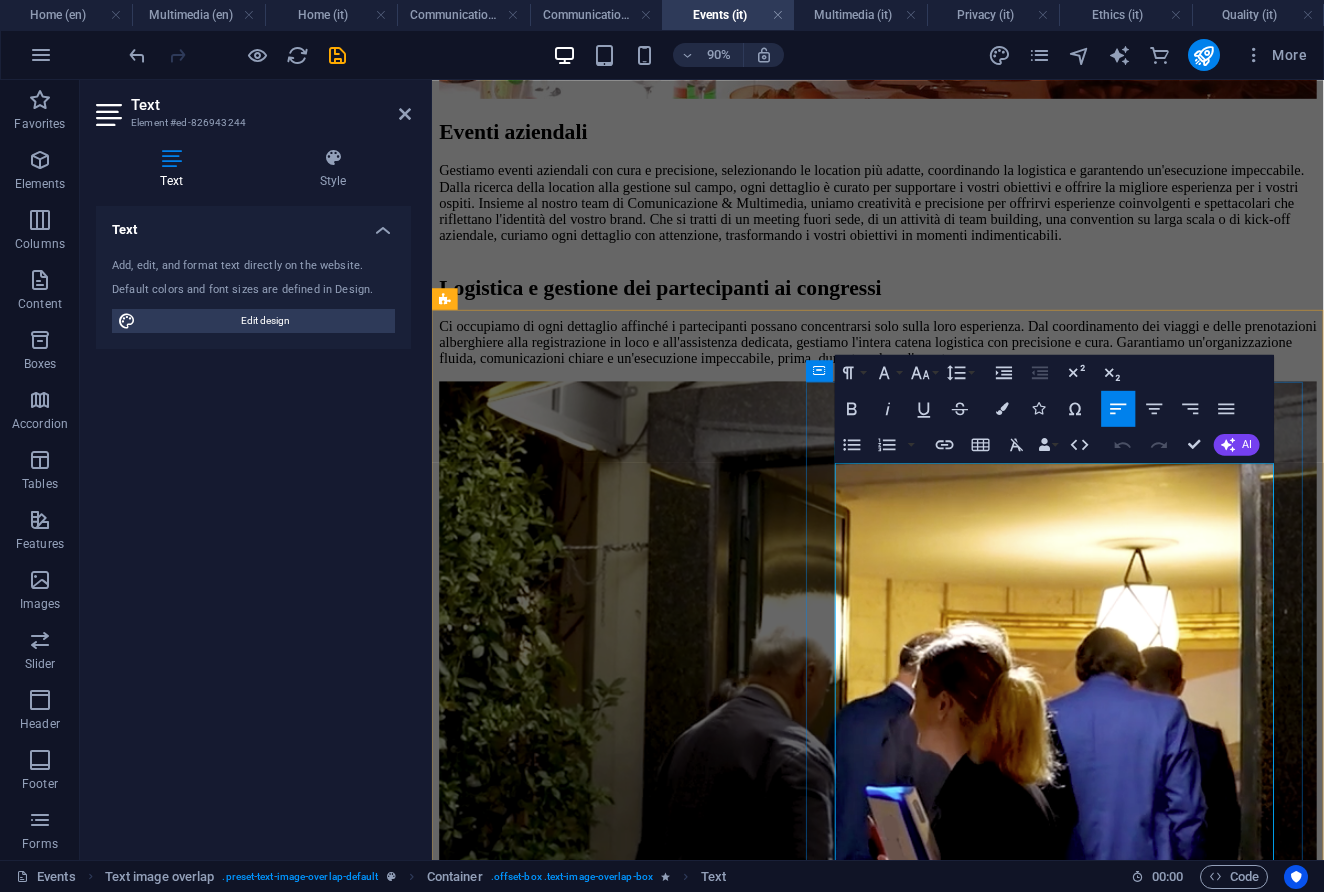 drag, startPoint x: 1142, startPoint y: 698, endPoint x: 1174, endPoint y: 709, distance: 33.83785 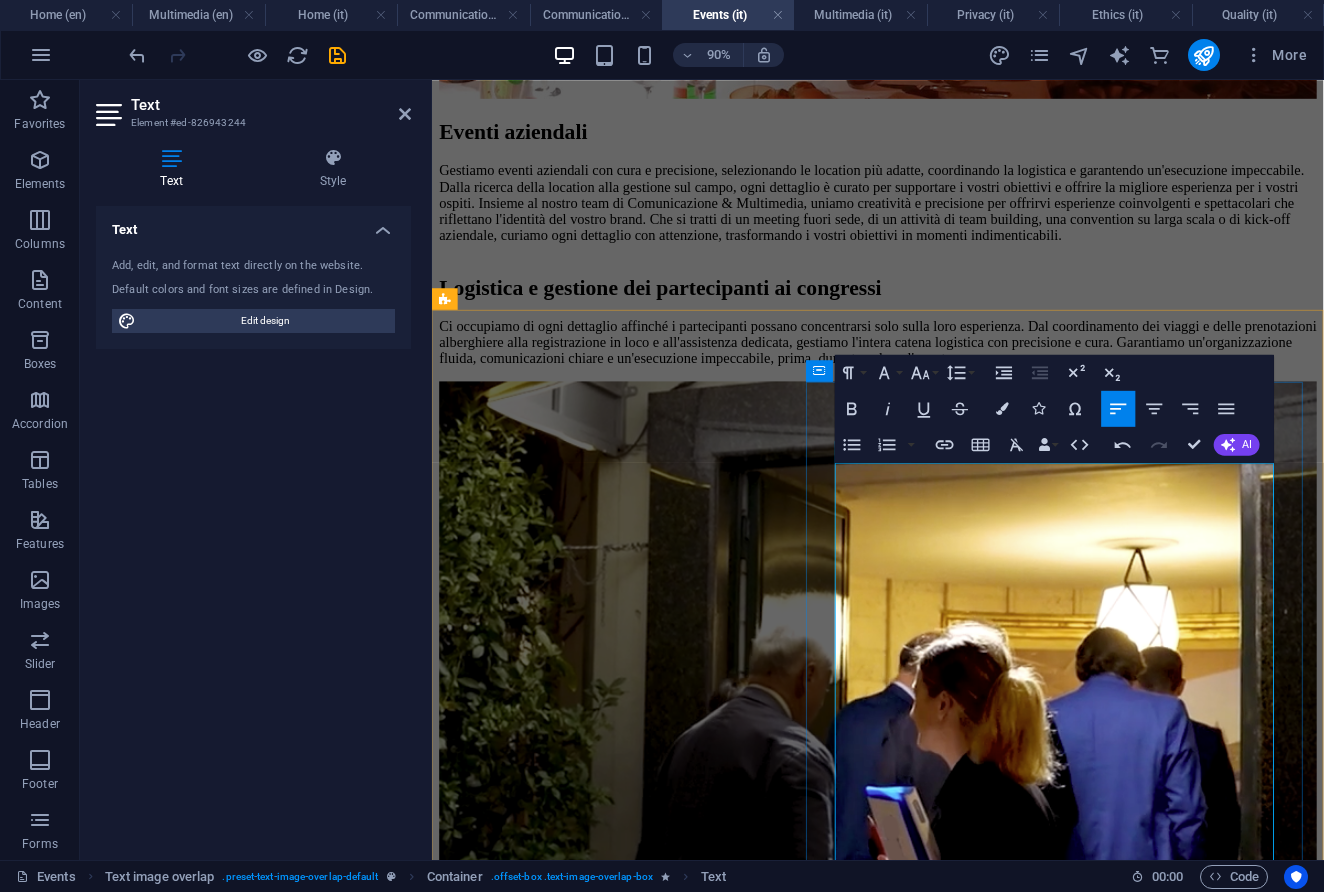 type 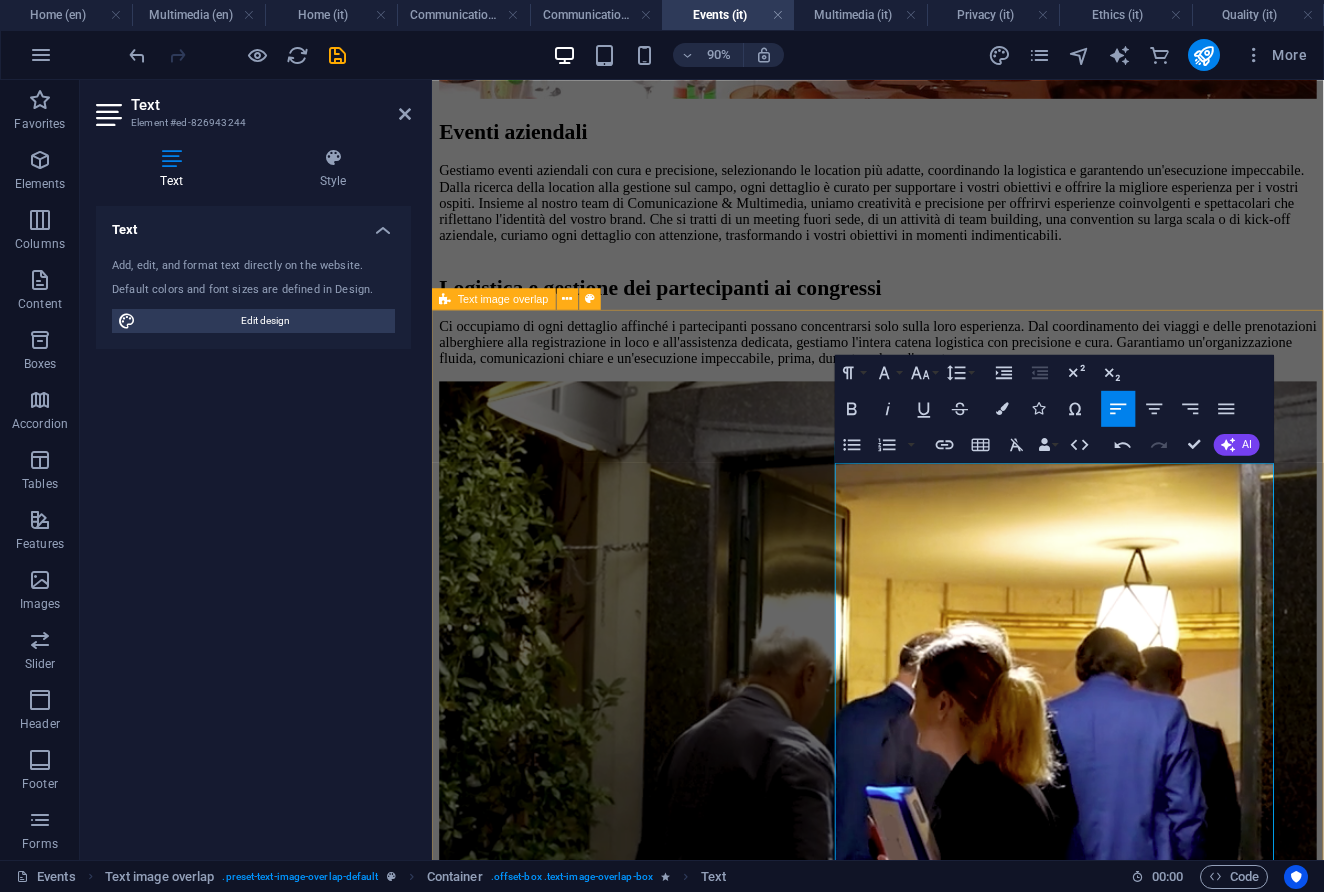 click on "Cene ed eventi sociali Organizziamo e gestiamo cene ed eventi sociali che possano lasciare ricordi indelebili. Da VIP meeting a serate di gala su larga scala, ci occupiamo di ogni dettaglio, dalla ricerca della location e la gestione logistica degli ospiti, all'atmosfera, all'intrattenimento e ai momenti speciali, per creare esperienze che possano esaltare i vostri messaggi e mettano in connessione i vostri ospiti, senza pensieri. Il nostro team garantisce un coordinamento impeccabile, allestimenti eleganti, tecnologie e momenti curati nei minimi dettagli, così potrete concentrarvi sui vostri ospiti mentre noi ci occupiamo di tutto il resto." at bounding box center [927, 3710] 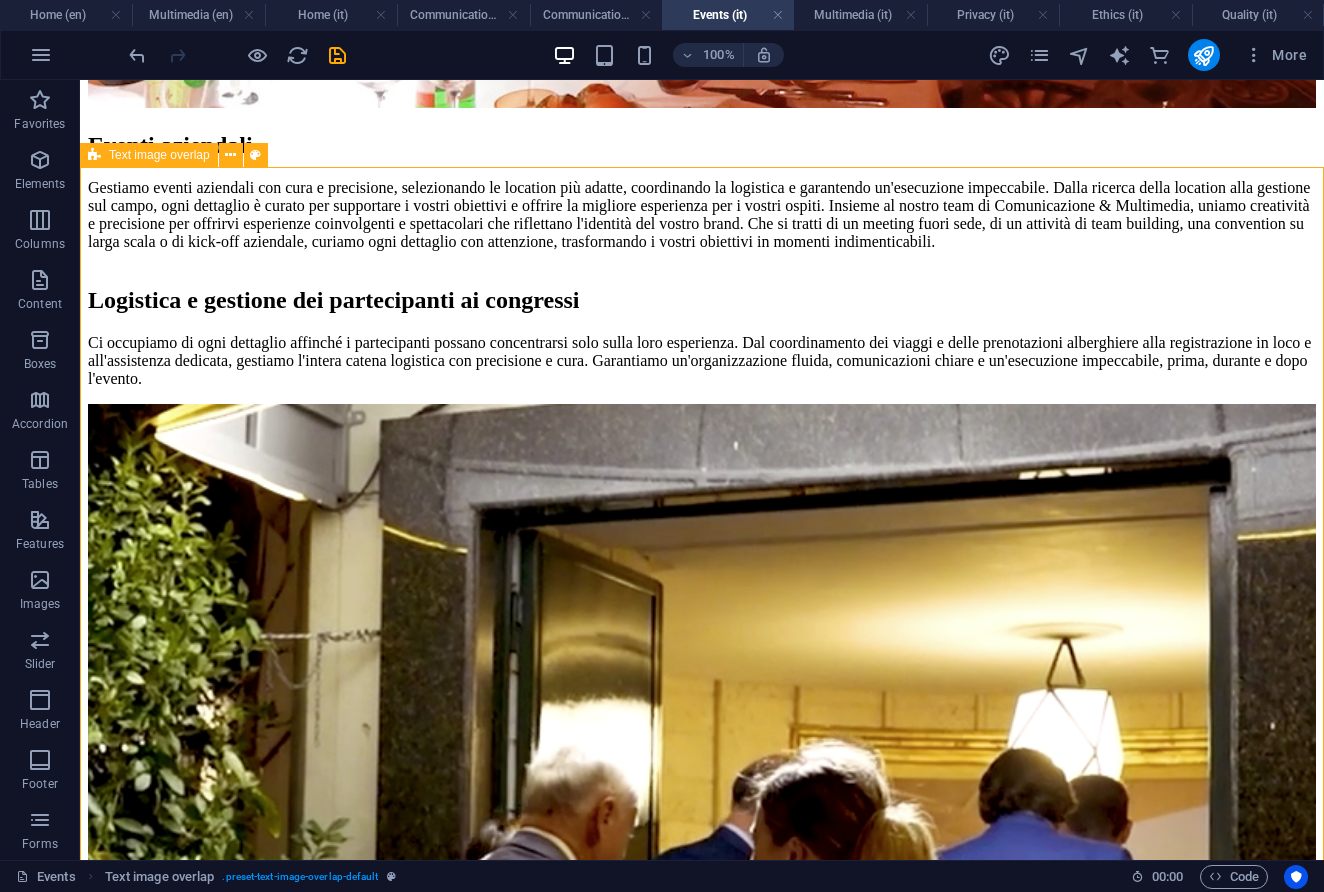 scroll, scrollTop: 4649, scrollLeft: 0, axis: vertical 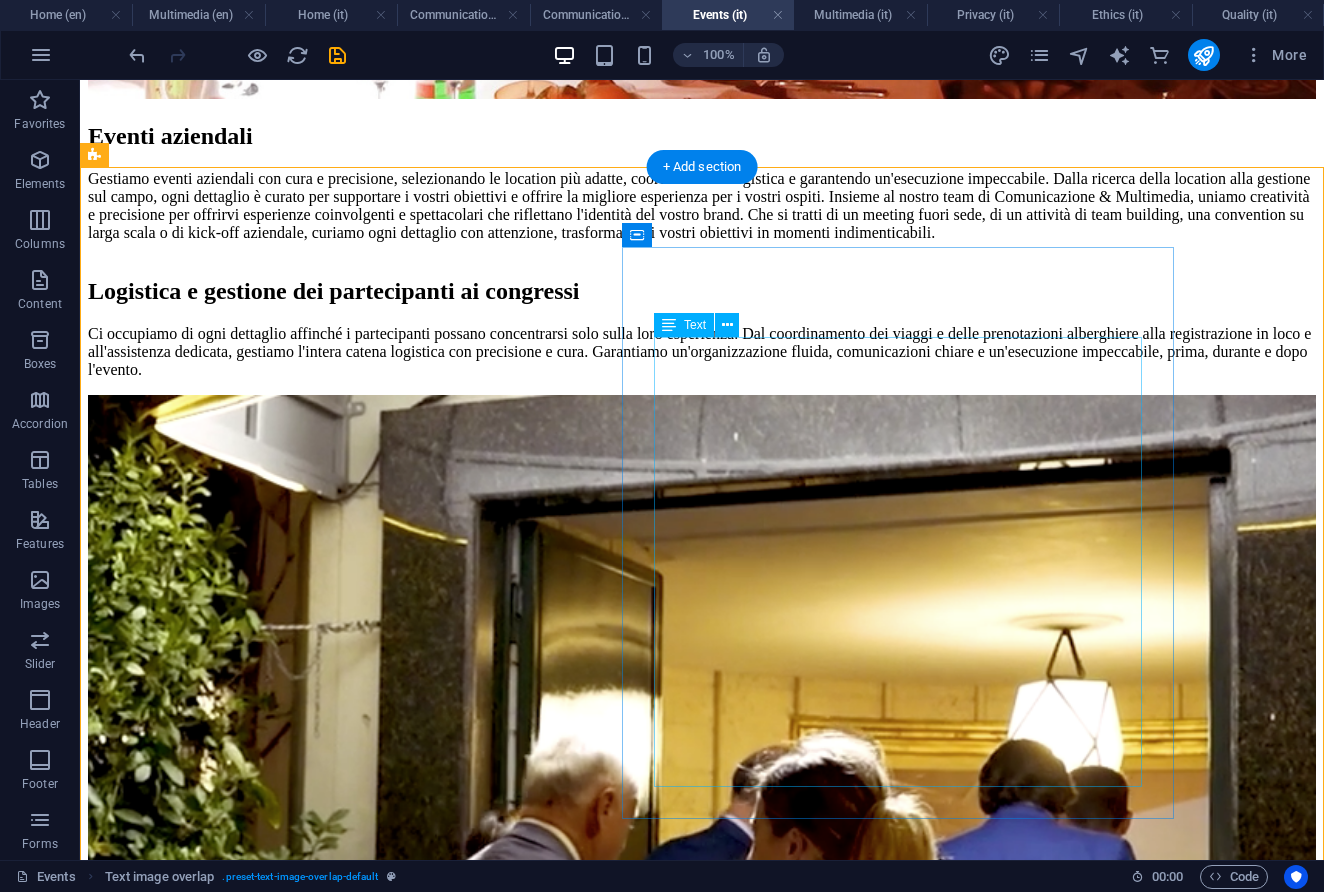 click on "Organizziamo e gestiamo cene ed eventi sociali che possano lasciare ricordi indelebili. Da VIP meeting a serate di gala su larga scala, ci occupiamo di ogni dettaglio, dalla ricerca della location e la gestione logistica degli ospiti, all'atmosfera, all'intrattenimento e ai momenti speciali, per creare esperienze che possano esaltare i vostri messaggi e mettano in connessione i vostri ospiti, senza pensieri. Il nostro team garantisce un coordinamento impeccabile, allestimenti eleganti, tecnologie e momenti curati nei minimi dettagli, così potrete concentrarvi sui vostri ospiti mentre noi ci occupiamo di tutto il resto." at bounding box center [702, 4819] 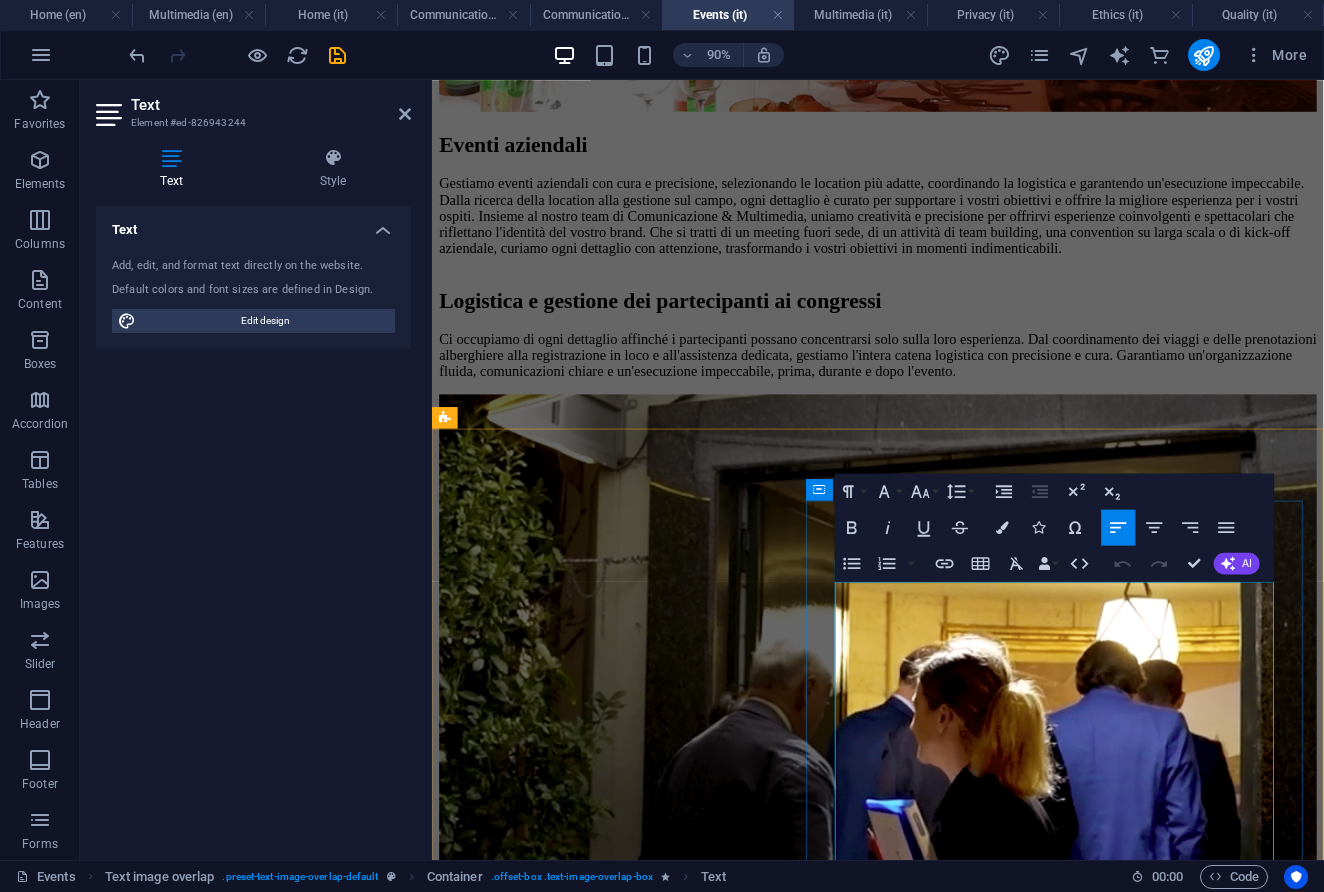 scroll, scrollTop: 4559, scrollLeft: 0, axis: vertical 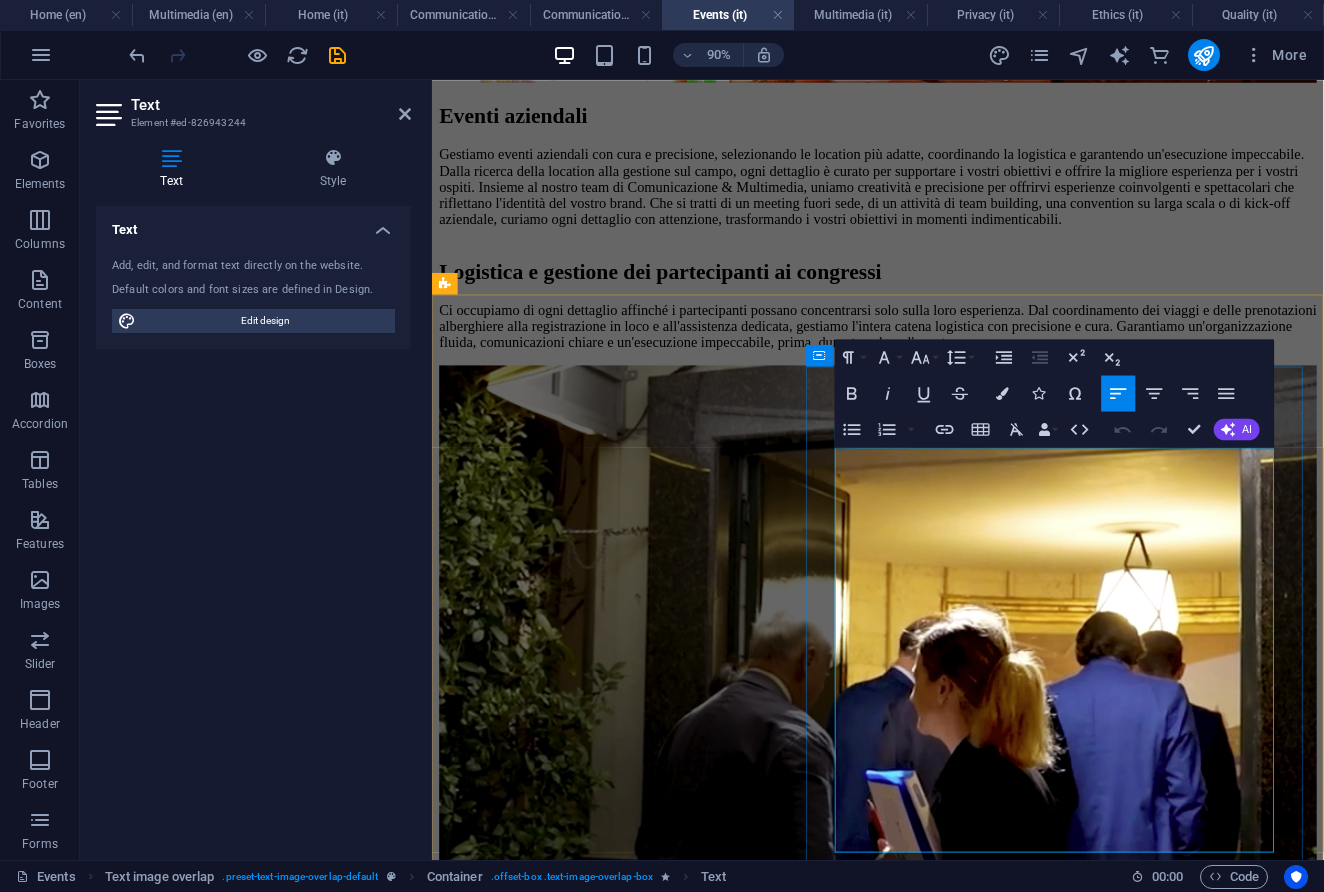 click on "Organizziamo e gestiamo cene ed eventi sociali che possano lasciare ricordi indelebili. Da VIP meeting a serate di gala su larga scala, ci occupiamo di ogni dettaglio, dalla ricerca della location e la gestione logistica degli ospiti, all'atmosfera, all'intrattenimento e ai momenti speciali, per creare esperienze che possano esaltare i vostri messaggi e mettano in connessione i vostri ospiti, senza pensieri." at bounding box center [927, 4023] 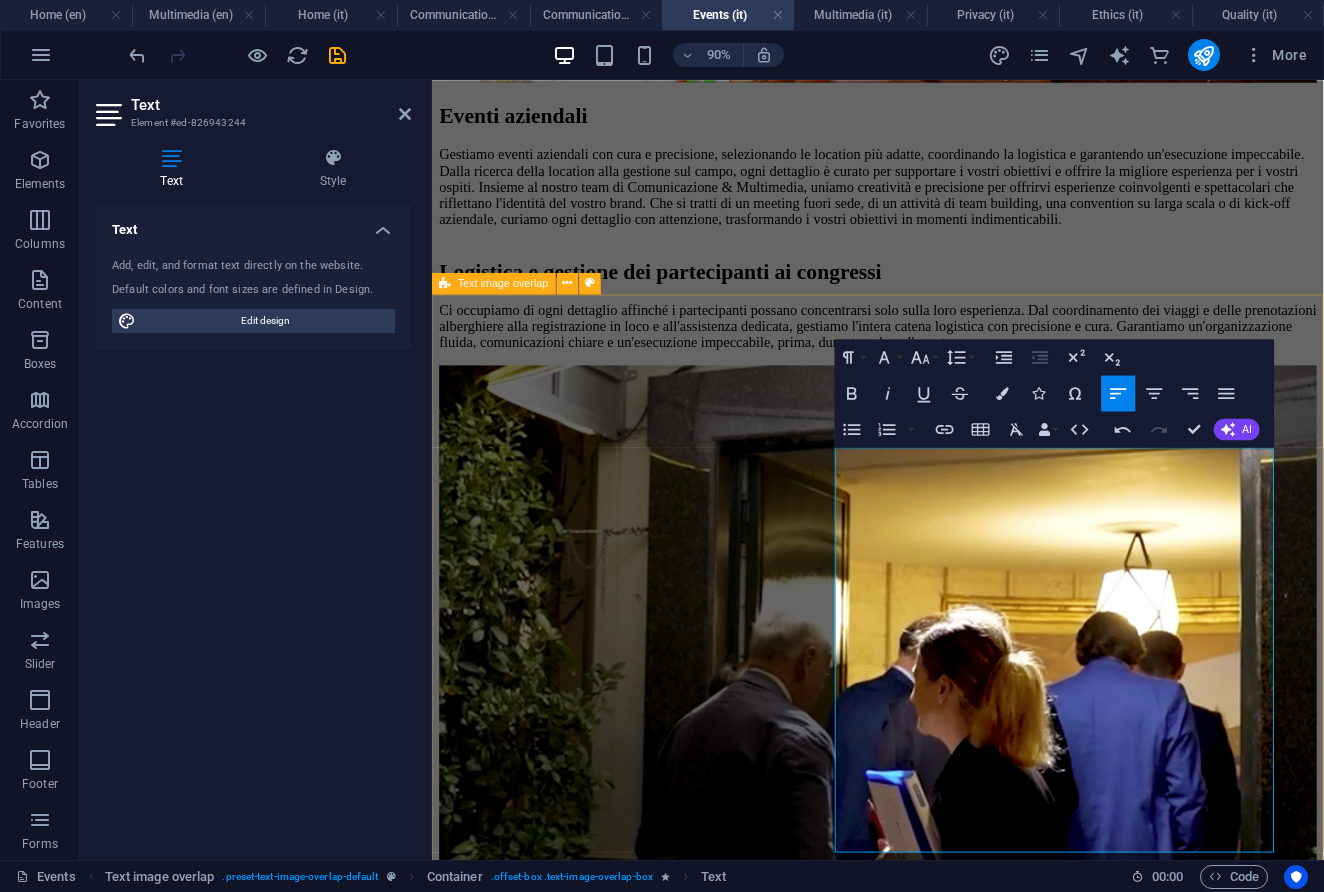 click on "Cene ed eventi sociali Organizziamo e gestiamo cene ed eventi sociali che possano lasciare ricordi indelebili. Da VIP meeting a serate di gala su larga scala, ci occupiamo di ogni dettaglio, dalla ricerca della location e la gestione logistica degli ospiti, all'atmosfera, all'intrattenimento e ai momenti speciali, per creare esperienze che possano esaltare i vostri messaggi e mettano in contatto i vostri ospiti, senza pensieri. Il nostro team garantisce un coordinamento impeccabile, allestimenti eleganti, tecnologie e momenti curati nei minimi dettagli, così potrete concentrarvi sui vostri ospiti mentre noi ci occupiamo di tutto il resto." at bounding box center (927, 3693) 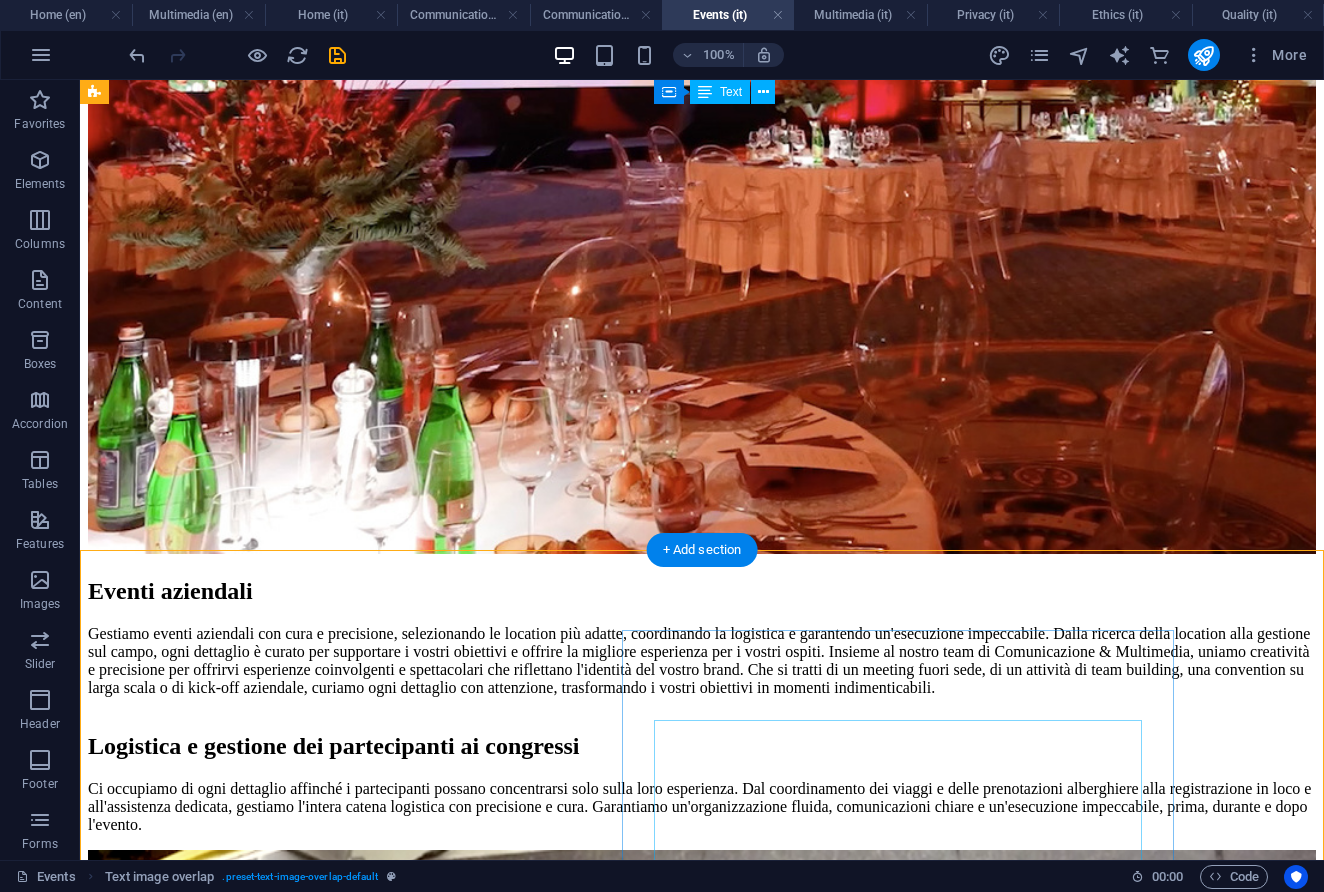scroll, scrollTop: 3900, scrollLeft: 0, axis: vertical 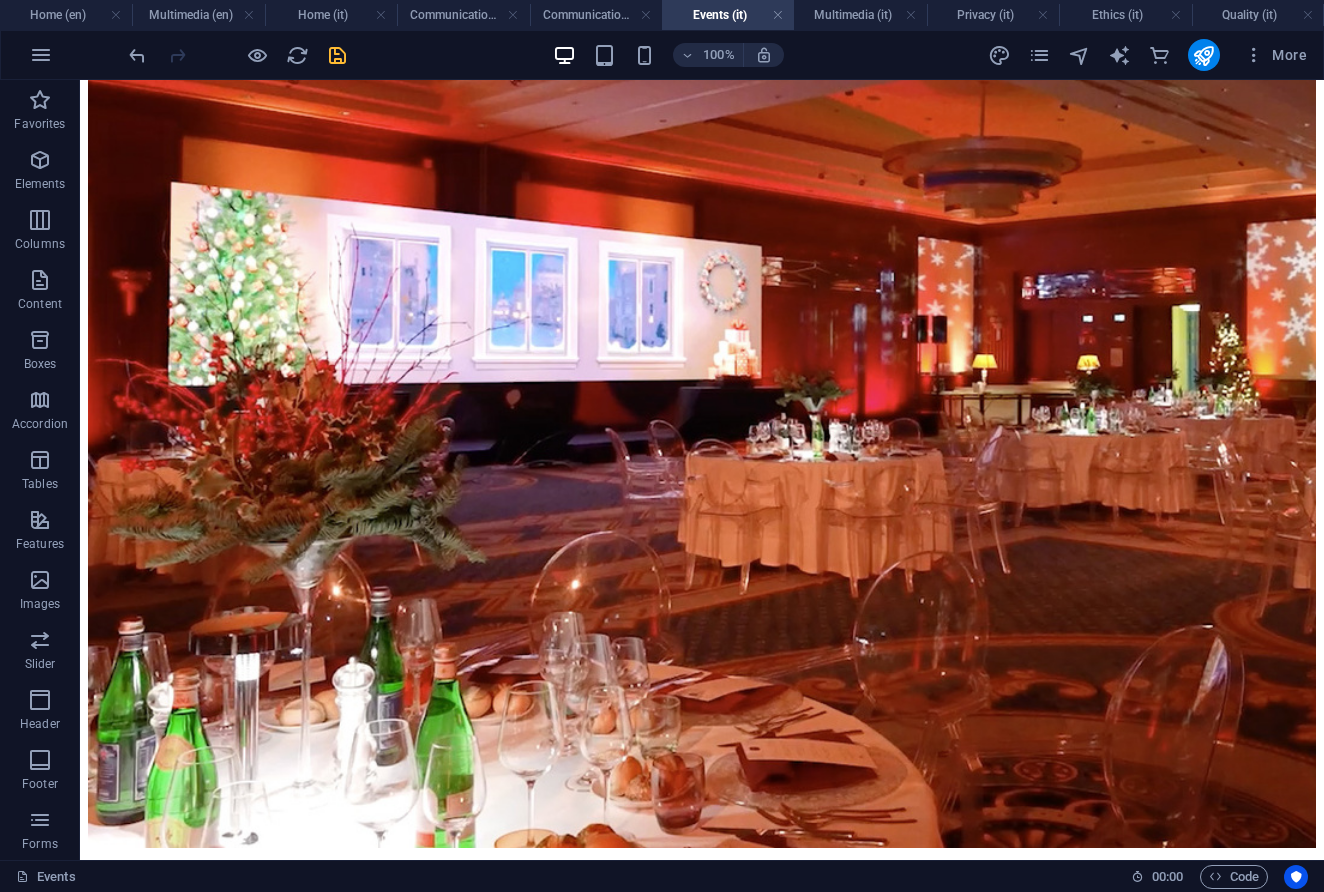 click at bounding box center (337, 55) 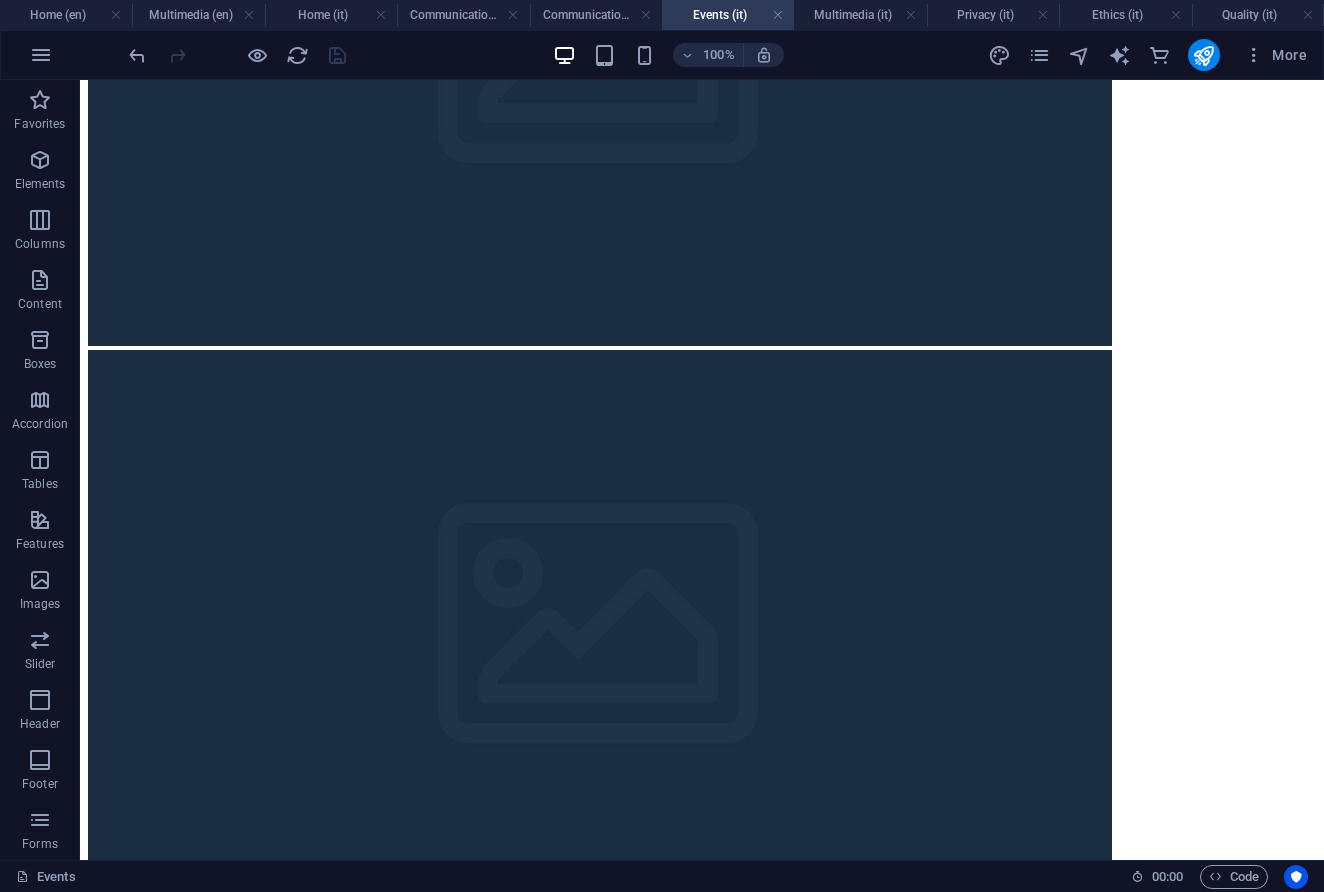 scroll, scrollTop: 2944, scrollLeft: 0, axis: vertical 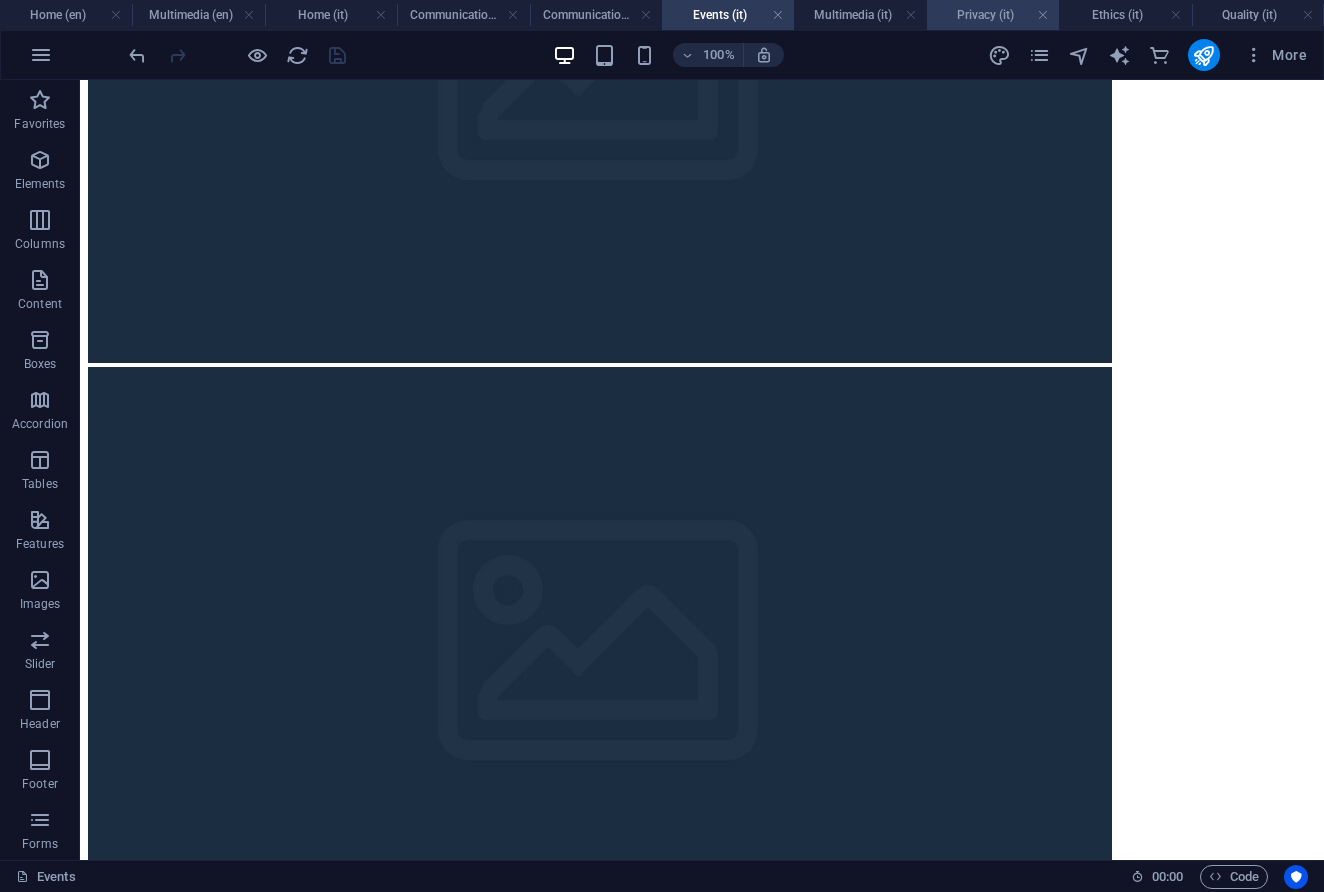click on "Privacy (it)" at bounding box center (993, 15) 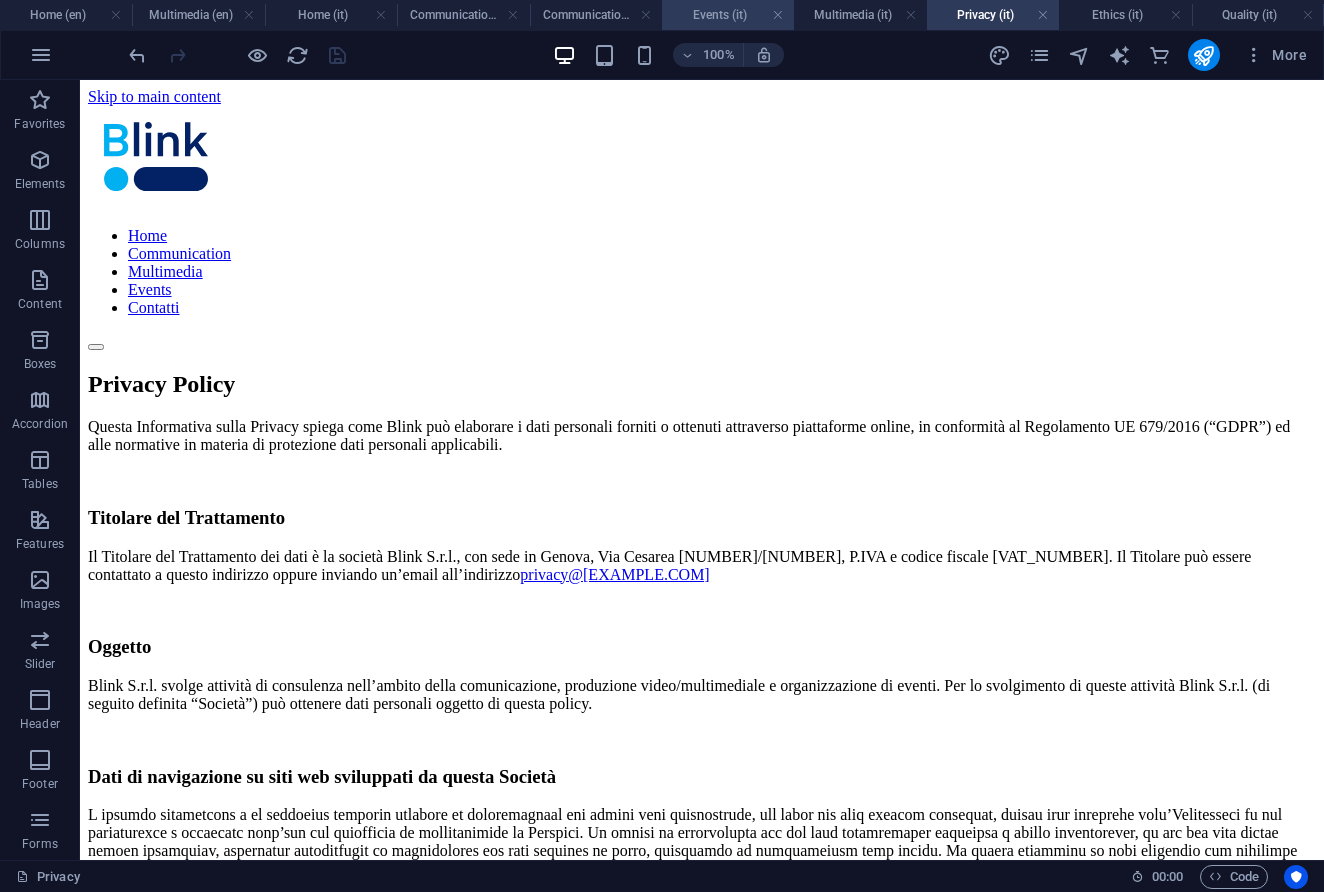 click on "Events (it)" at bounding box center [728, 15] 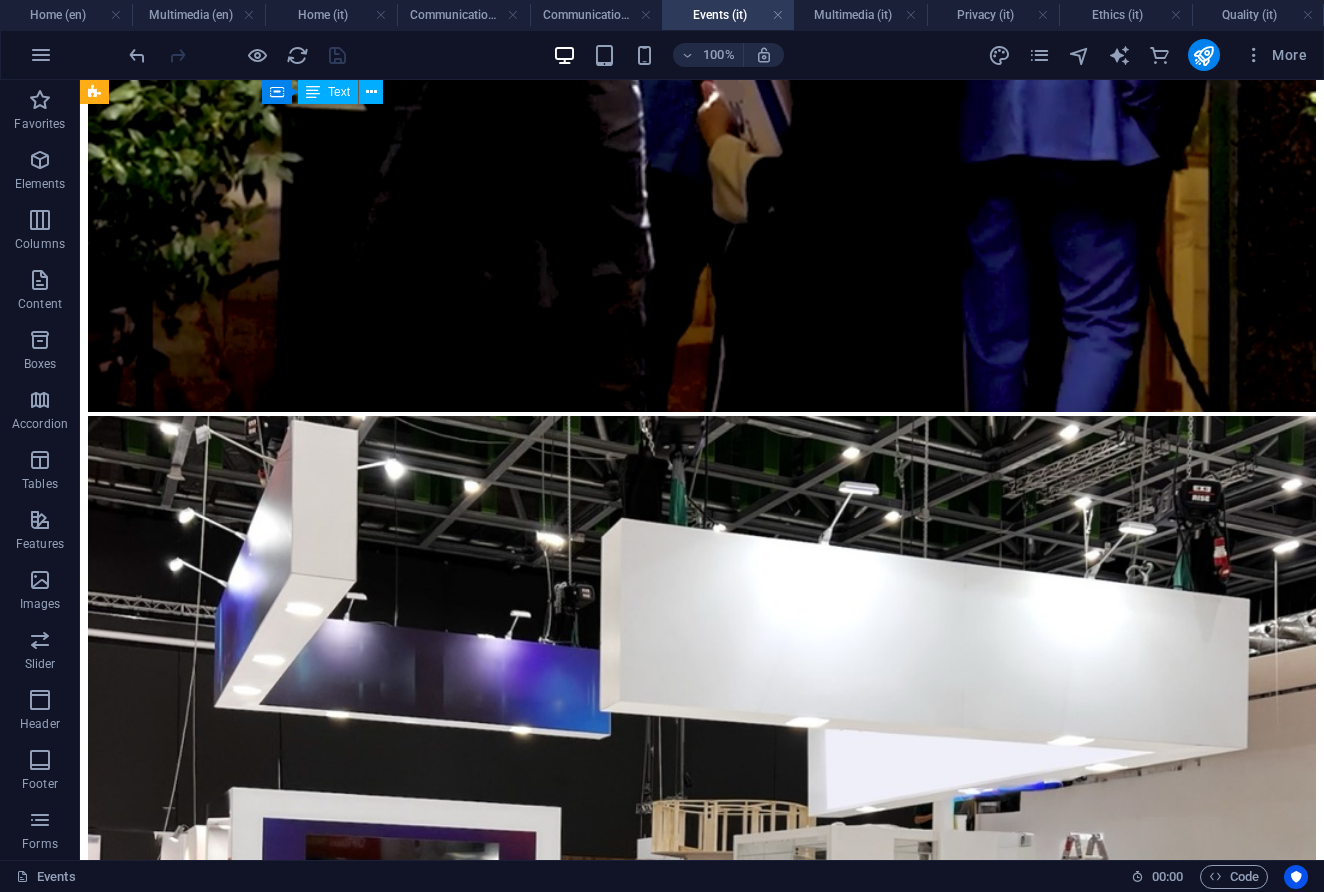 scroll, scrollTop: 5867, scrollLeft: 0, axis: vertical 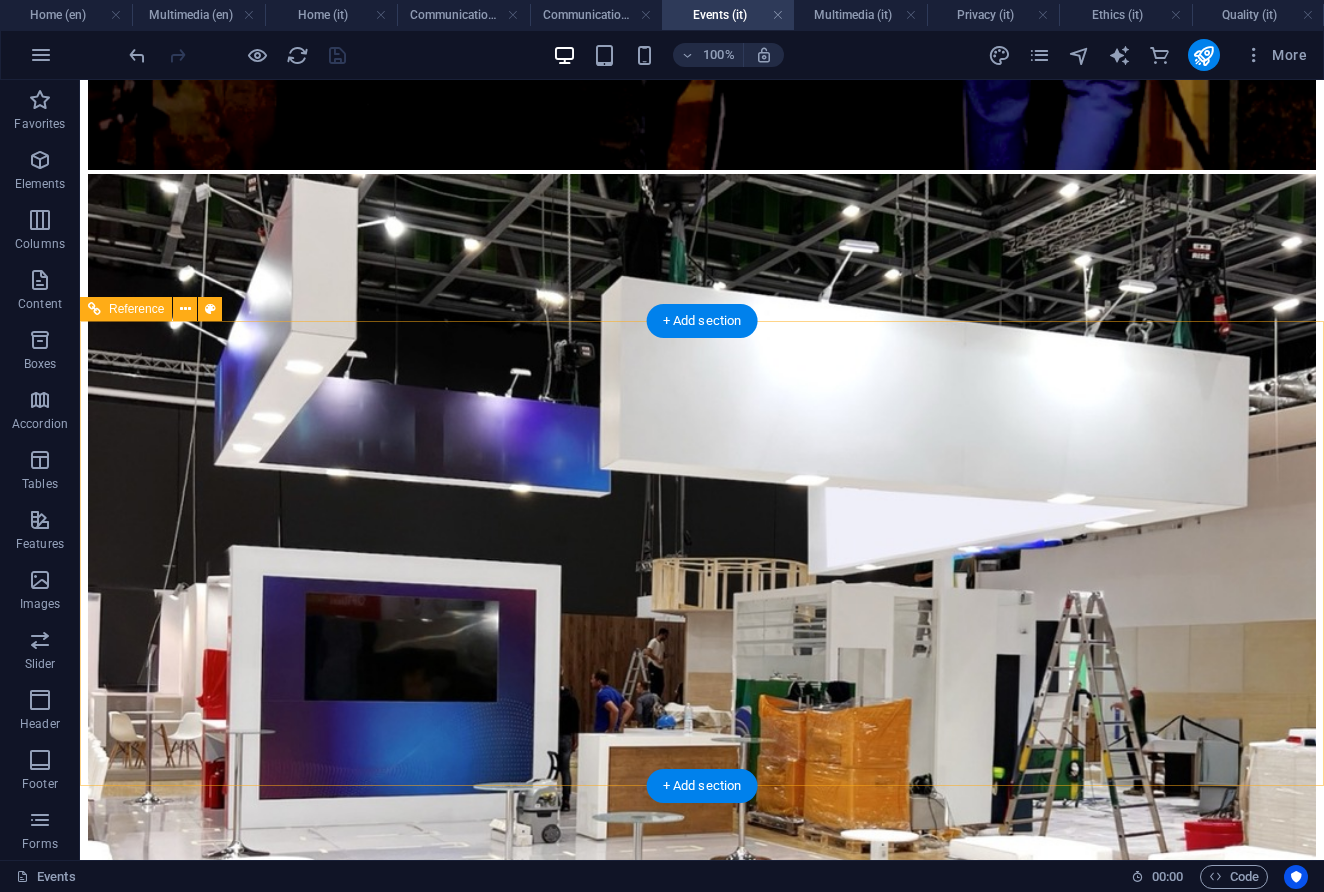 click on "Contatti Blink srl Via Enrico Toti [NUMBER] [POSTAL_CODE] [COUNTRY] Tel: [PHONE] Email: info@[EXAMPLE.COM] Jobs: jobs@[EXAMPLE.COM] Sede legale: Via Cesarea [NUMBER]/[NUMBER] [POSTAL_CODE] [COUNTRY] P.IVA [VAT_NUMBER] Navigazione Home Communication Multimedia Events Privacy Policy Politica per la Qualità Codice Etico Social media Linkedin Instagram Facebook" at bounding box center [702, 6380] 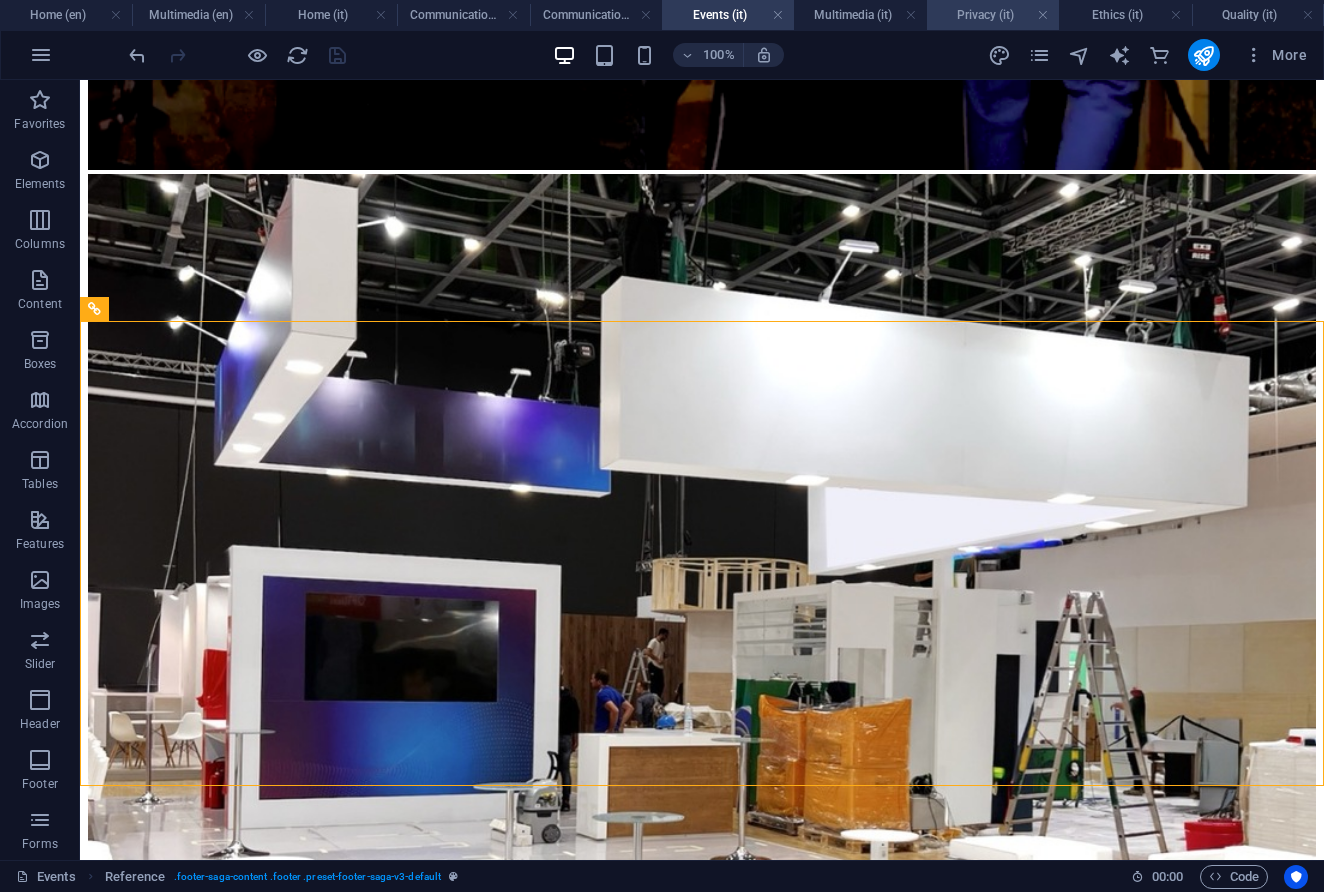 click on "Privacy (it)" at bounding box center [993, 15] 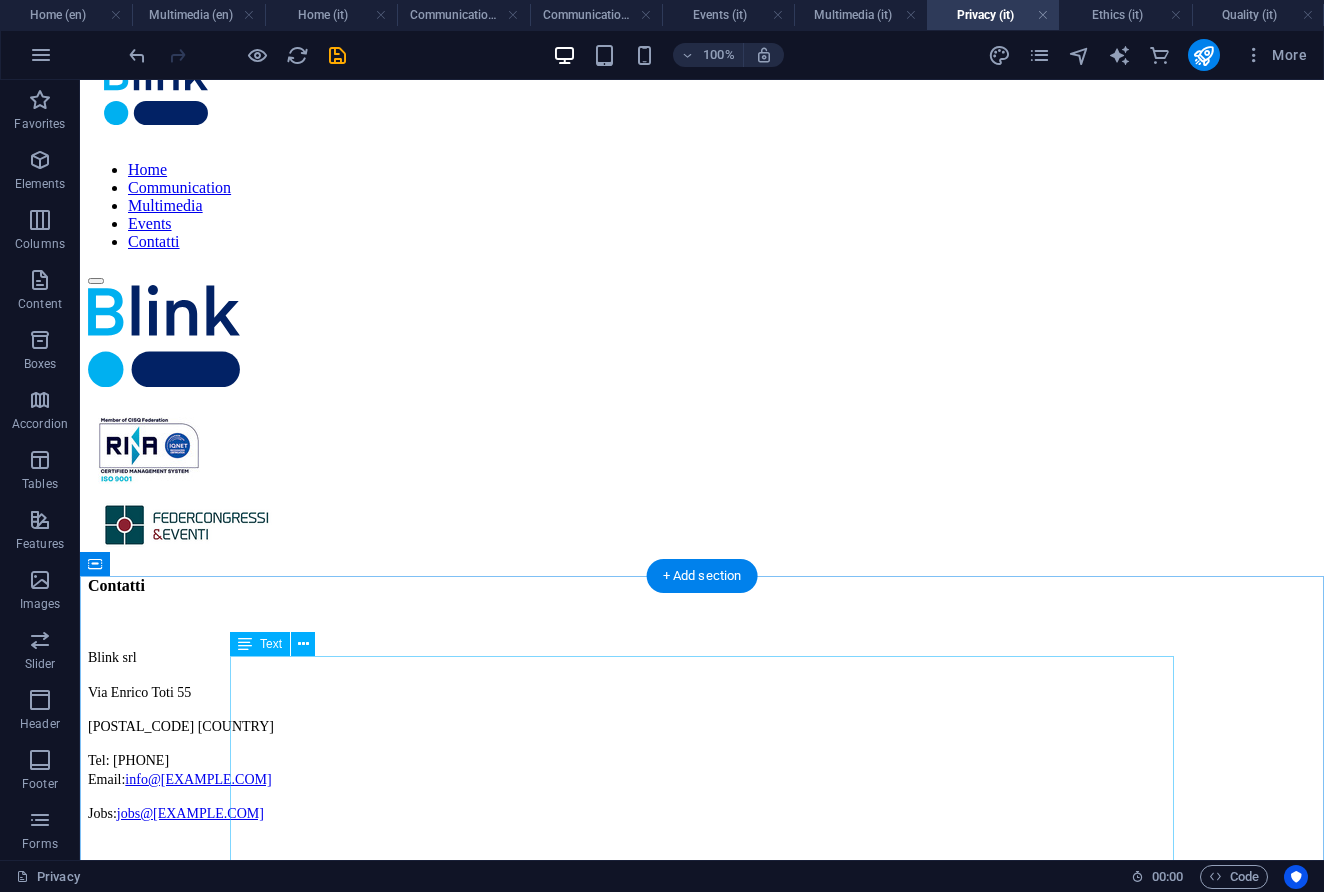scroll, scrollTop: 49, scrollLeft: 0, axis: vertical 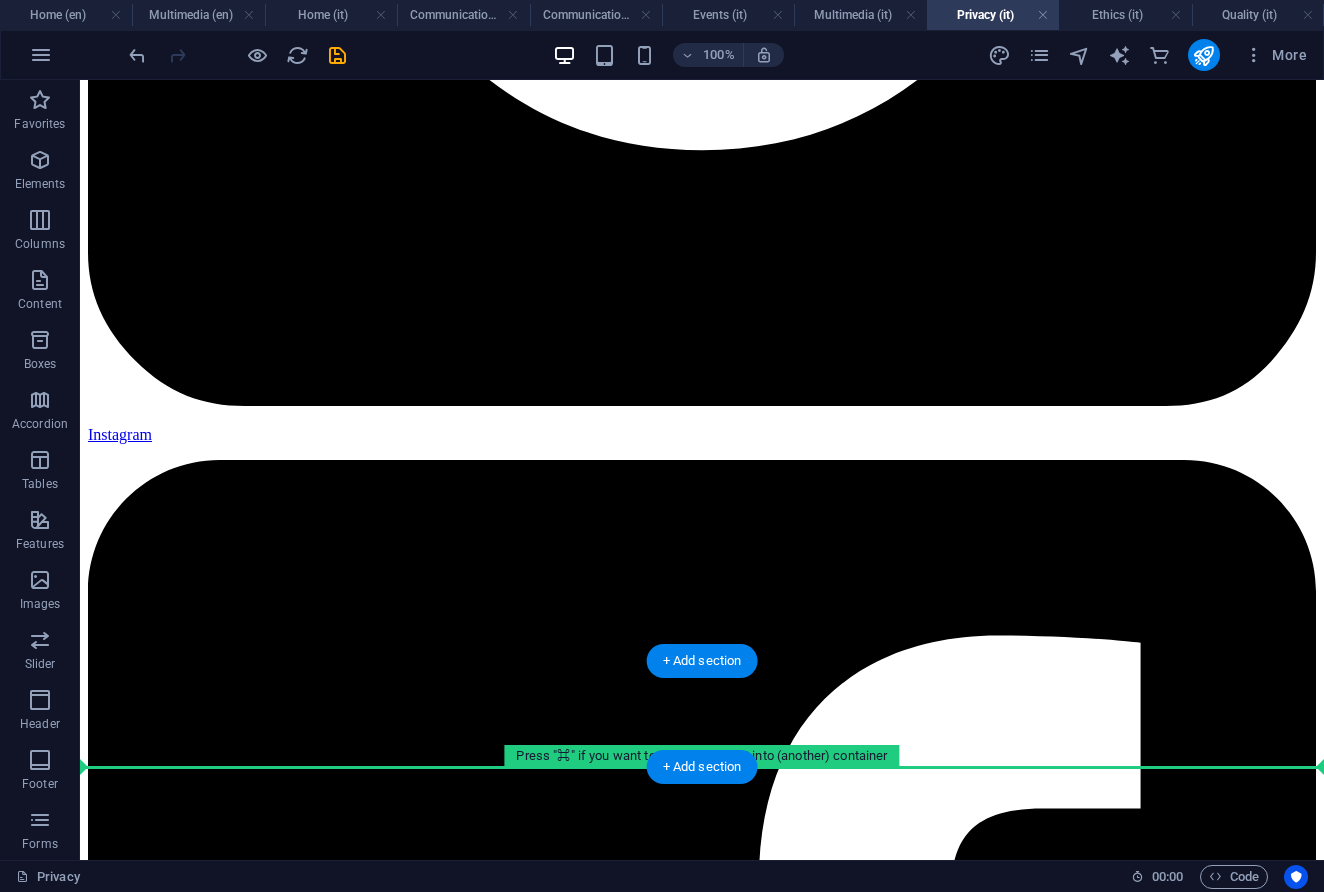 drag, startPoint x: 145, startPoint y: 282, endPoint x: 184, endPoint y: 764, distance: 483.57523 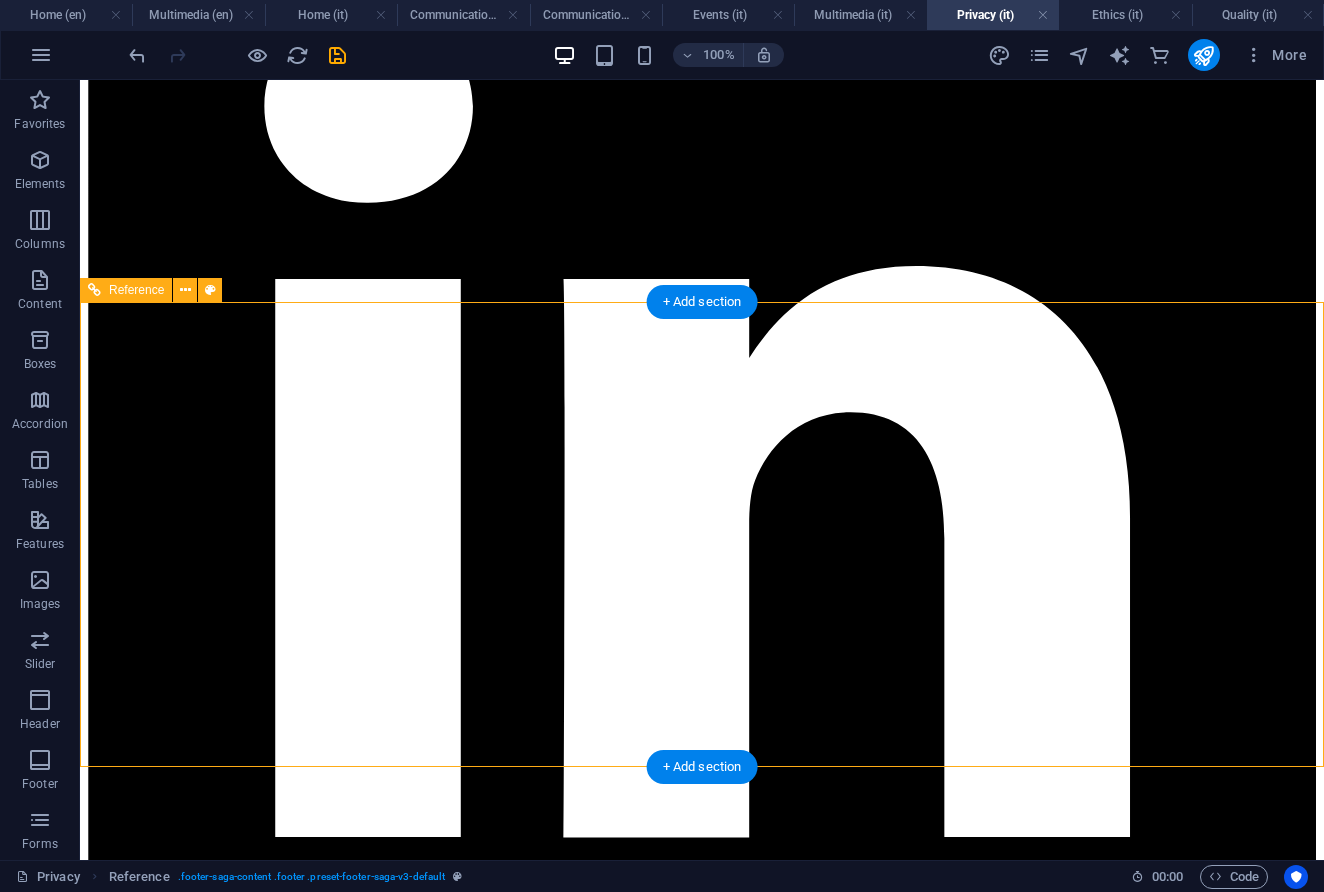 click on "Contatti Blink srl Via Enrico Toti [NUMBER] [POSTAL_CODE] [COUNTRY] Tel: [PHONE] Email: info@[EXAMPLE.COM] Jobs: jobs@[EXAMPLE.COM] Sede legale: Via Cesarea [NUMBER]/[NUMBER] [POSTAL_CODE] [COUNTRY] P.IVA [VAT_NUMBER] Navigazione Home Communication Multimedia Events Privacy Policy Politica per la Qualità Codice Etico Social media Linkedin Instagram Facebook" at bounding box center [702, 1212] 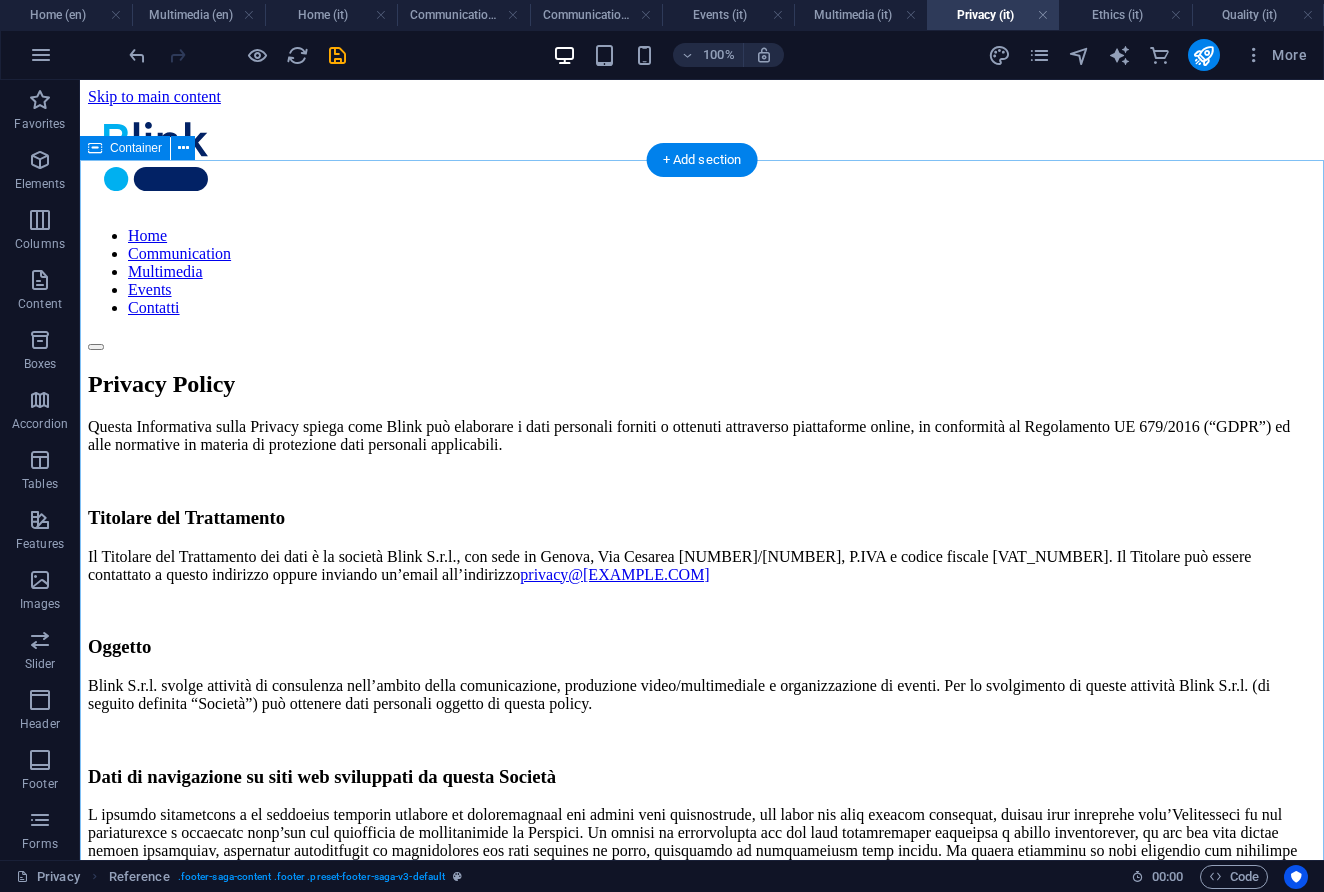 scroll, scrollTop: 0, scrollLeft: 0, axis: both 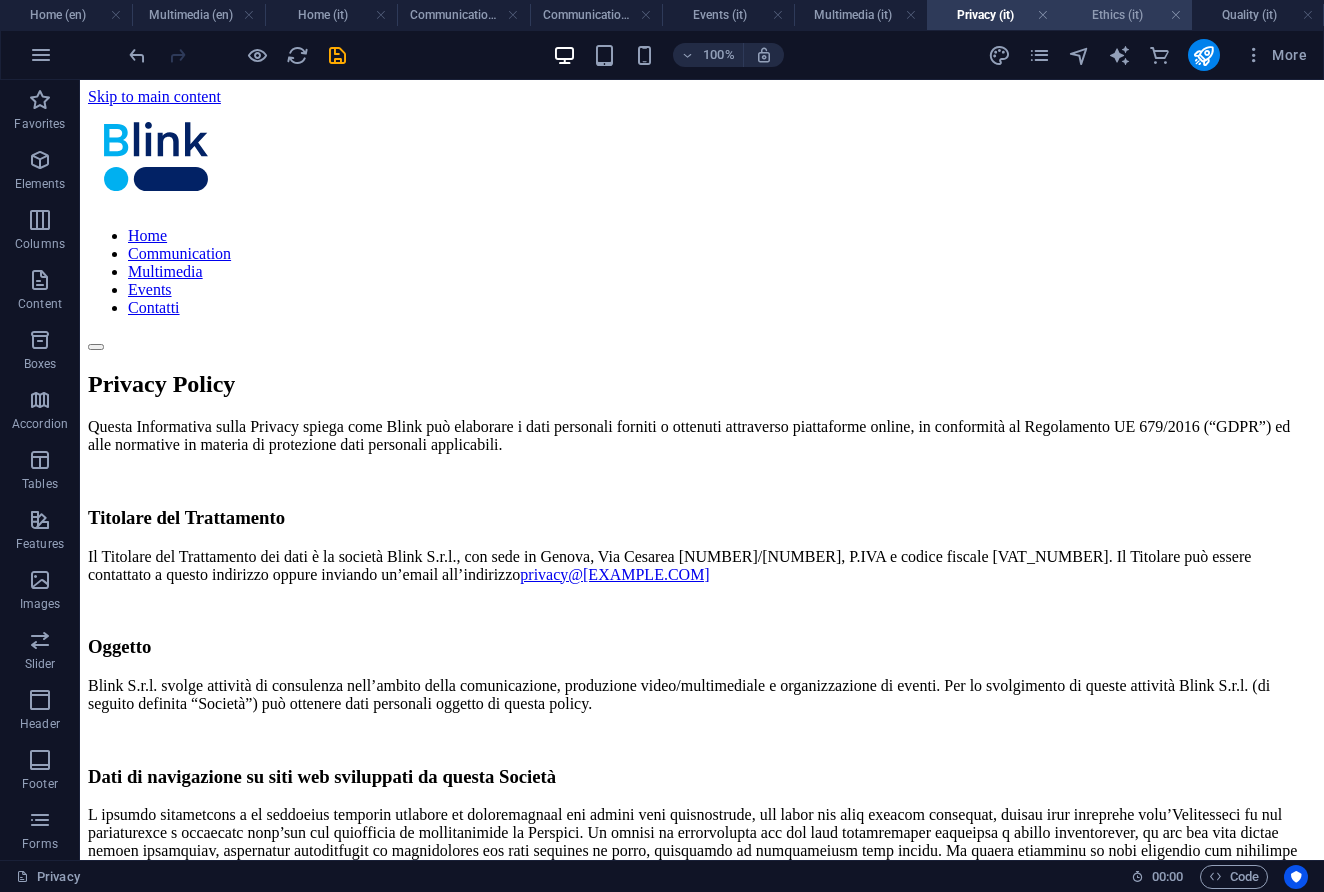 click on "Ethics (it)" at bounding box center (1125, 15) 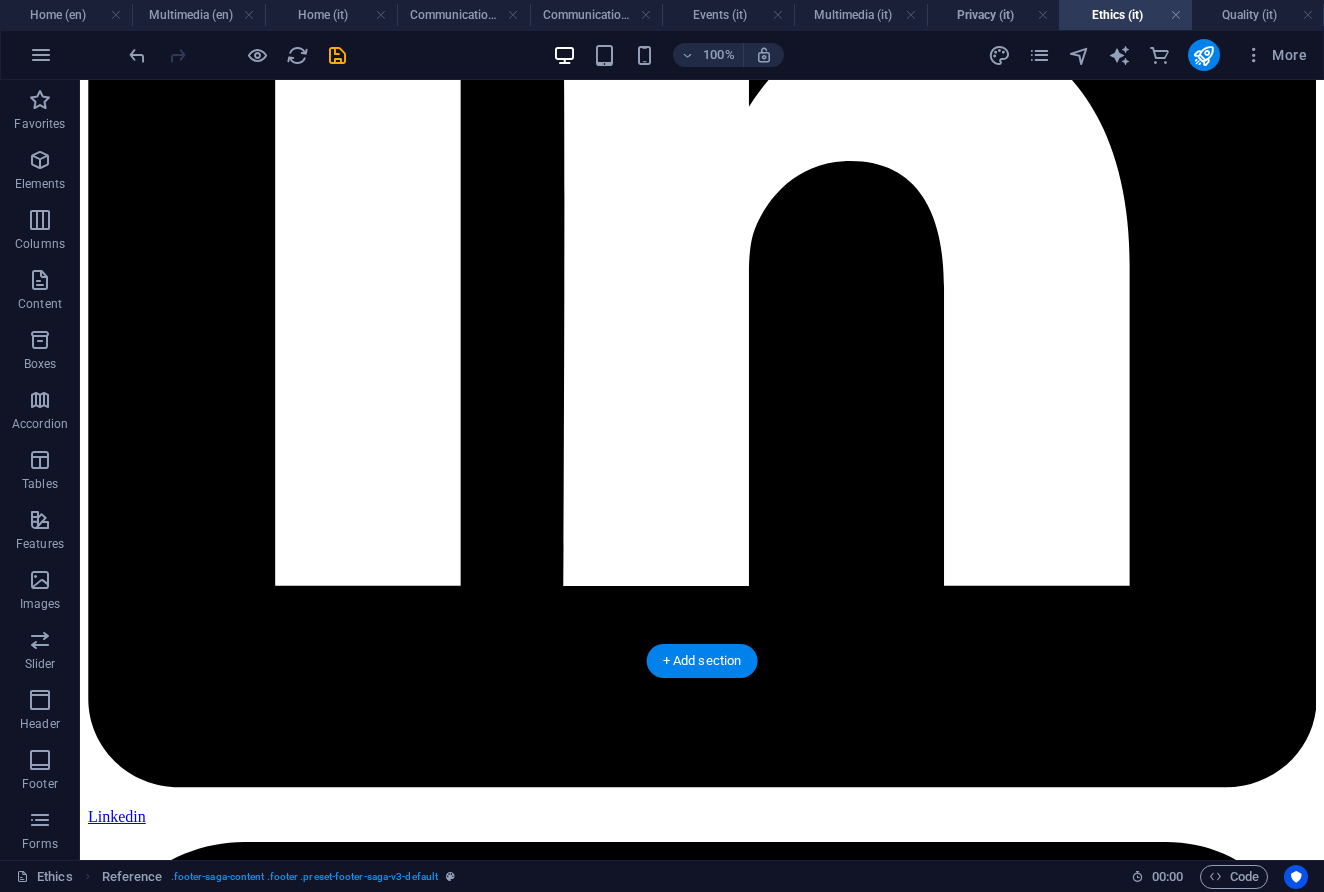 scroll, scrollTop: 1798, scrollLeft: 0, axis: vertical 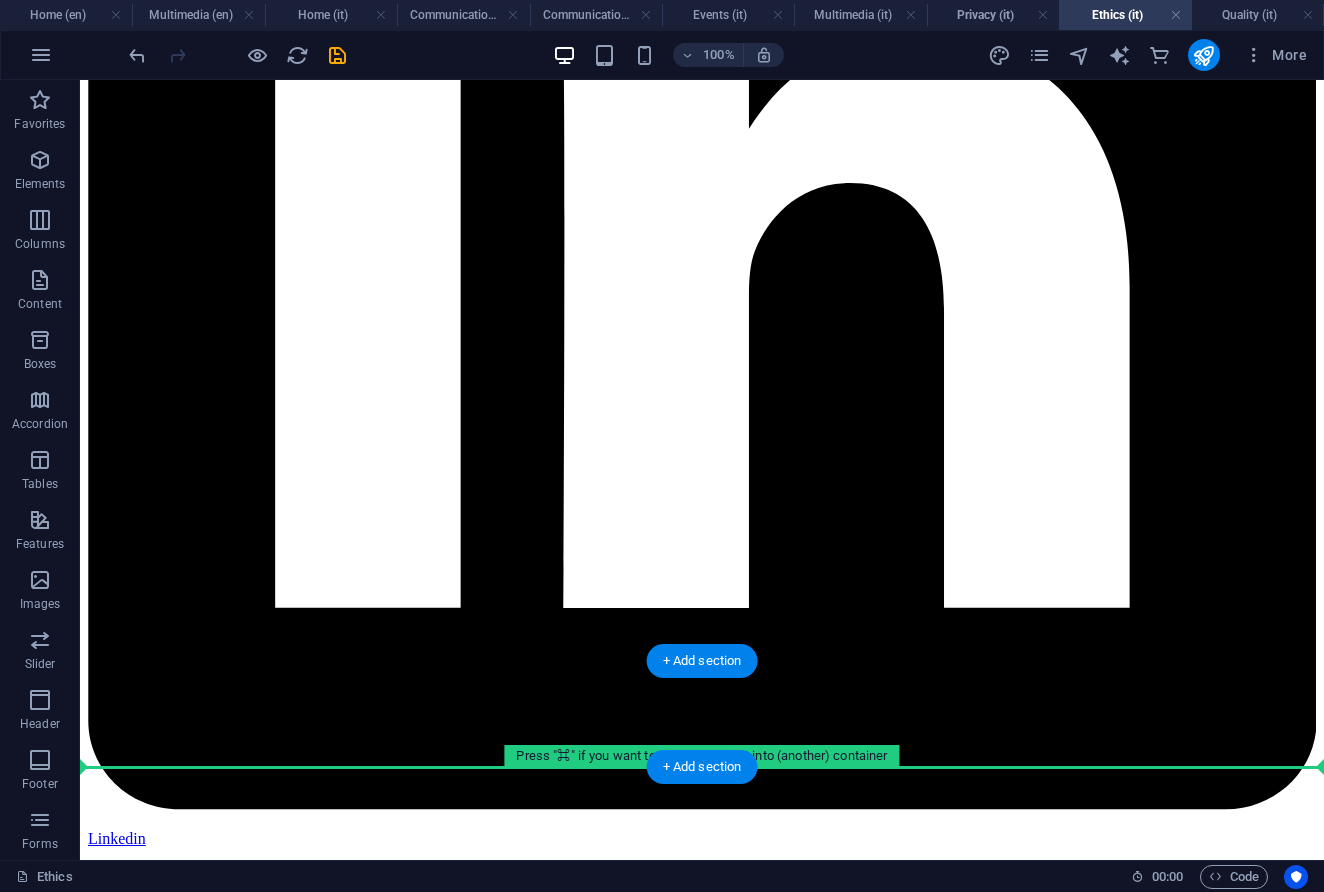 drag, startPoint x: 163, startPoint y: 322, endPoint x: 211, endPoint y: 736, distance: 416.77332 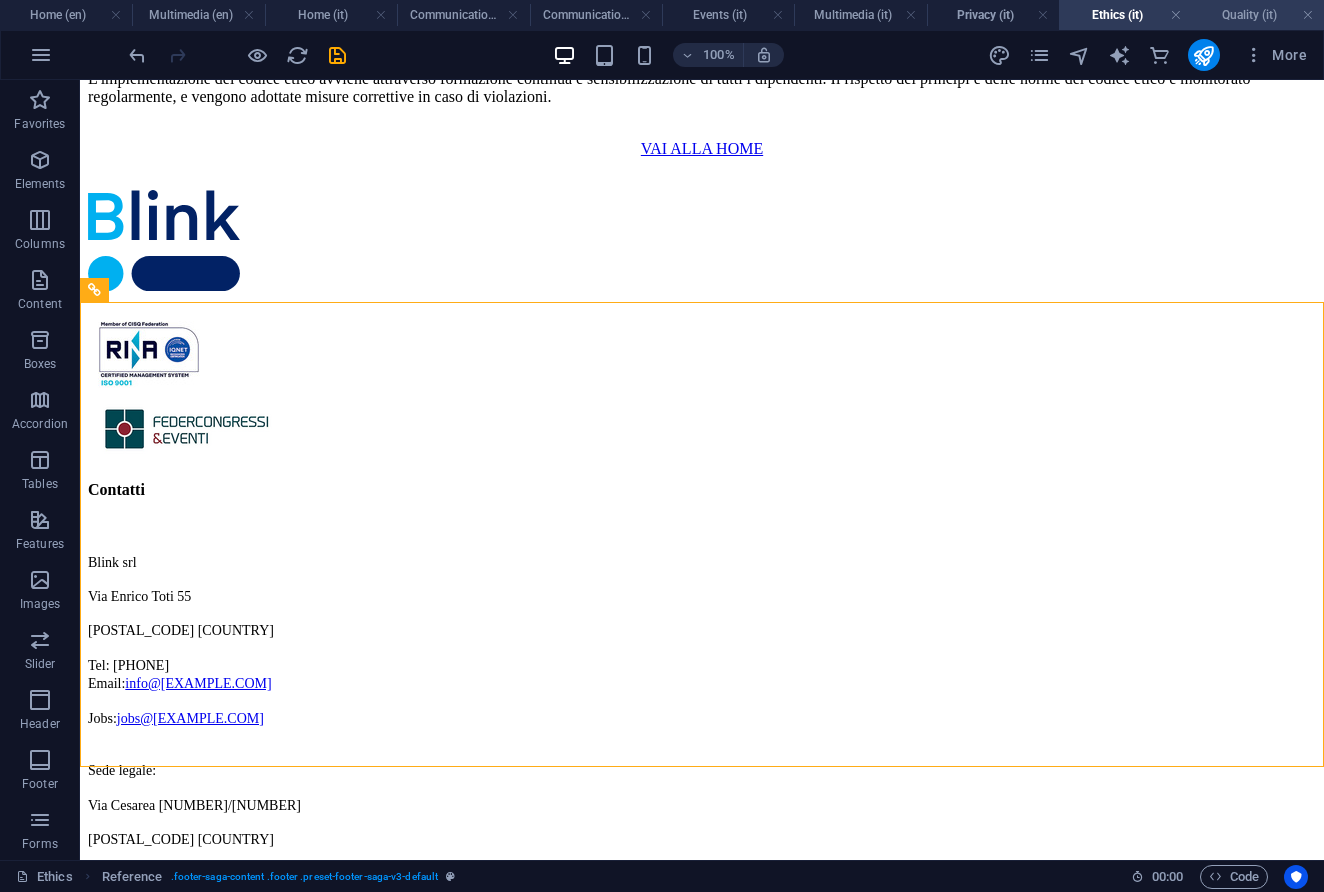 click on "Quality (it)" at bounding box center (1258, 15) 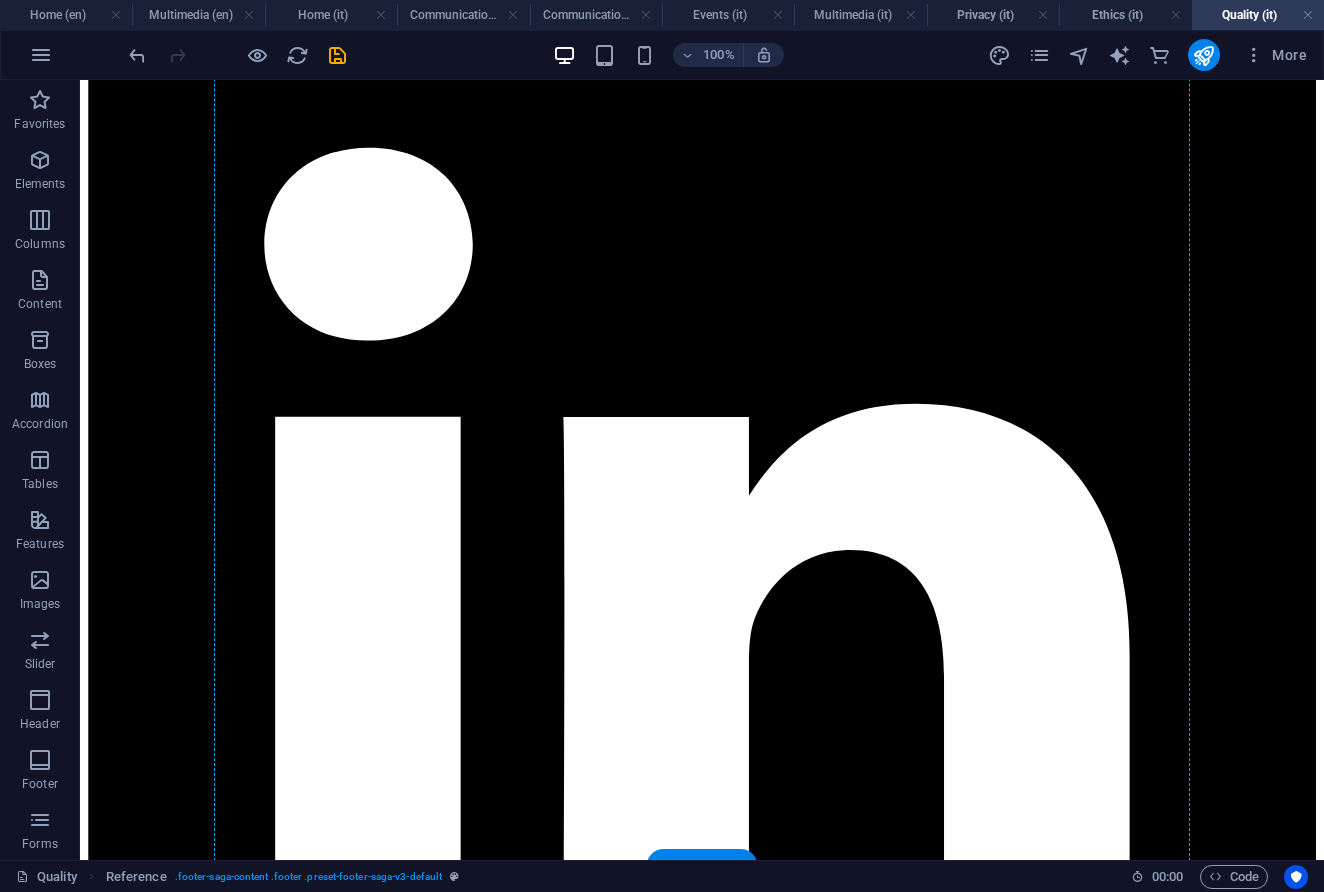 scroll, scrollTop: 1636, scrollLeft: 0, axis: vertical 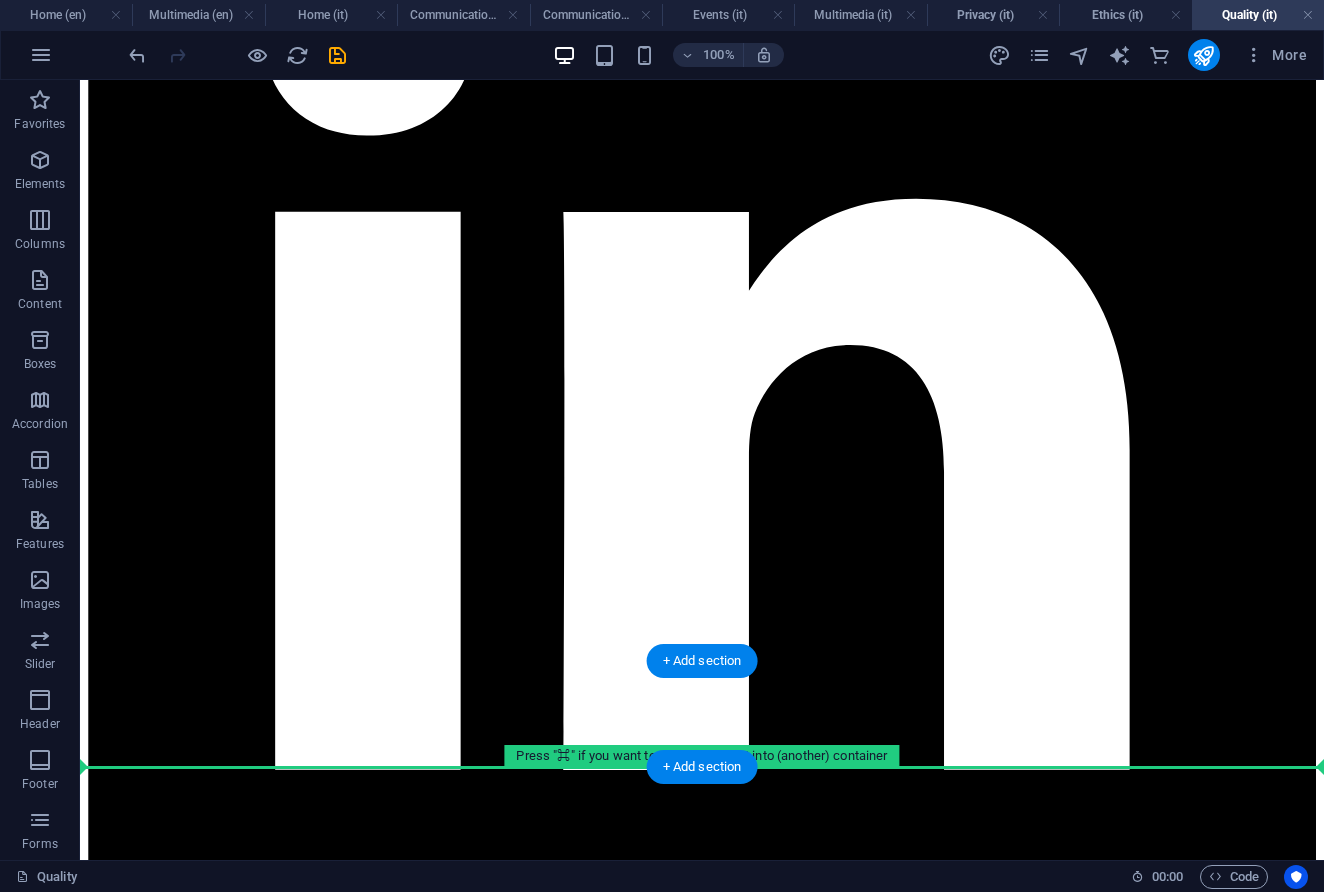 drag, startPoint x: 217, startPoint y: 311, endPoint x: 257, endPoint y: 762, distance: 452.77036 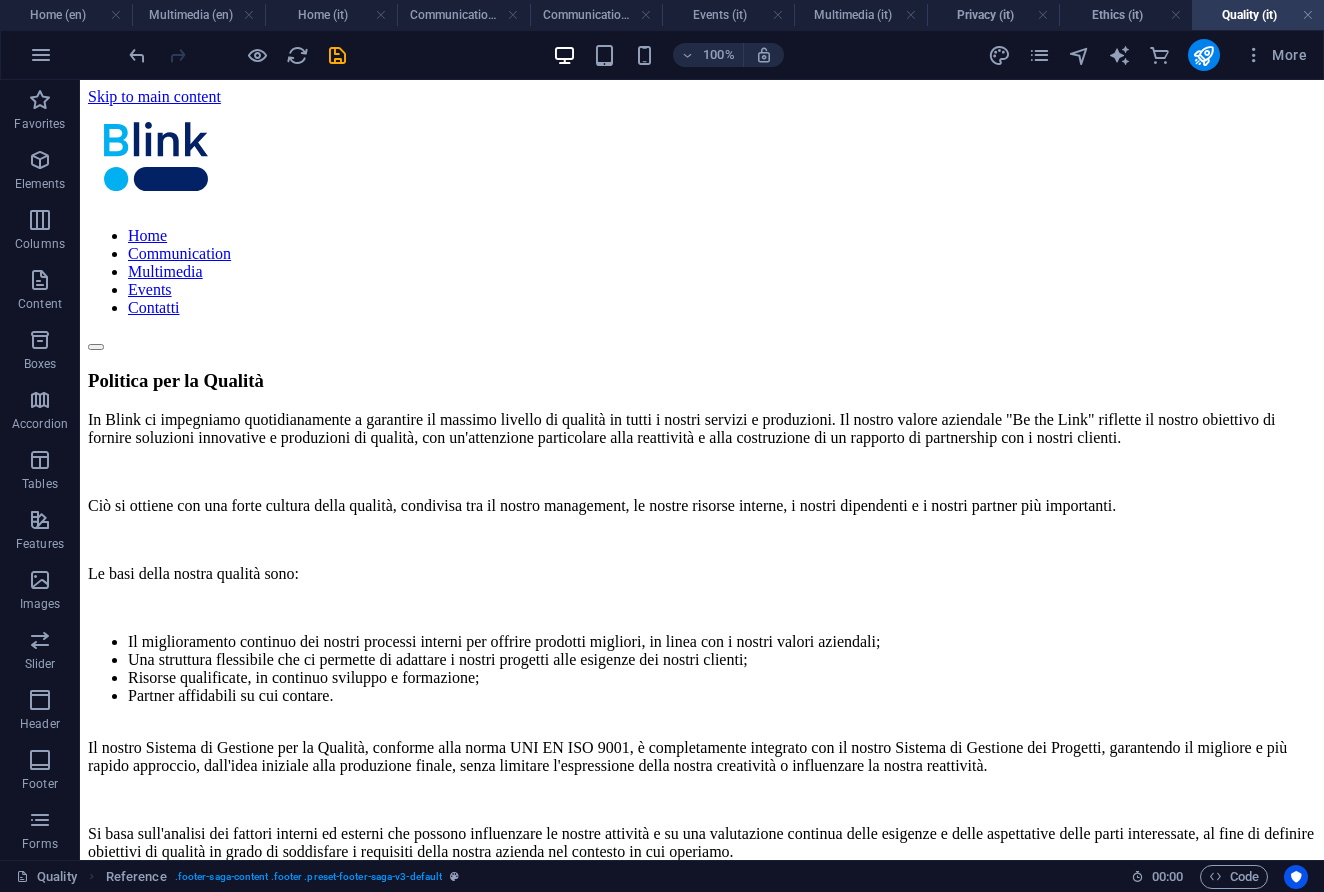 scroll, scrollTop: 0, scrollLeft: 0, axis: both 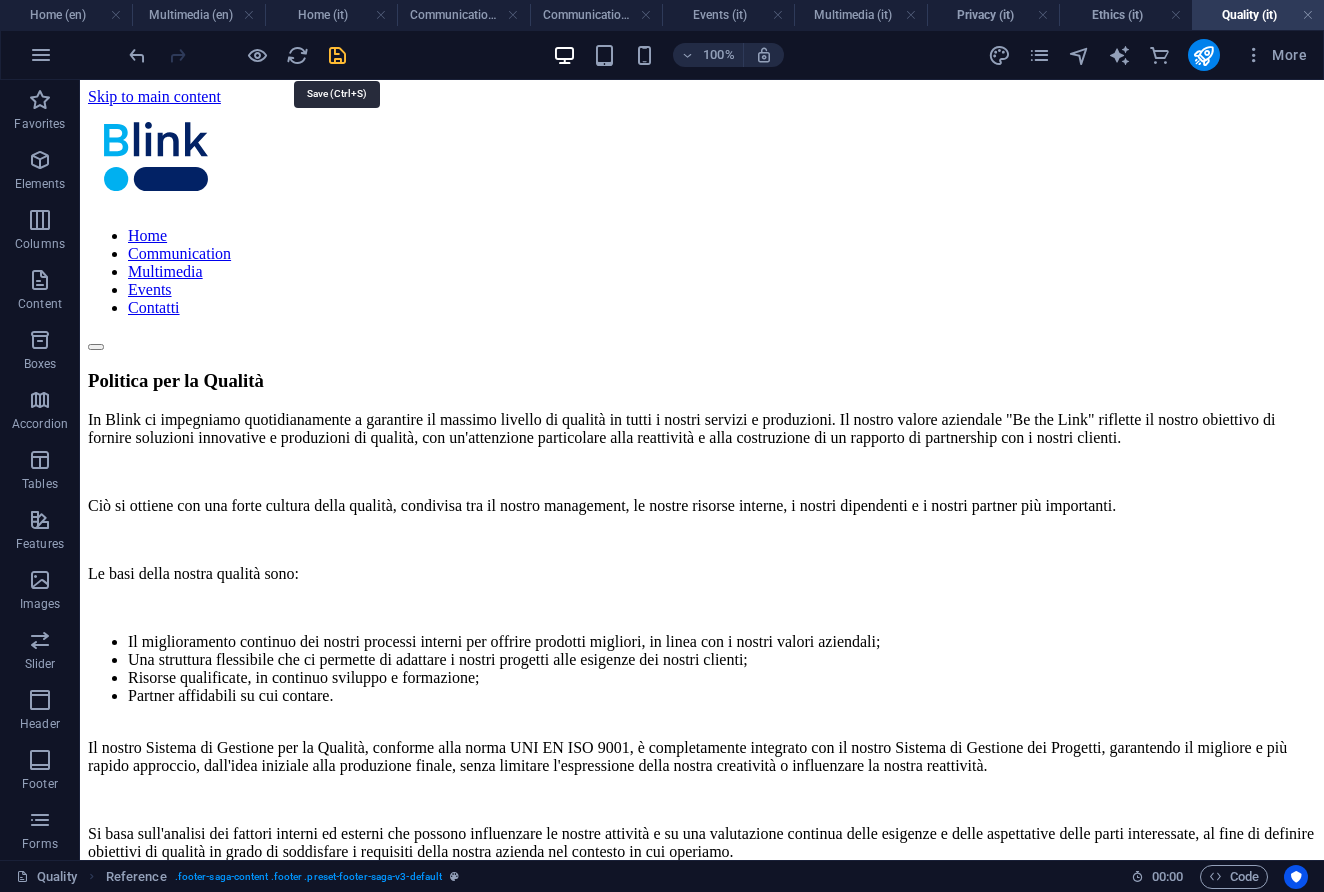 click at bounding box center (337, 55) 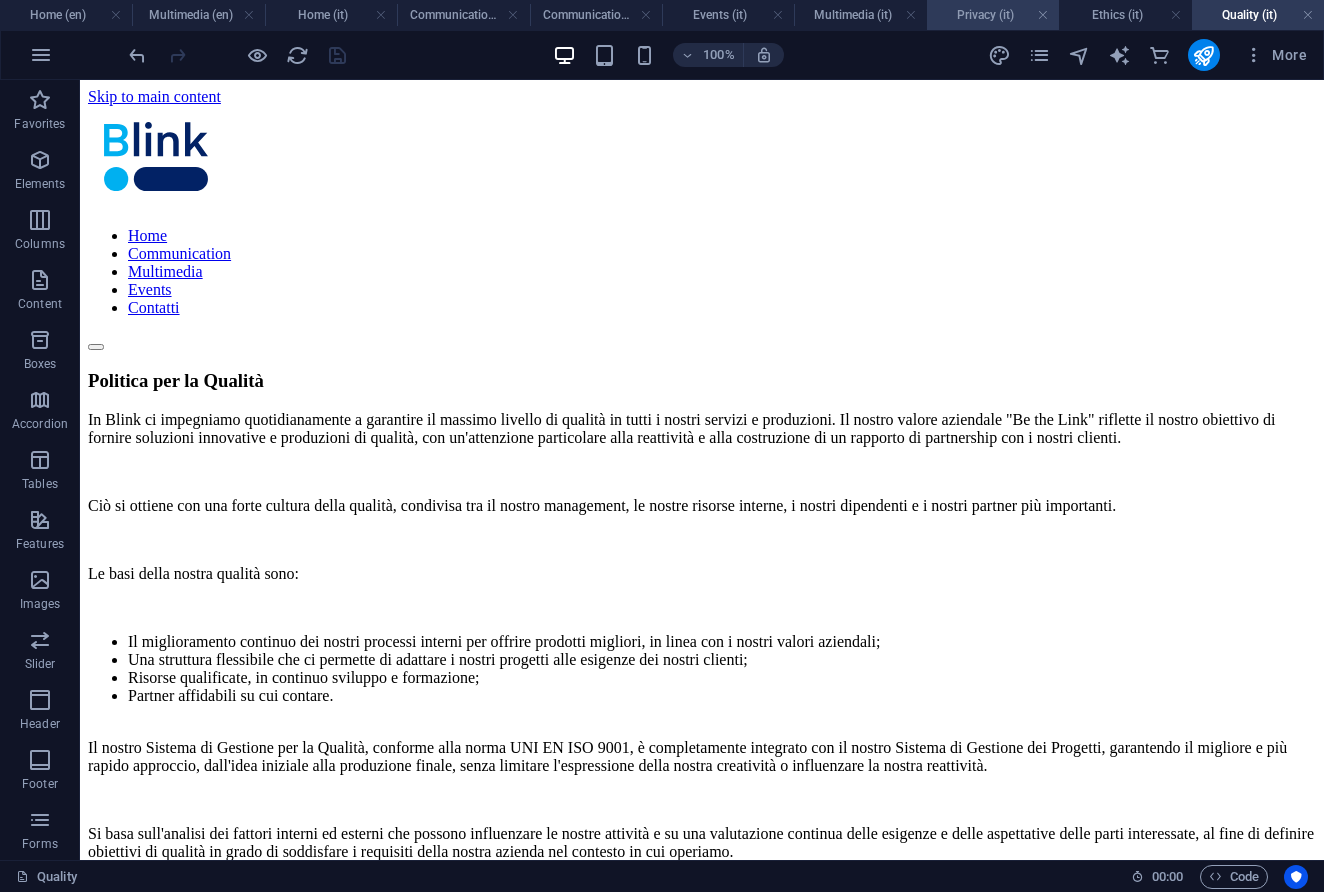 click on "Privacy (it)" at bounding box center (993, 15) 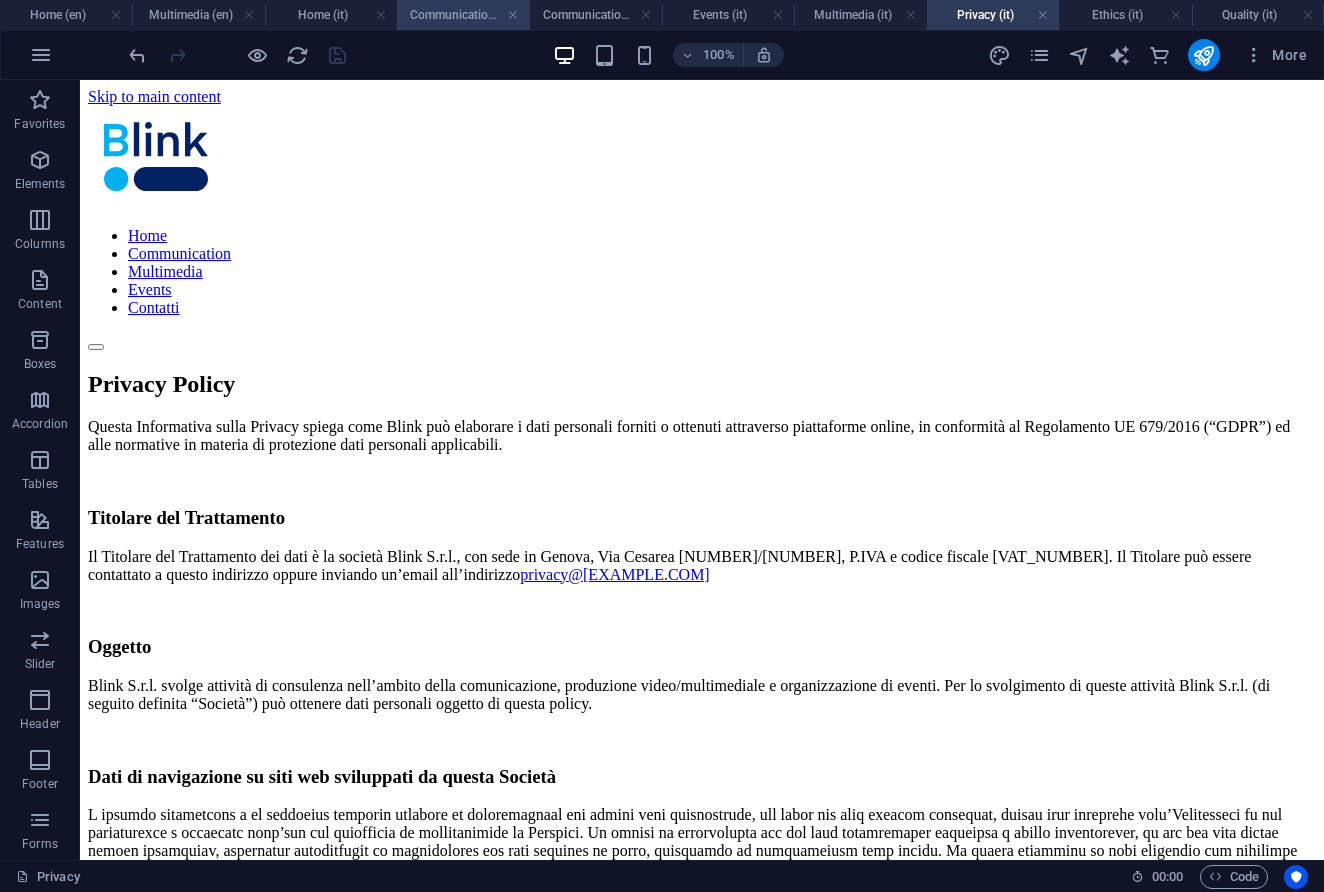 click on "Communication (en)" at bounding box center (463, 15) 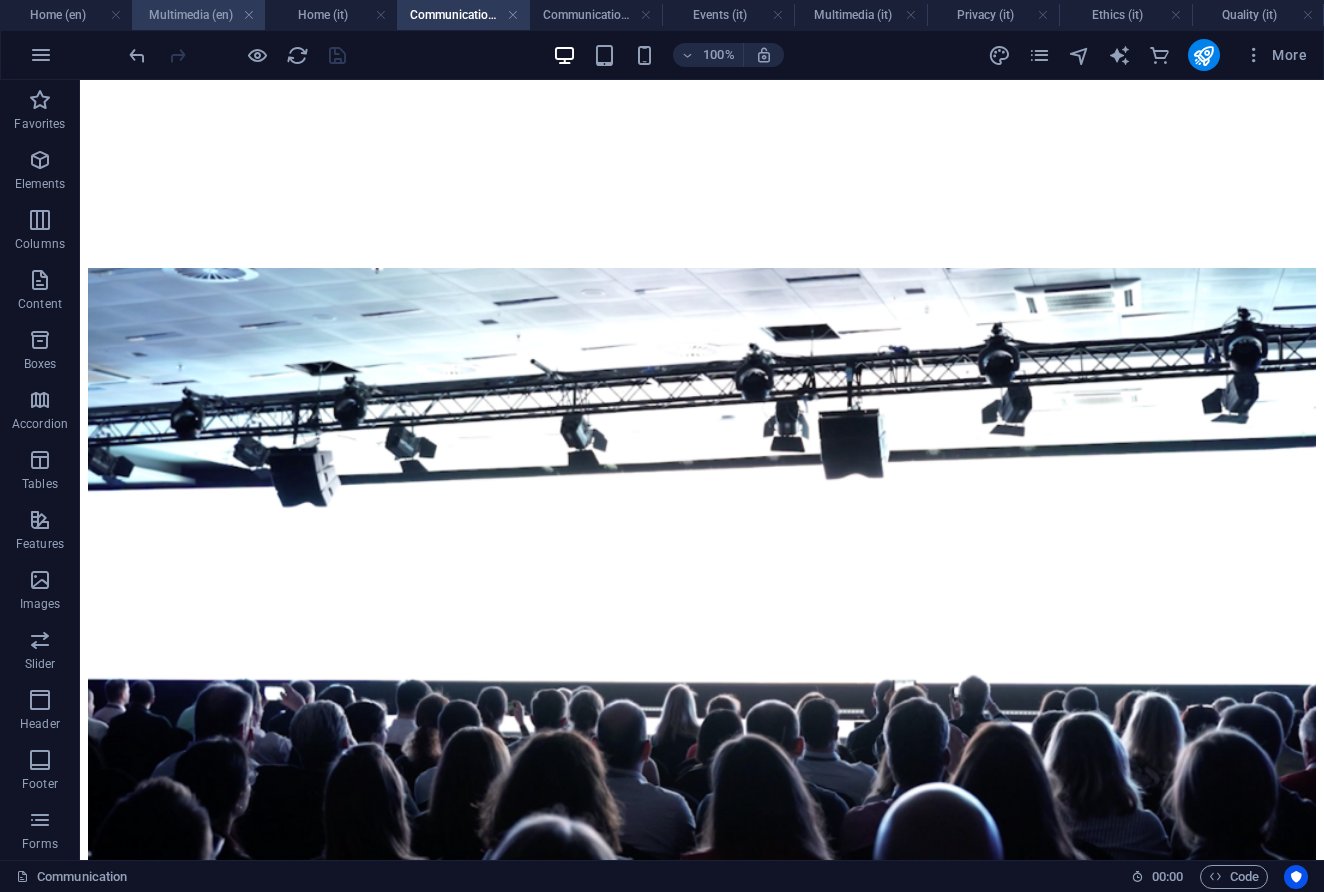 click on "Multimedia (en)" at bounding box center [198, 15] 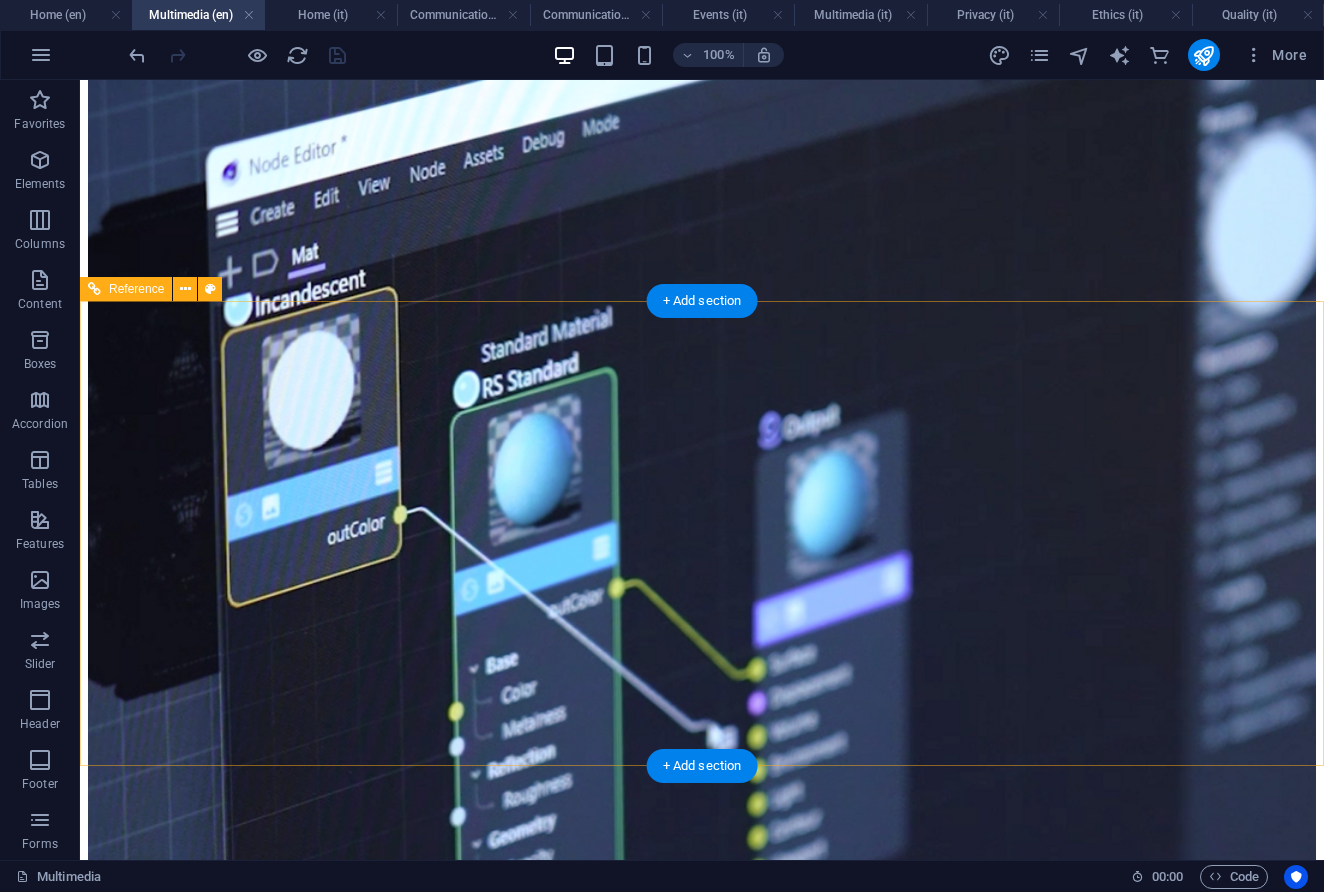 scroll, scrollTop: 3304, scrollLeft: 0, axis: vertical 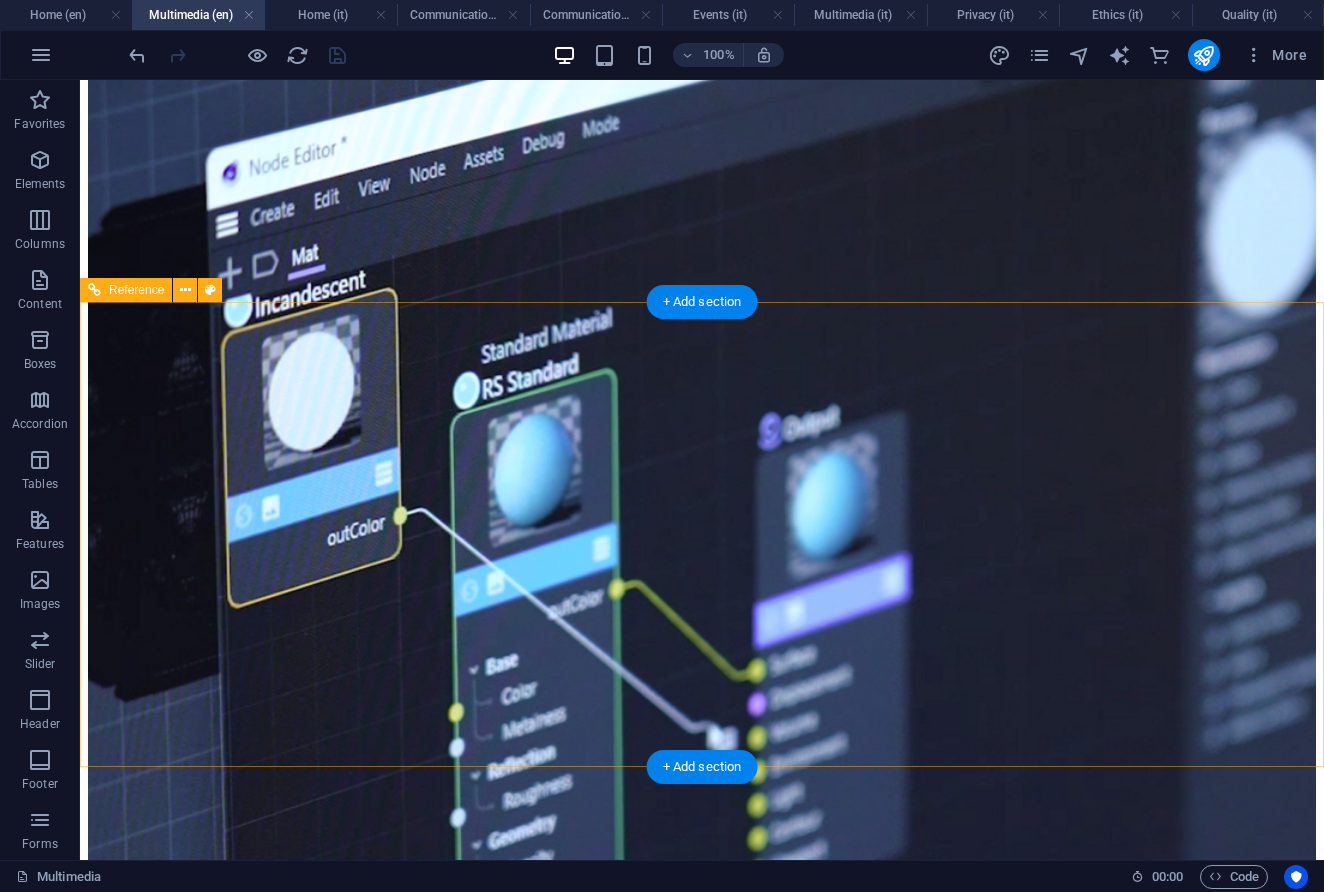 click on "Contacts Blink srl Via Enrico Toti [NUMBER] [POSTAL_CODE] [COUNTRY] Phone: [PHONE] Email: info@[EXAMPLE.COM] Jobs: jobs@[EXAMPLE.COM] Registered office: Via Cesarea [NUMBER], [POSTAL_CODE] [COUNTRY] VAT [VAT_NUMBER] Navigation Home Communication Multimedia Events Privacy Policy Quality Policy Code of Ethics Social media Linkedin Instagram Facebook" at bounding box center (702, 4892) 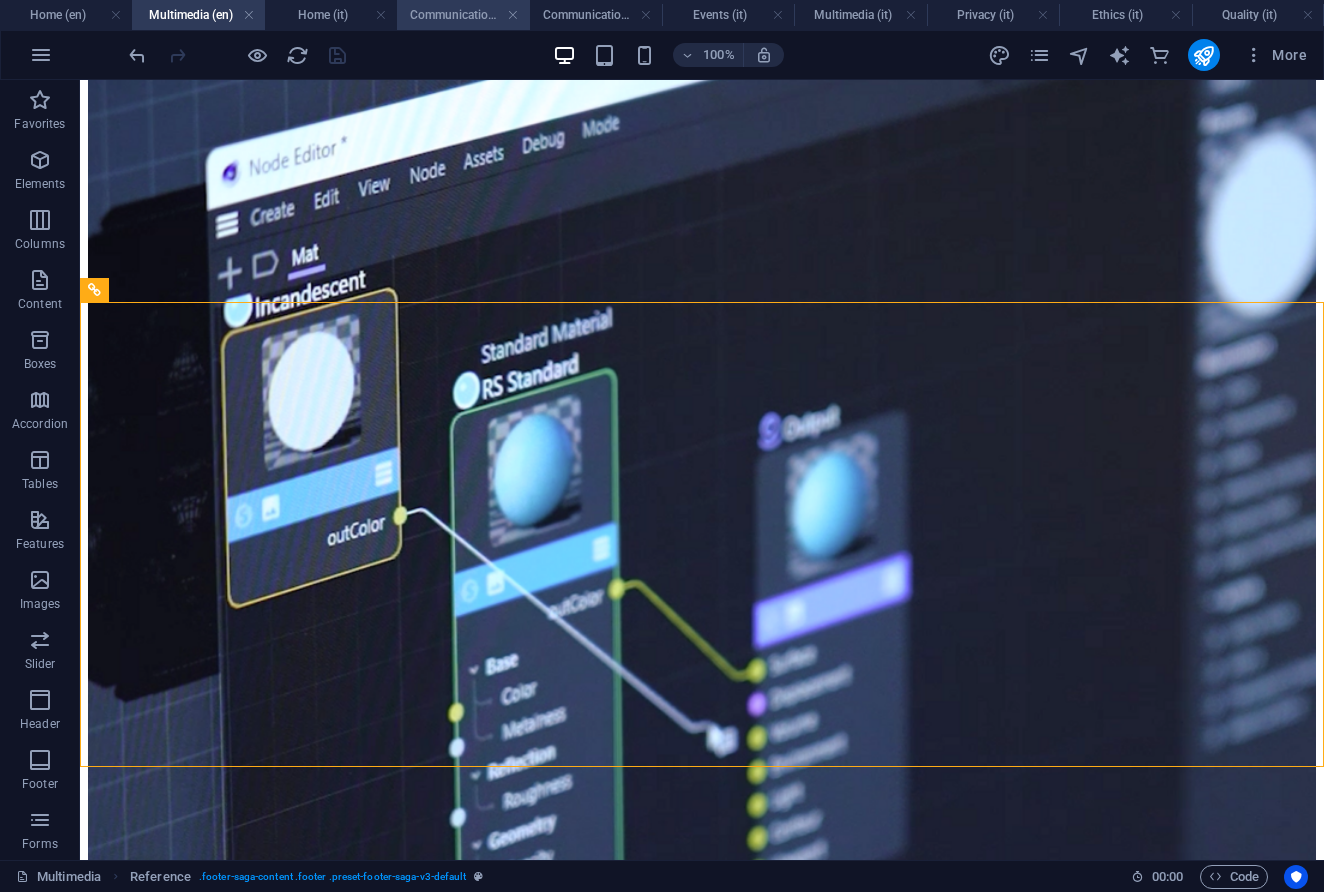 click on "Communication (en)" at bounding box center (463, 15) 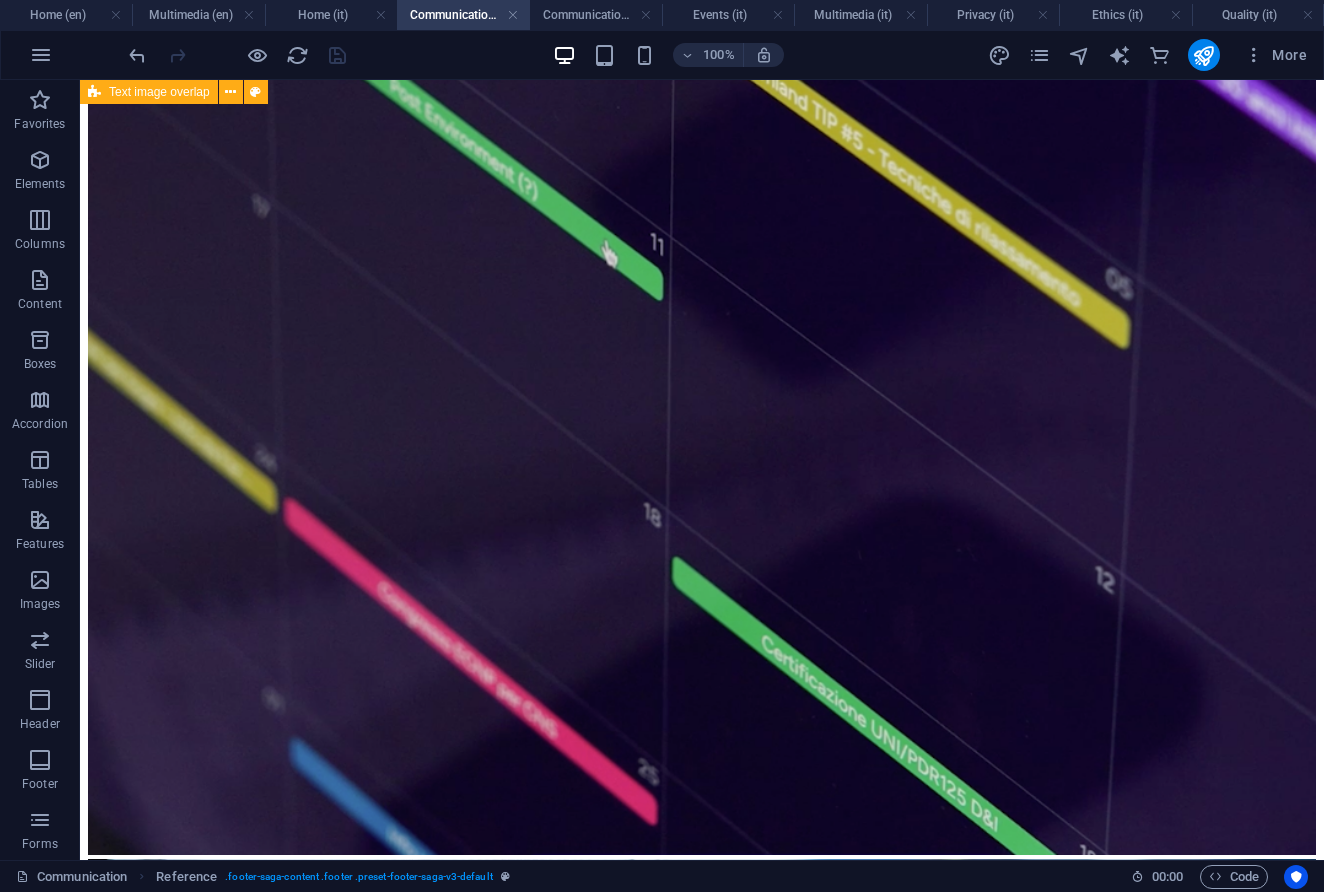 scroll, scrollTop: 2524, scrollLeft: 0, axis: vertical 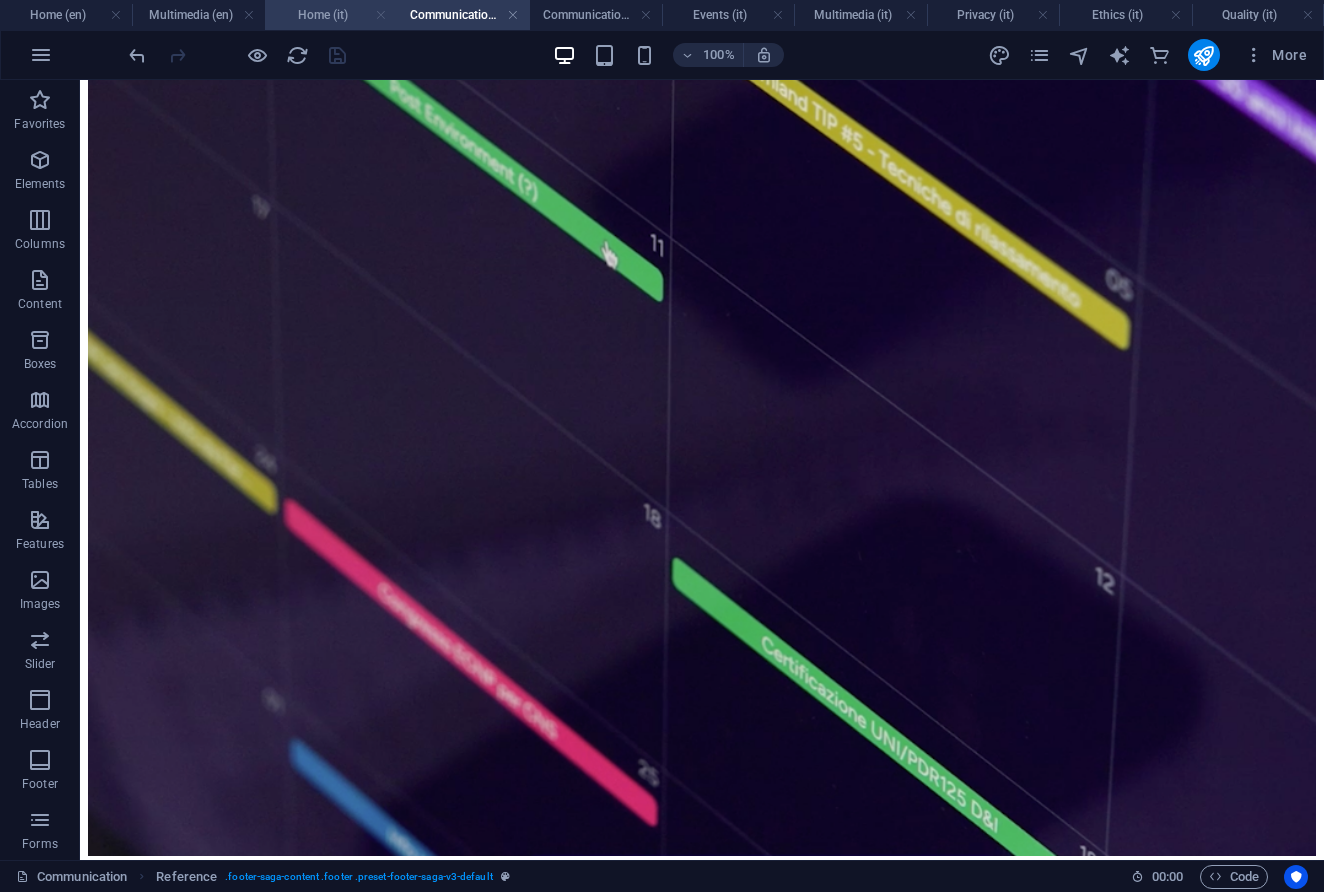 click at bounding box center [381, 15] 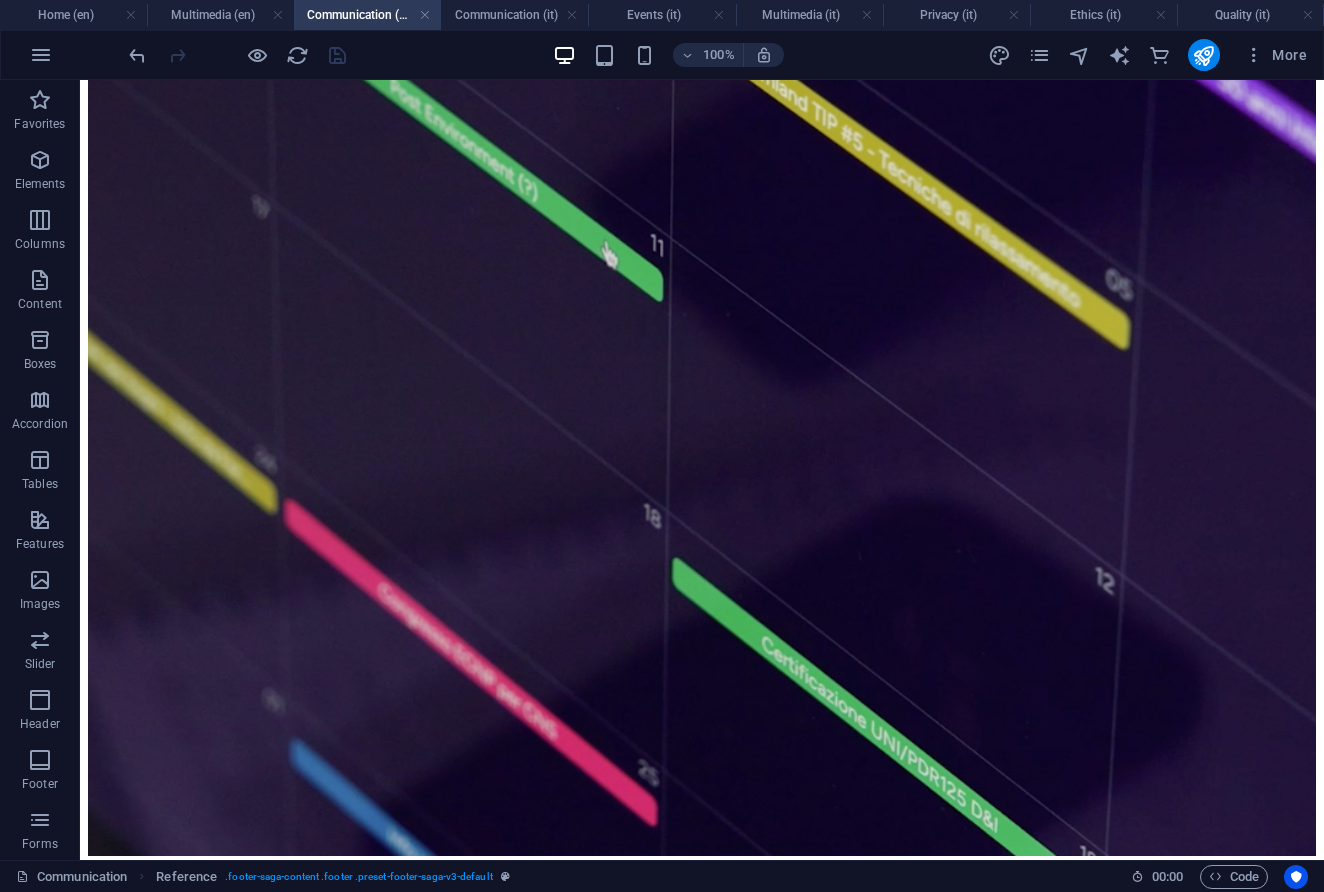 click on "Communication (en)" at bounding box center (367, 15) 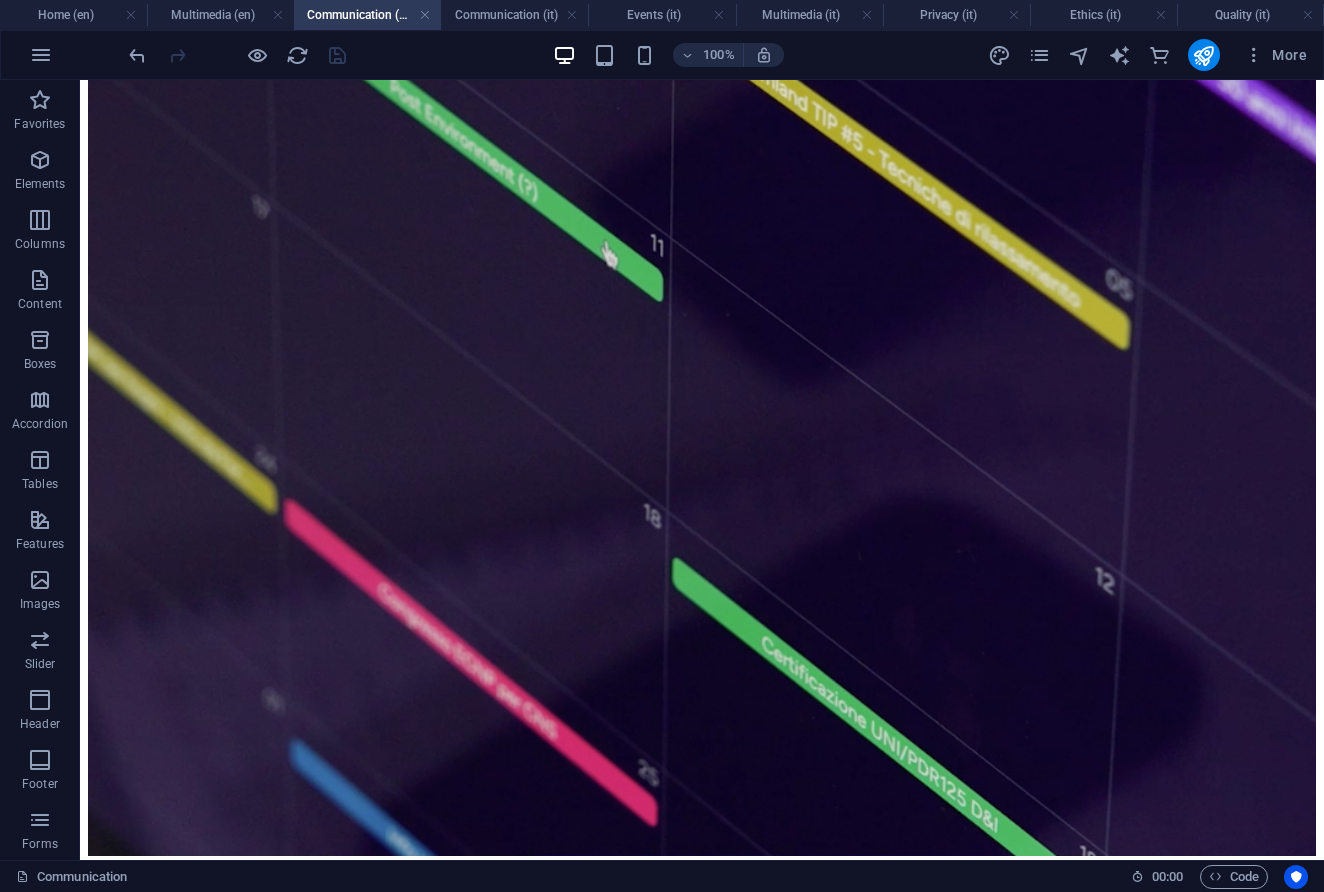 click on "Communication (en)" at bounding box center [367, 15] 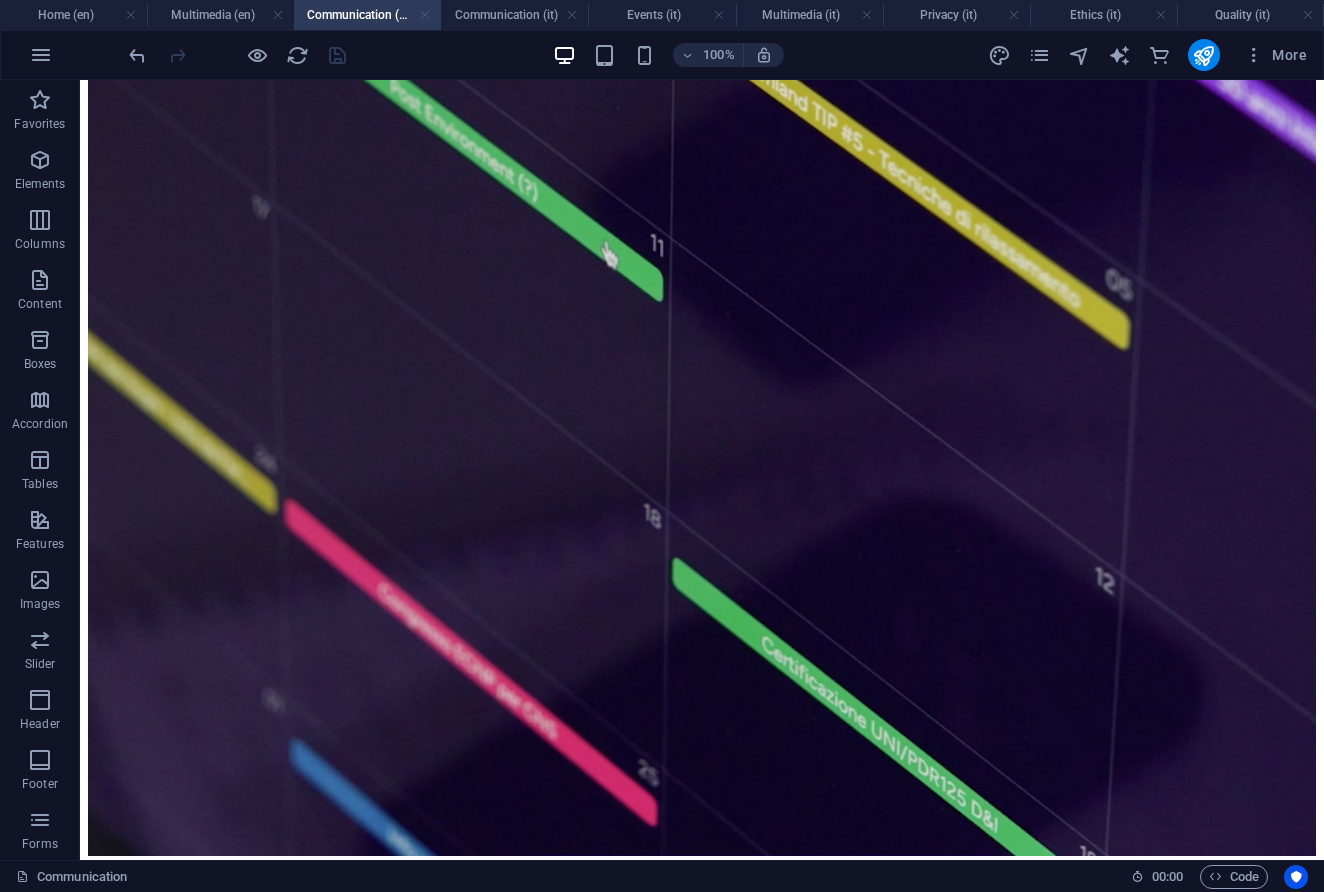 click at bounding box center (425, 15) 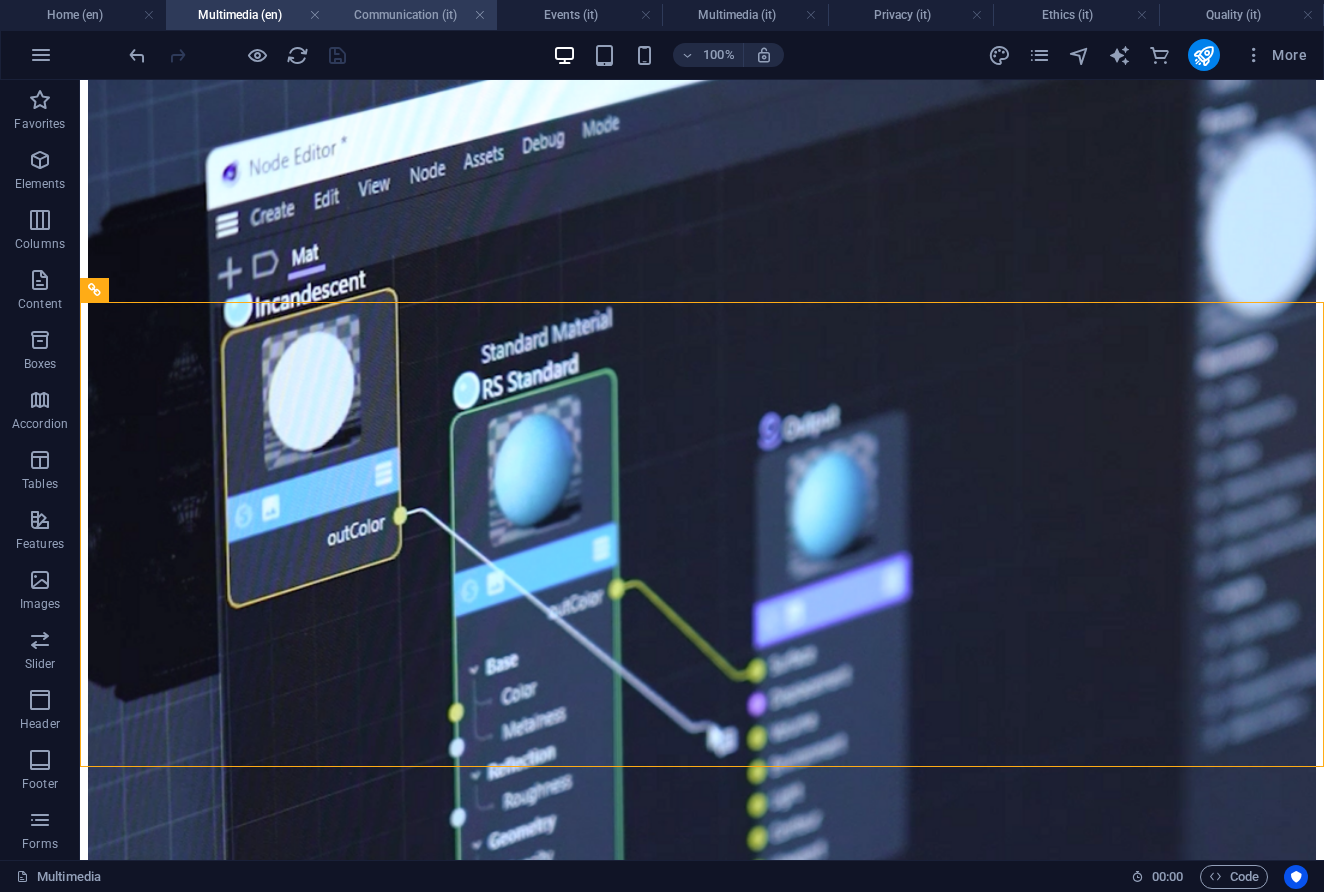 click on "Communication (it)" at bounding box center [414, 15] 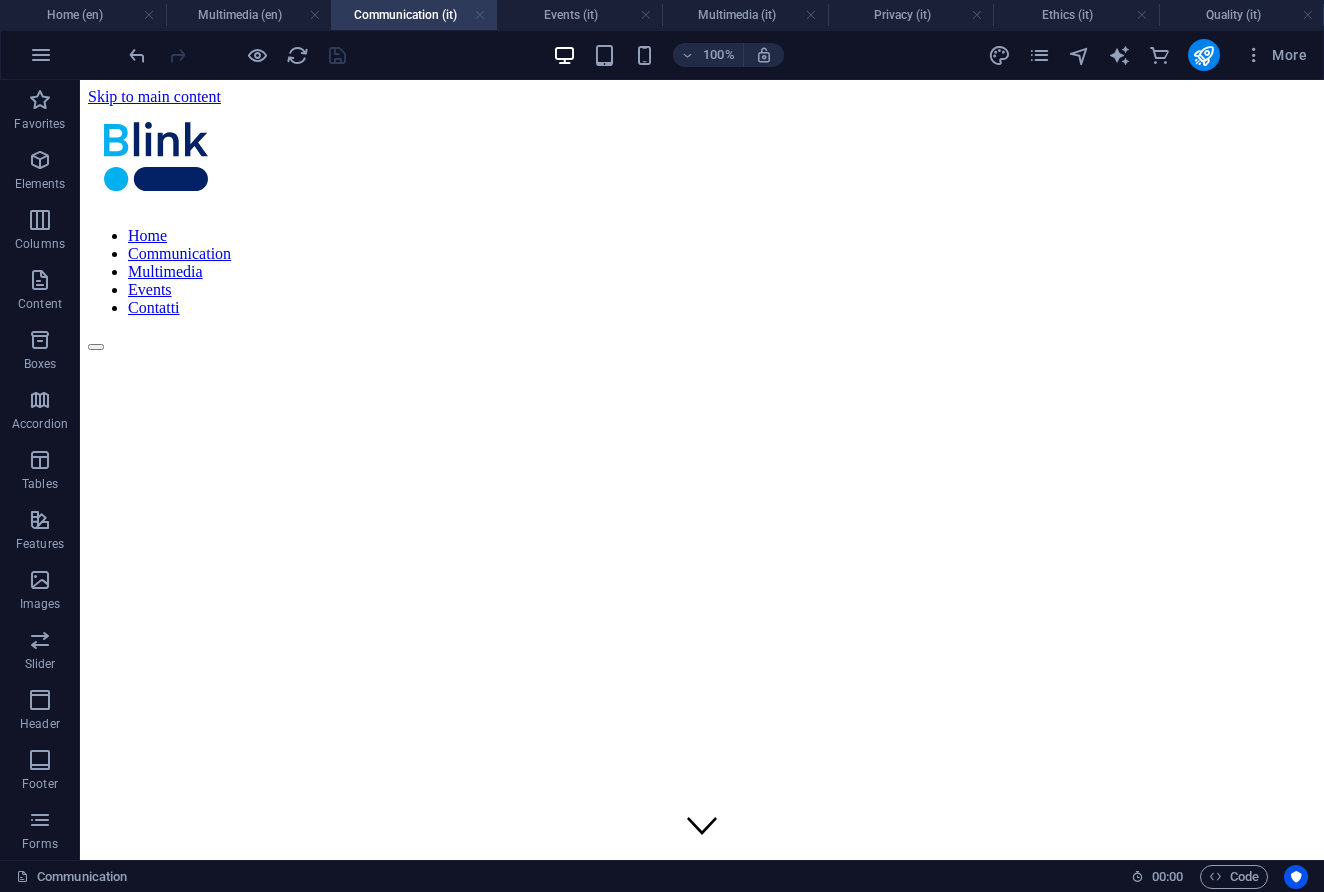 click at bounding box center [480, 15] 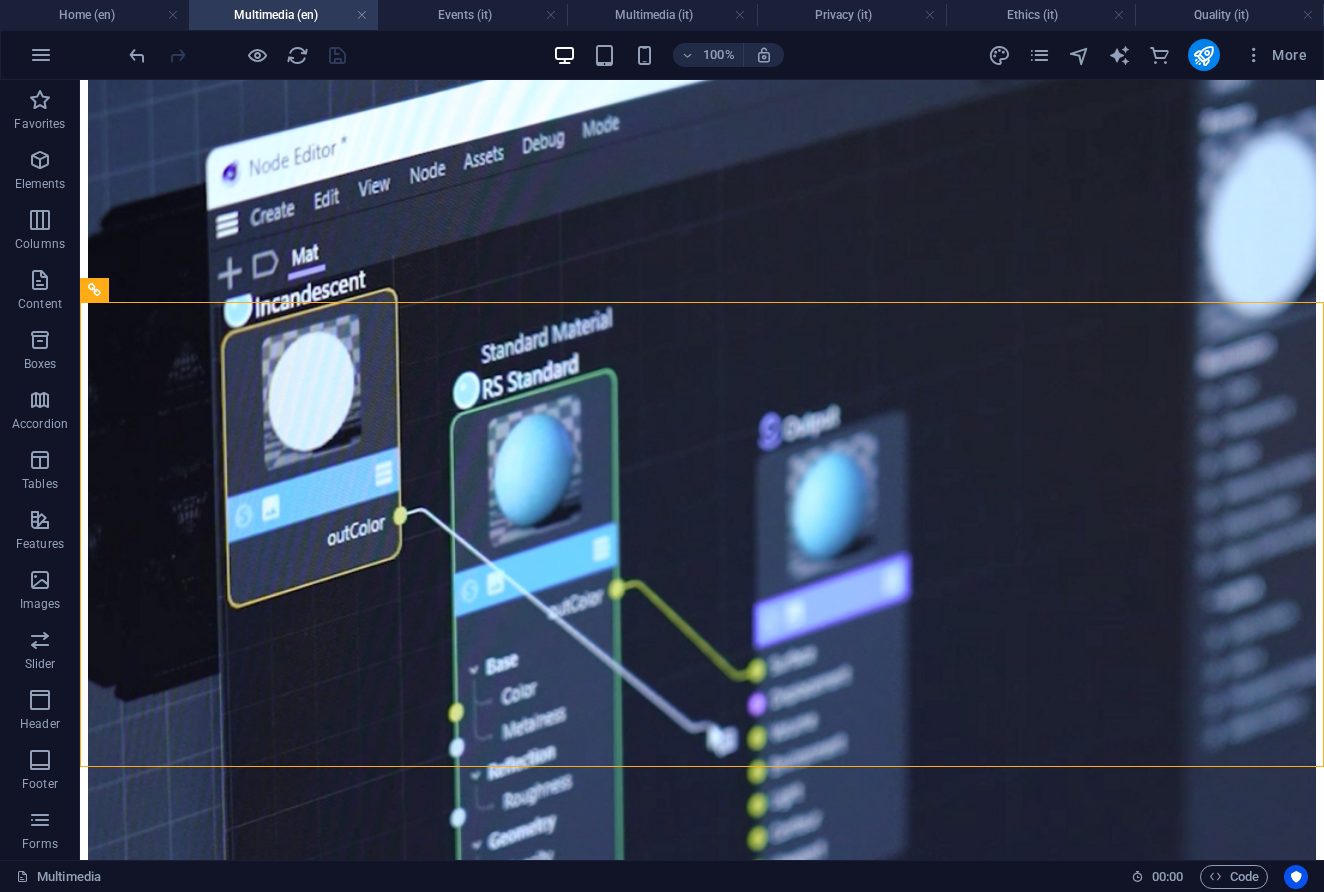 click on "Events (it)" at bounding box center (472, 15) 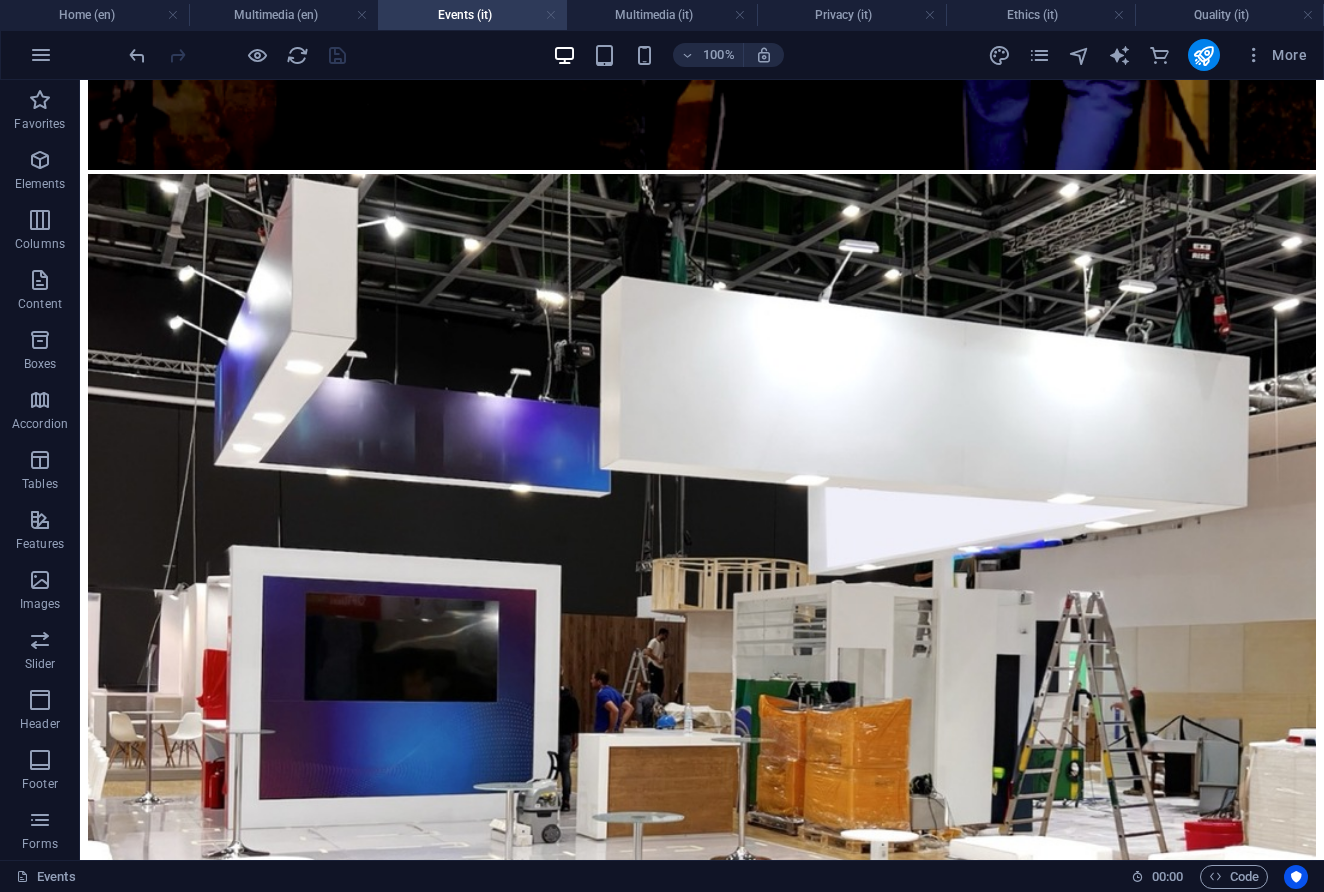 click at bounding box center (551, 15) 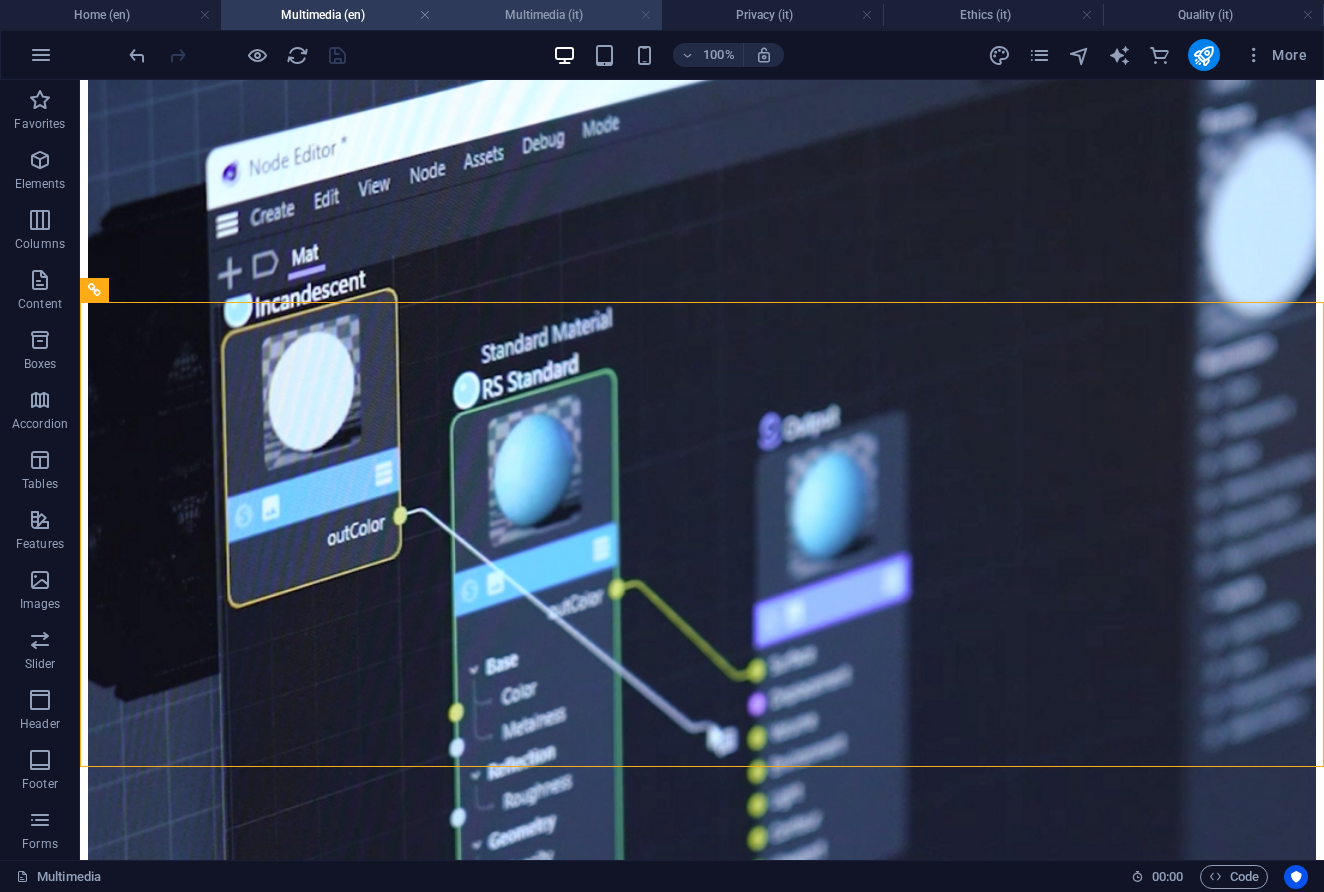 click at bounding box center (646, 15) 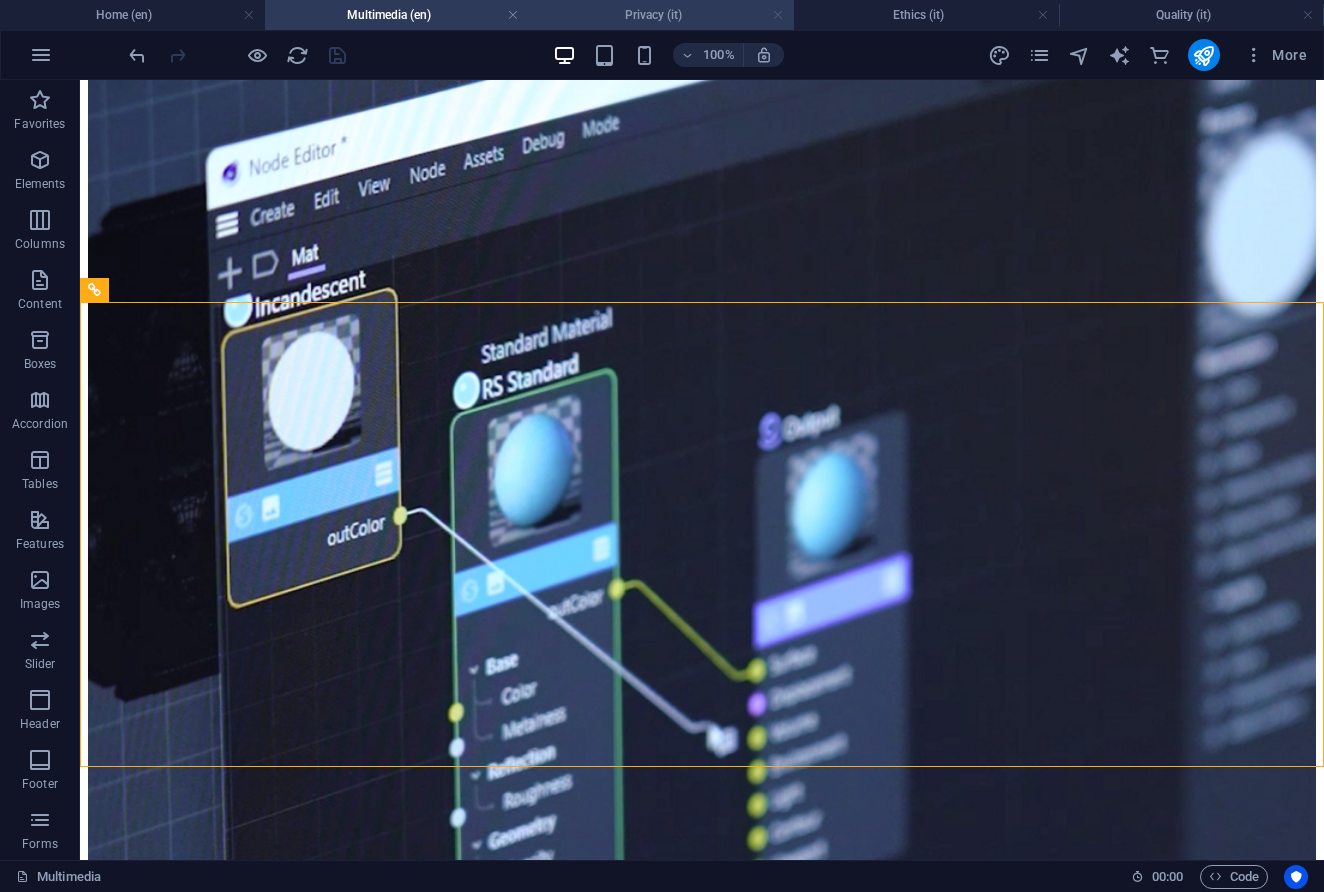 click at bounding box center [778, 15] 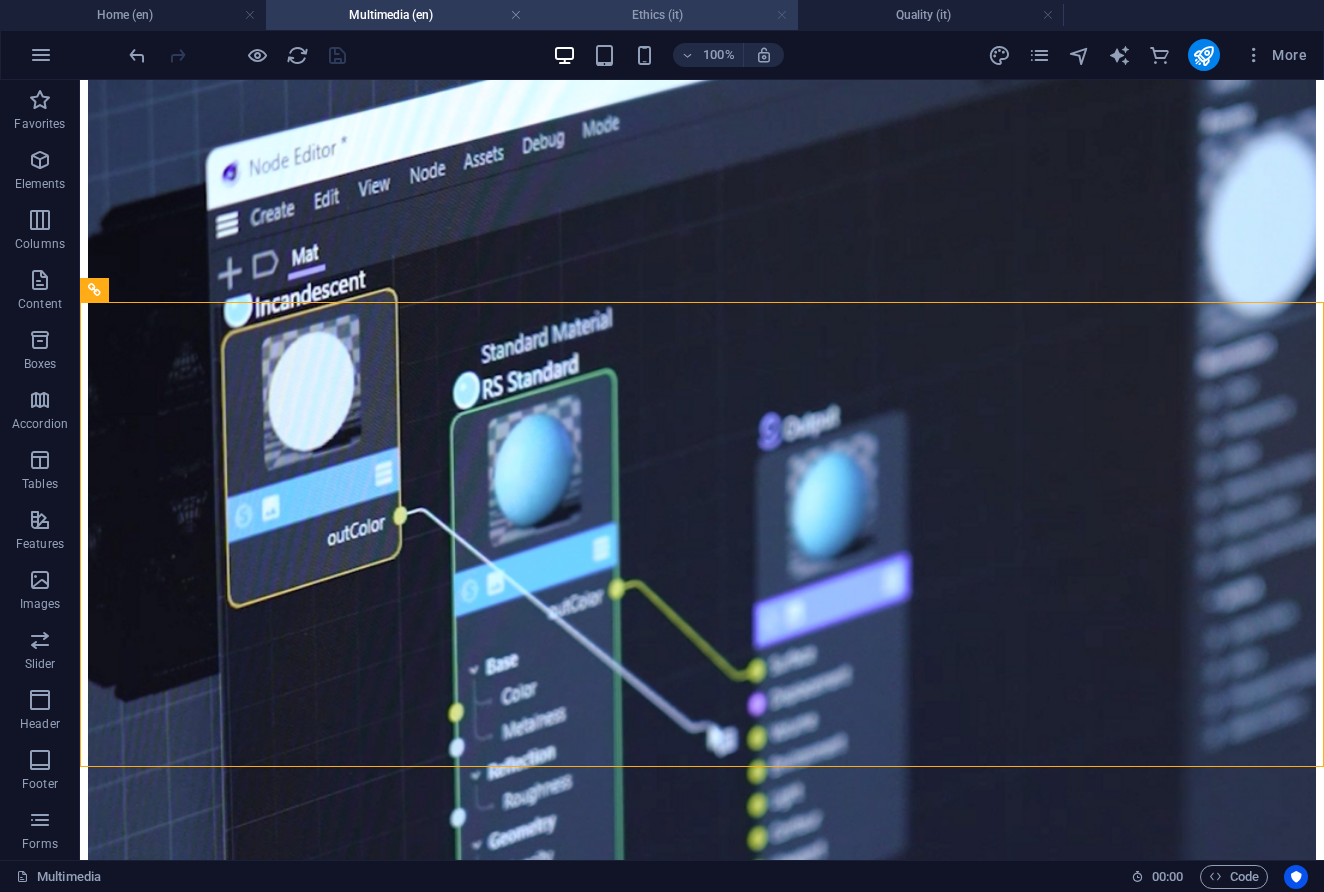click at bounding box center (782, 15) 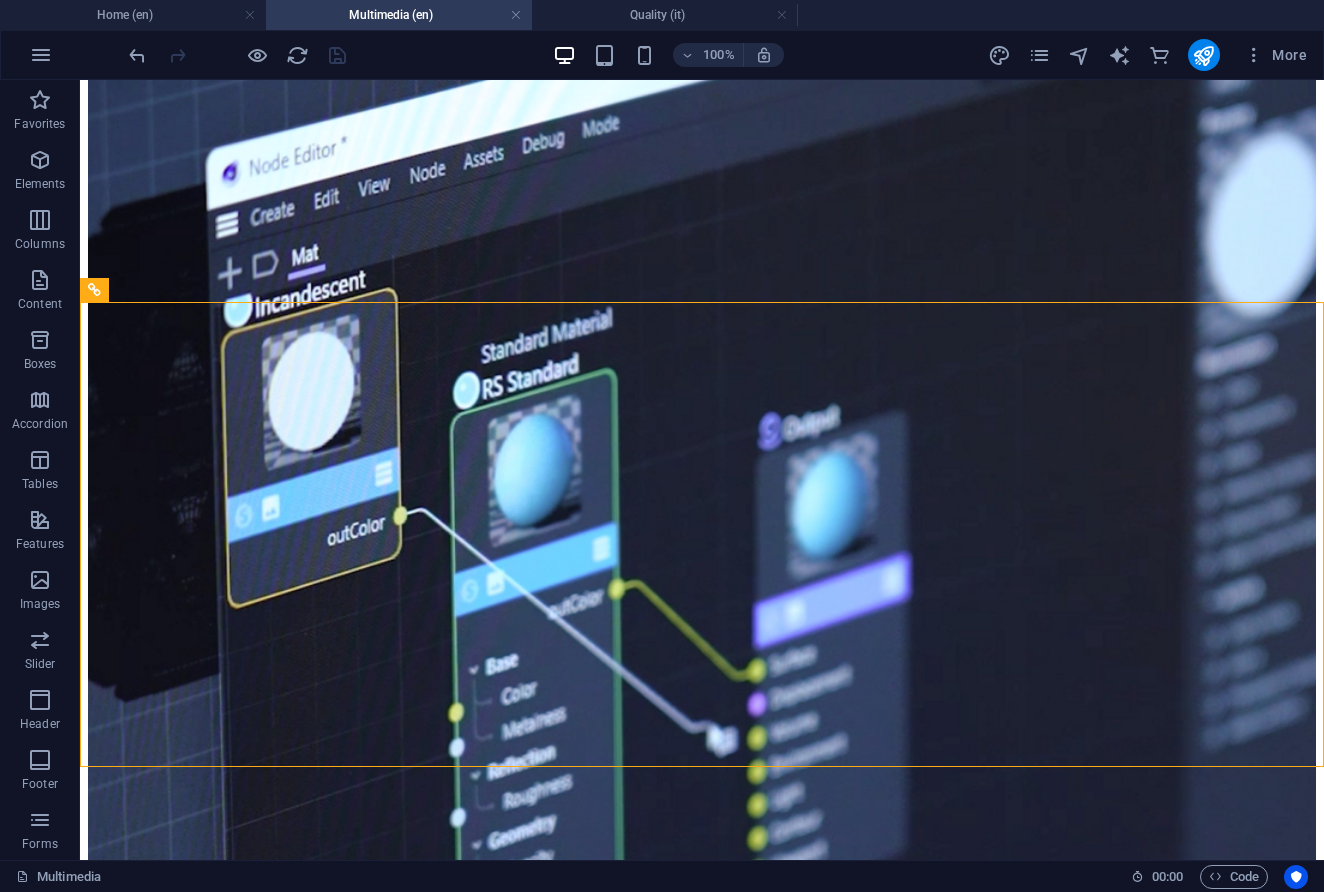 click at bounding box center (782, 15) 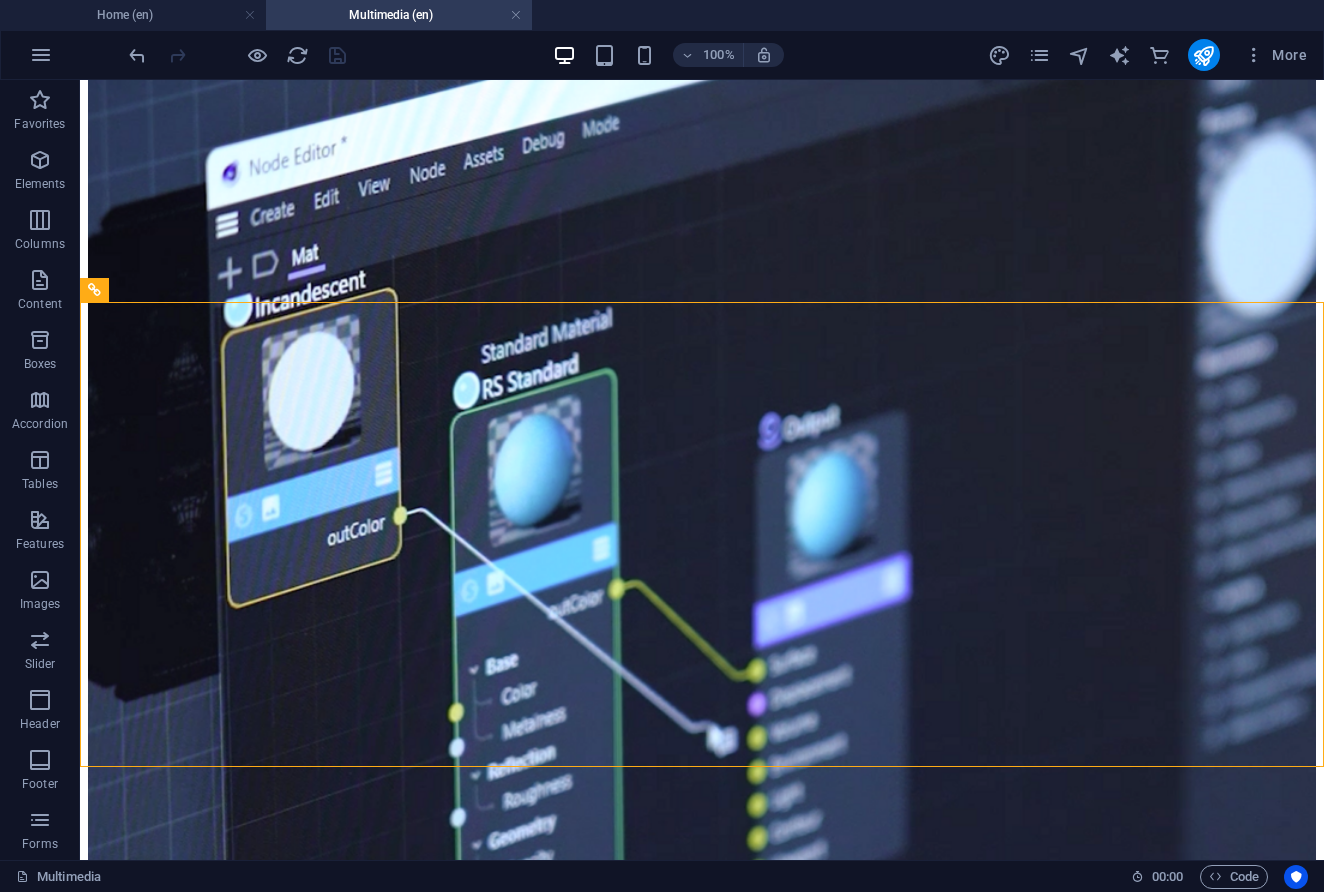 click on "More" at bounding box center [1151, 55] 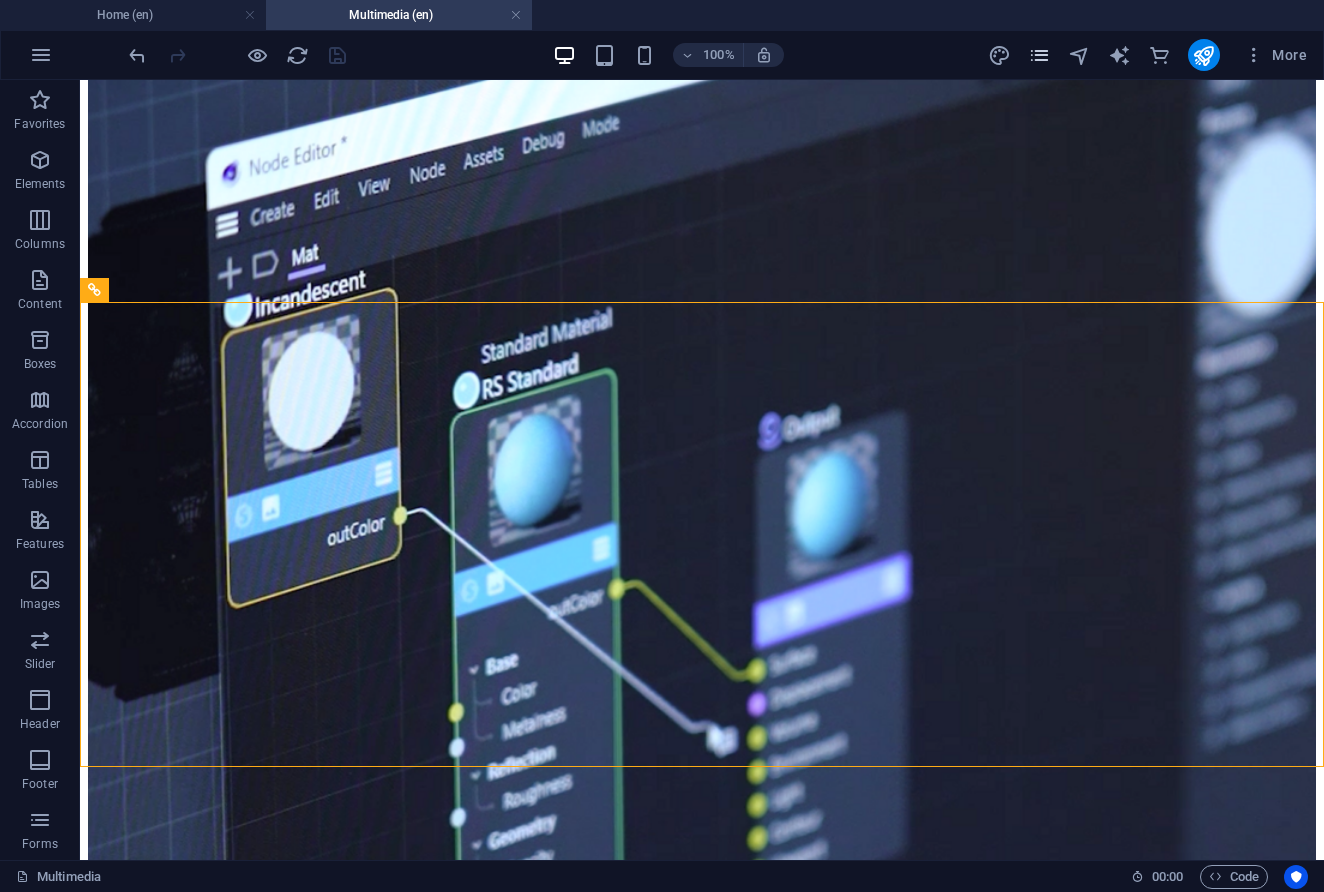 click at bounding box center [1039, 55] 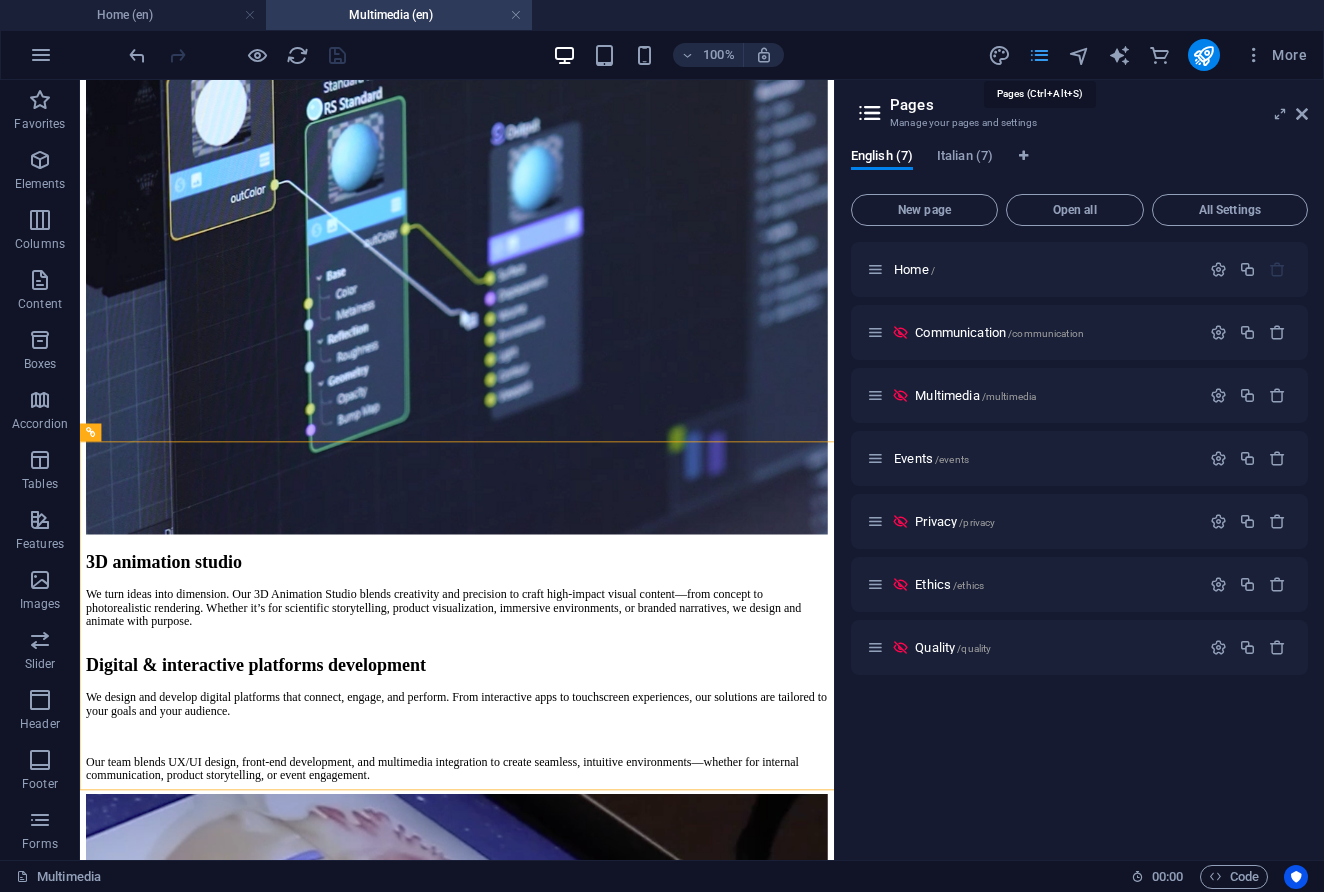 scroll, scrollTop: 3044, scrollLeft: 0, axis: vertical 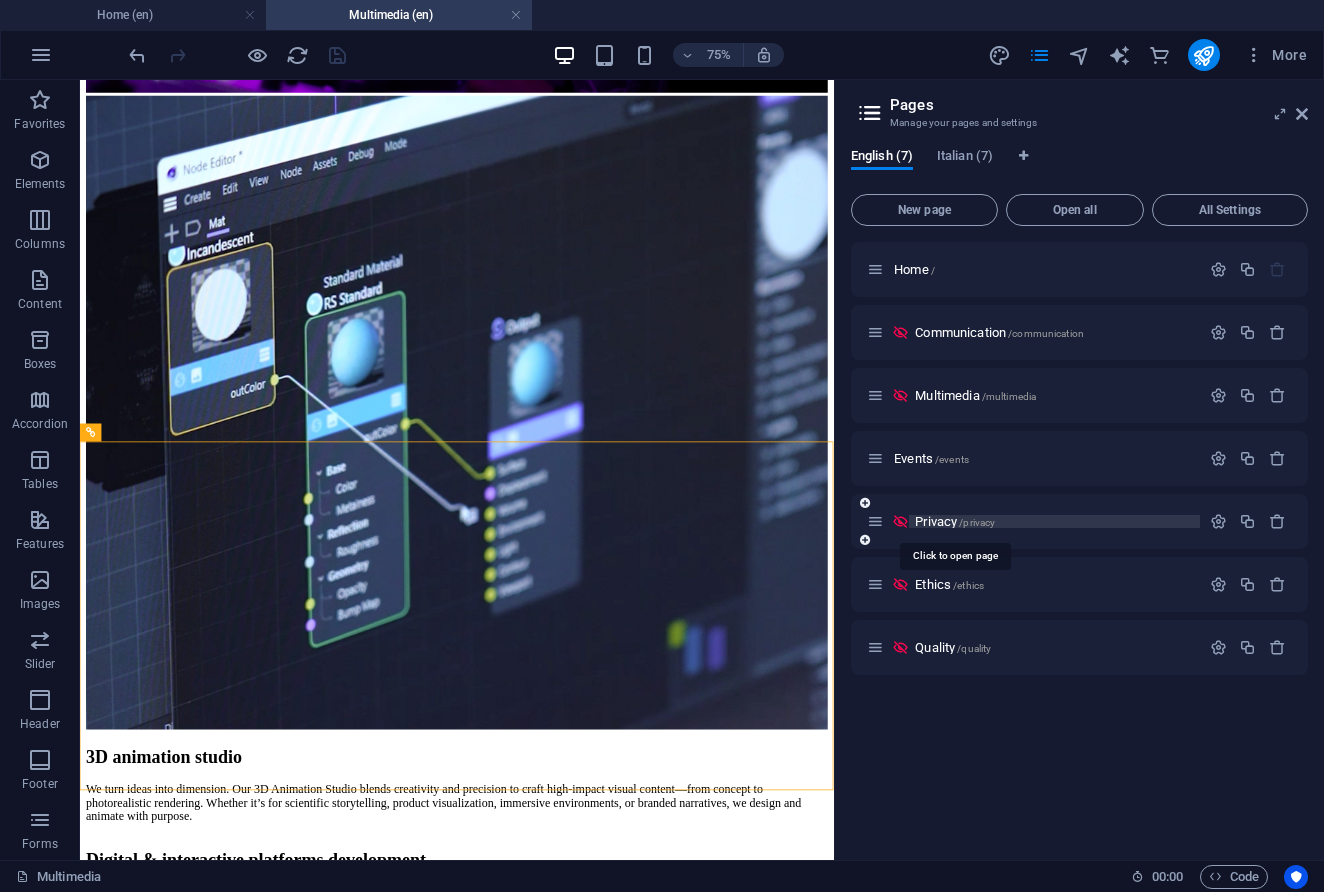 click on "Privacy /privacy" at bounding box center (955, 521) 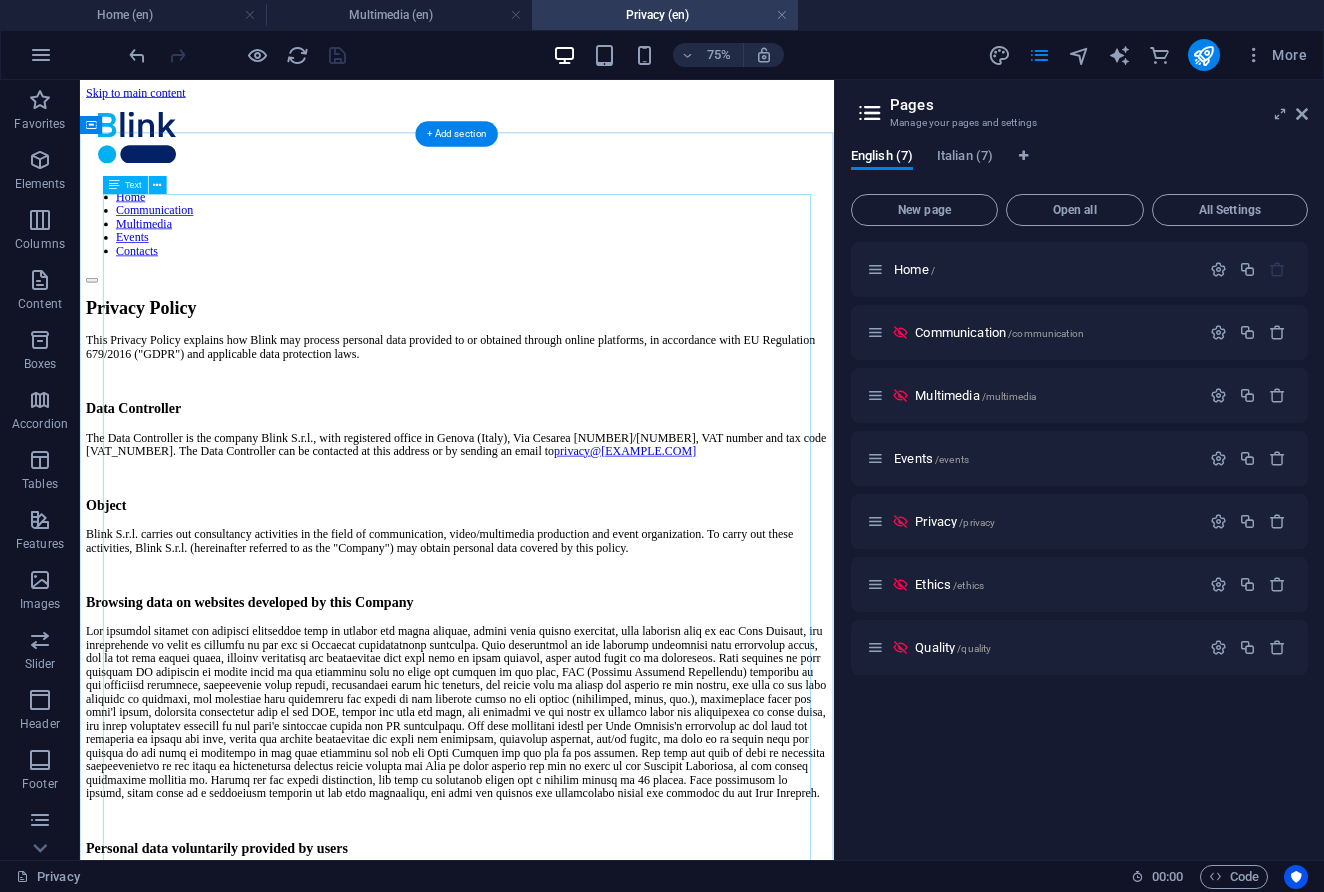 scroll, scrollTop: 0, scrollLeft: 0, axis: both 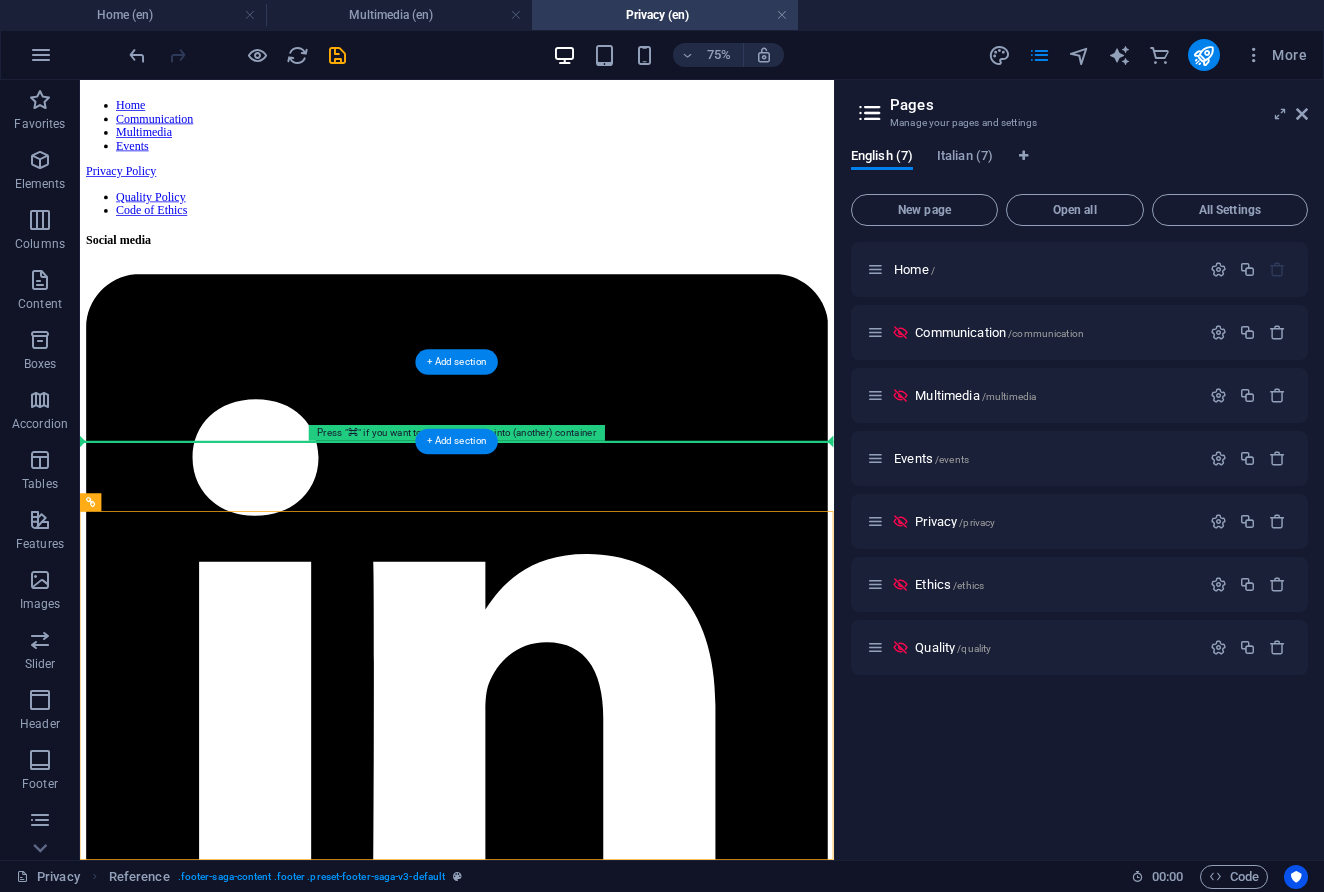 drag, startPoint x: 261, startPoint y: 673, endPoint x: 259, endPoint y: 555, distance: 118.016945 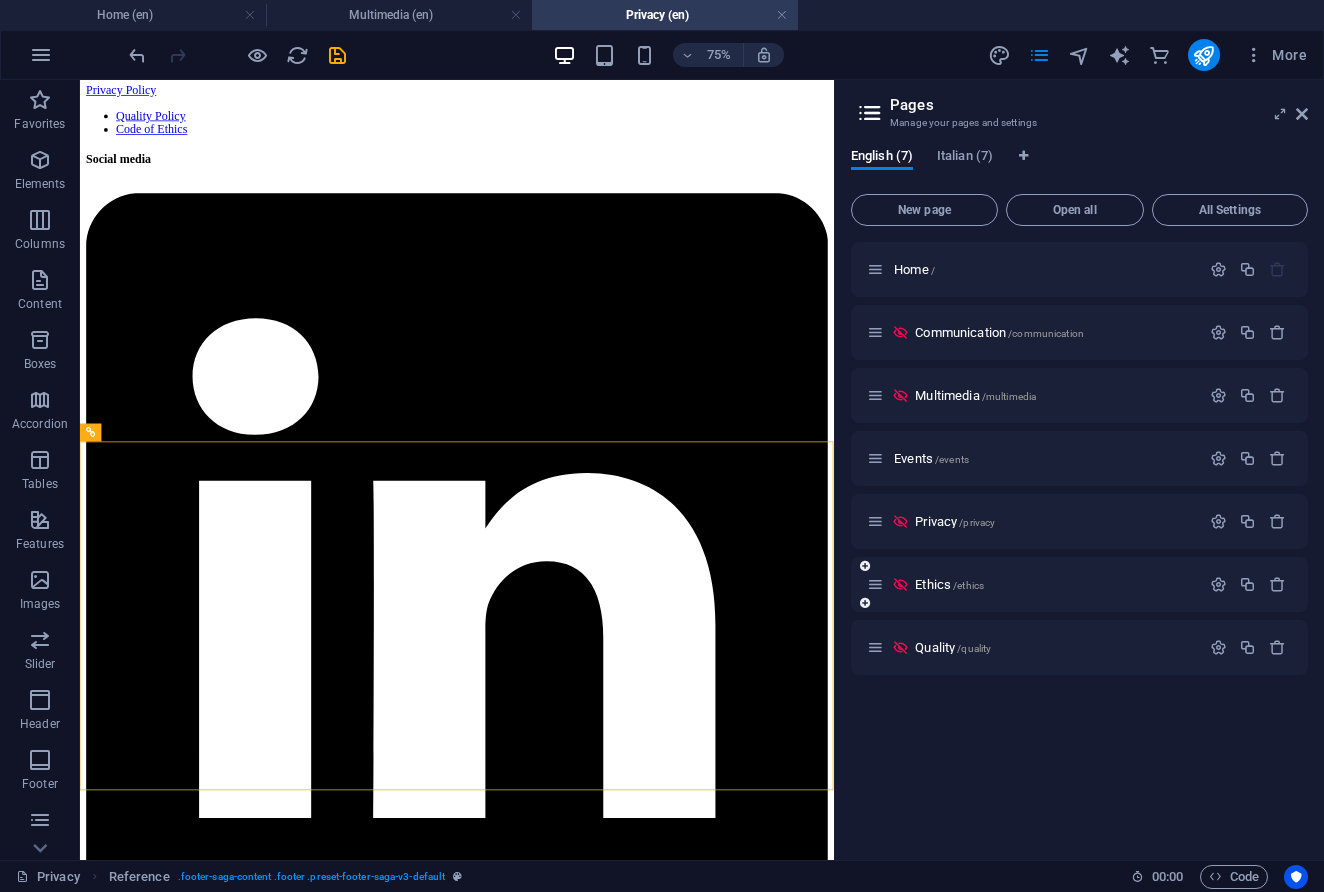 click on "Ethics /ethics" at bounding box center [1033, 584] 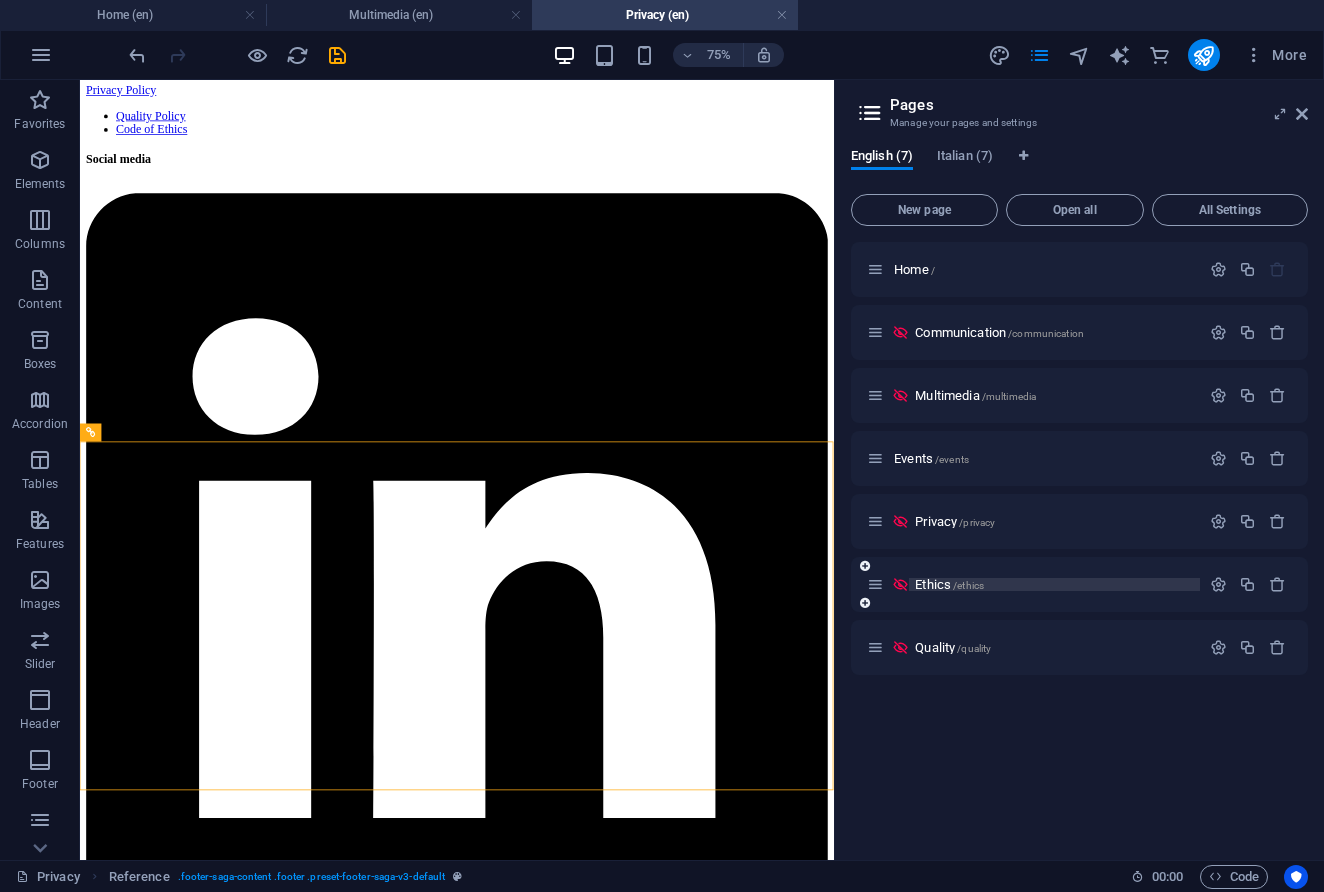 click on "Ethics /ethics" at bounding box center [949, 584] 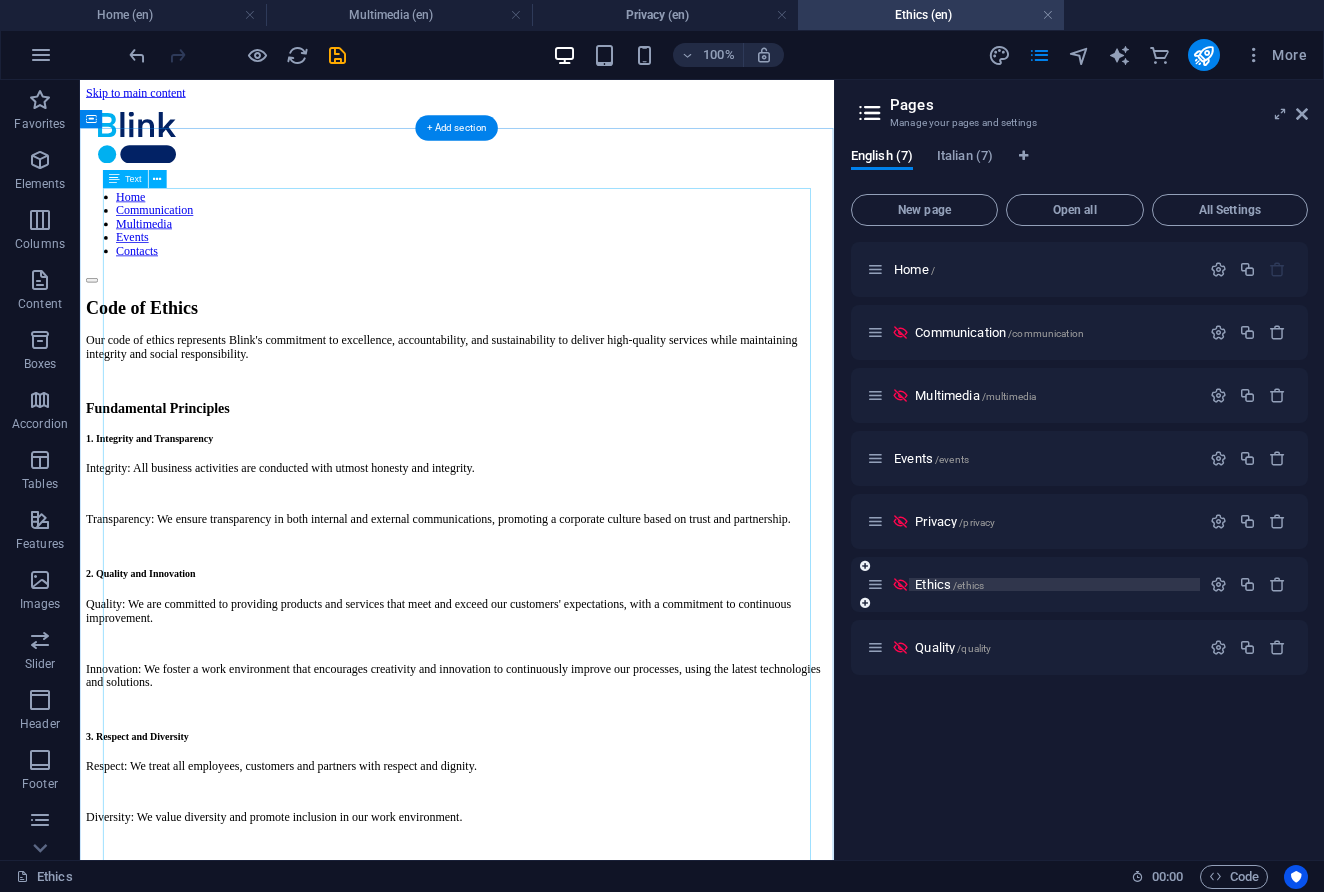 scroll, scrollTop: 0, scrollLeft: 0, axis: both 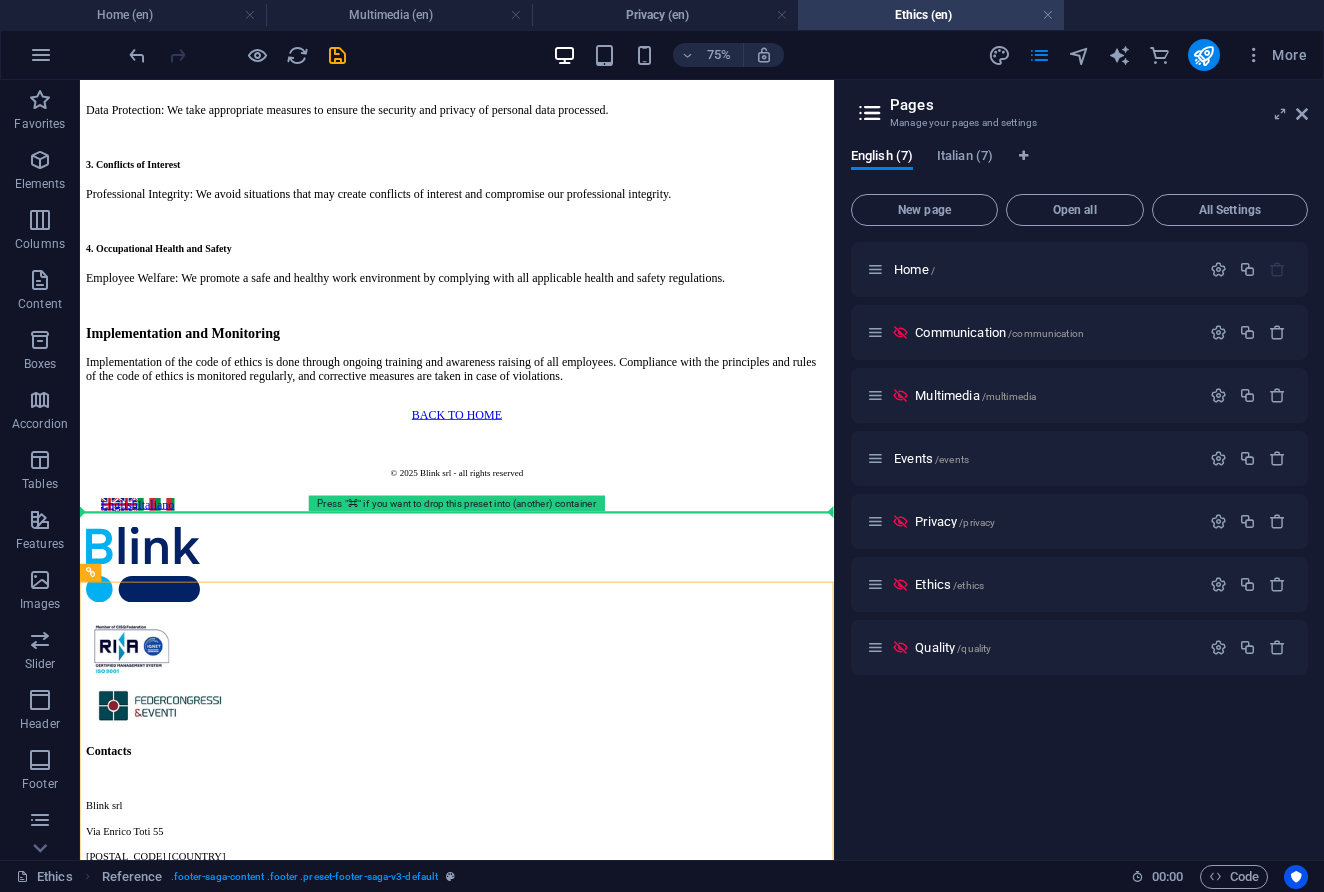 drag, startPoint x: 292, startPoint y: 800, endPoint x: 279, endPoint y: 639, distance: 161.52399 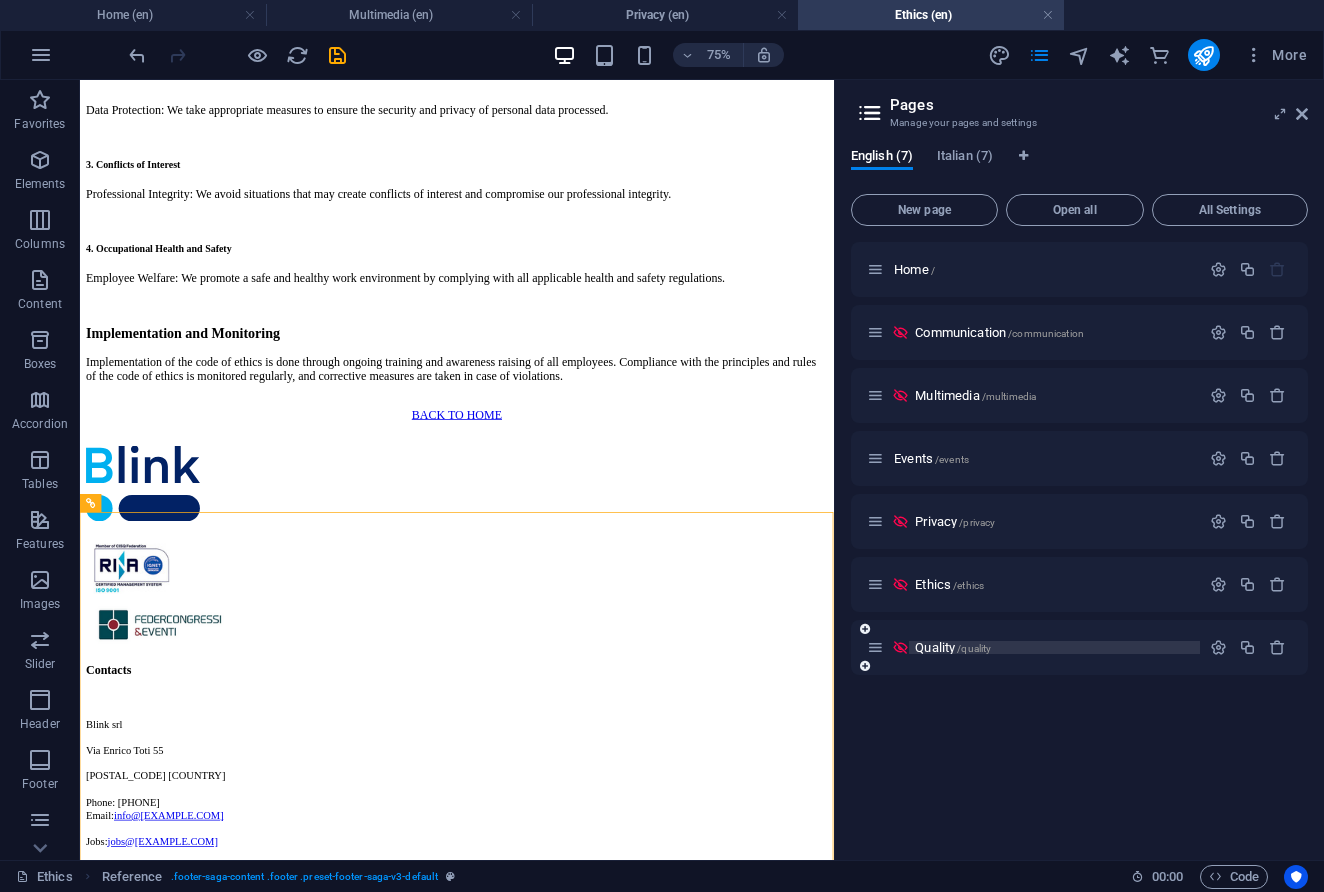 click on "Quality /quality" at bounding box center [1054, 647] 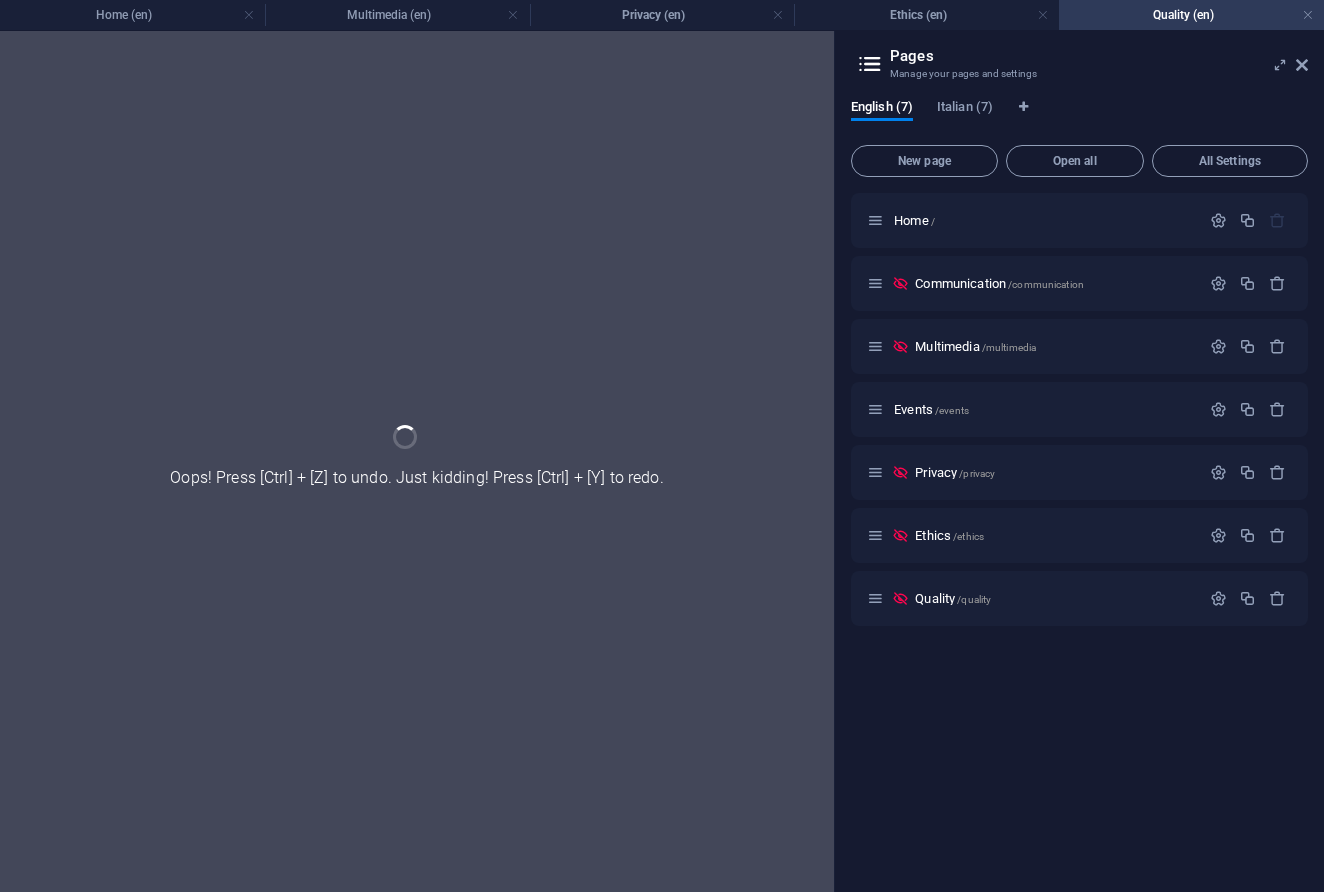 drag, startPoint x: 1034, startPoint y: 645, endPoint x: 844, endPoint y: 556, distance: 209.81181 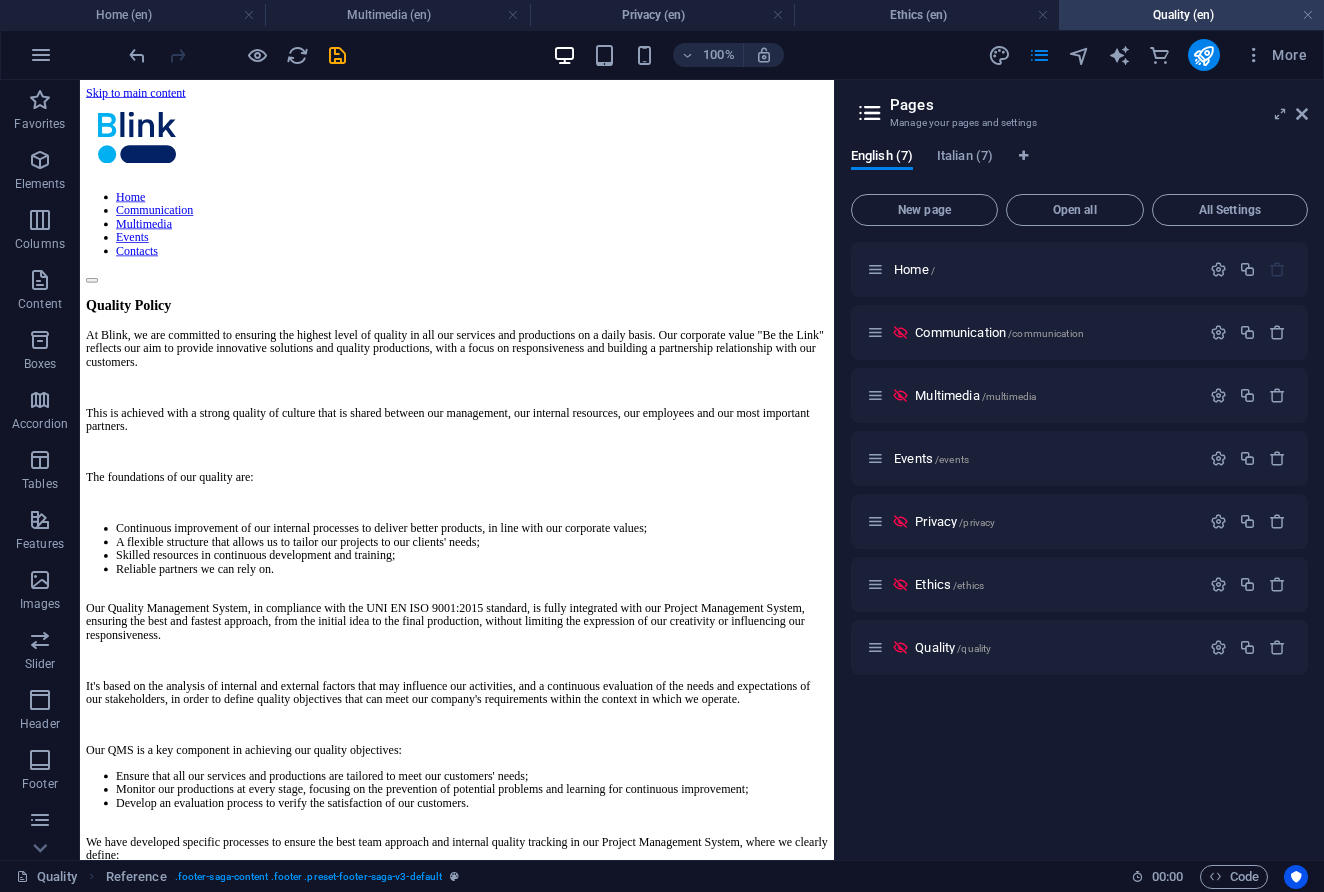 scroll, scrollTop: 0, scrollLeft: 0, axis: both 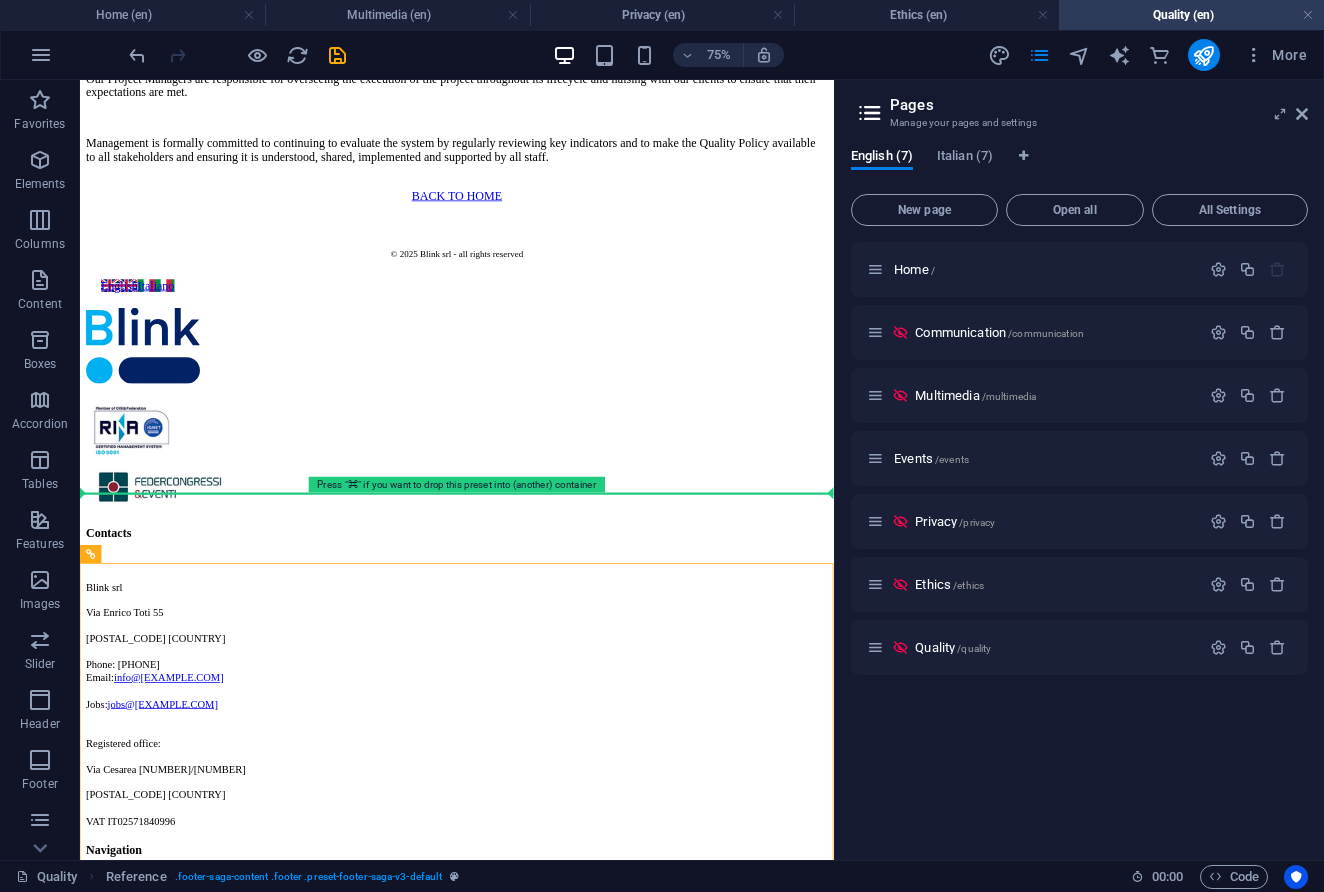 drag, startPoint x: 285, startPoint y: 764, endPoint x: 285, endPoint y: 621, distance: 143 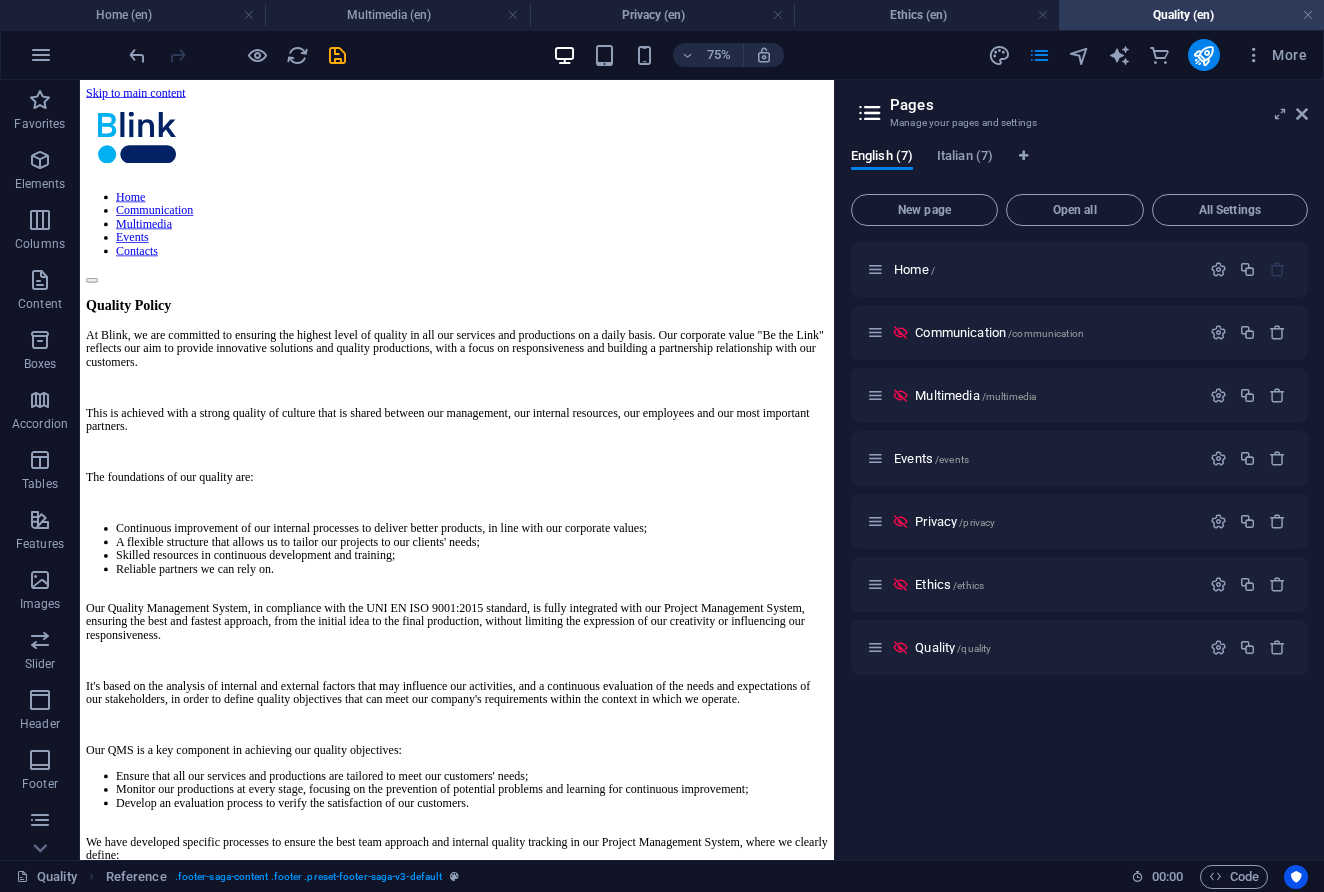 scroll, scrollTop: 0, scrollLeft: 0, axis: both 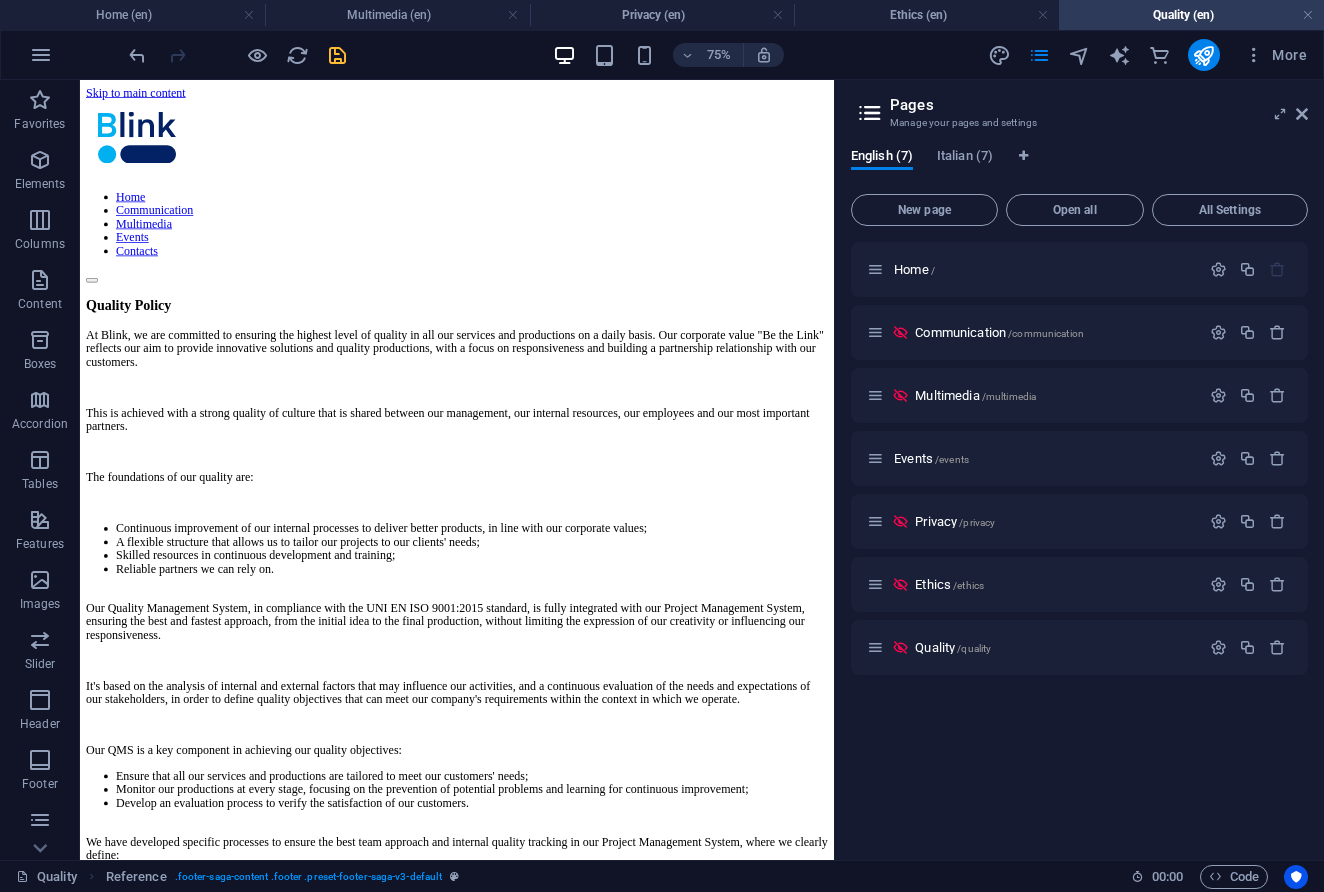click at bounding box center (337, 55) 